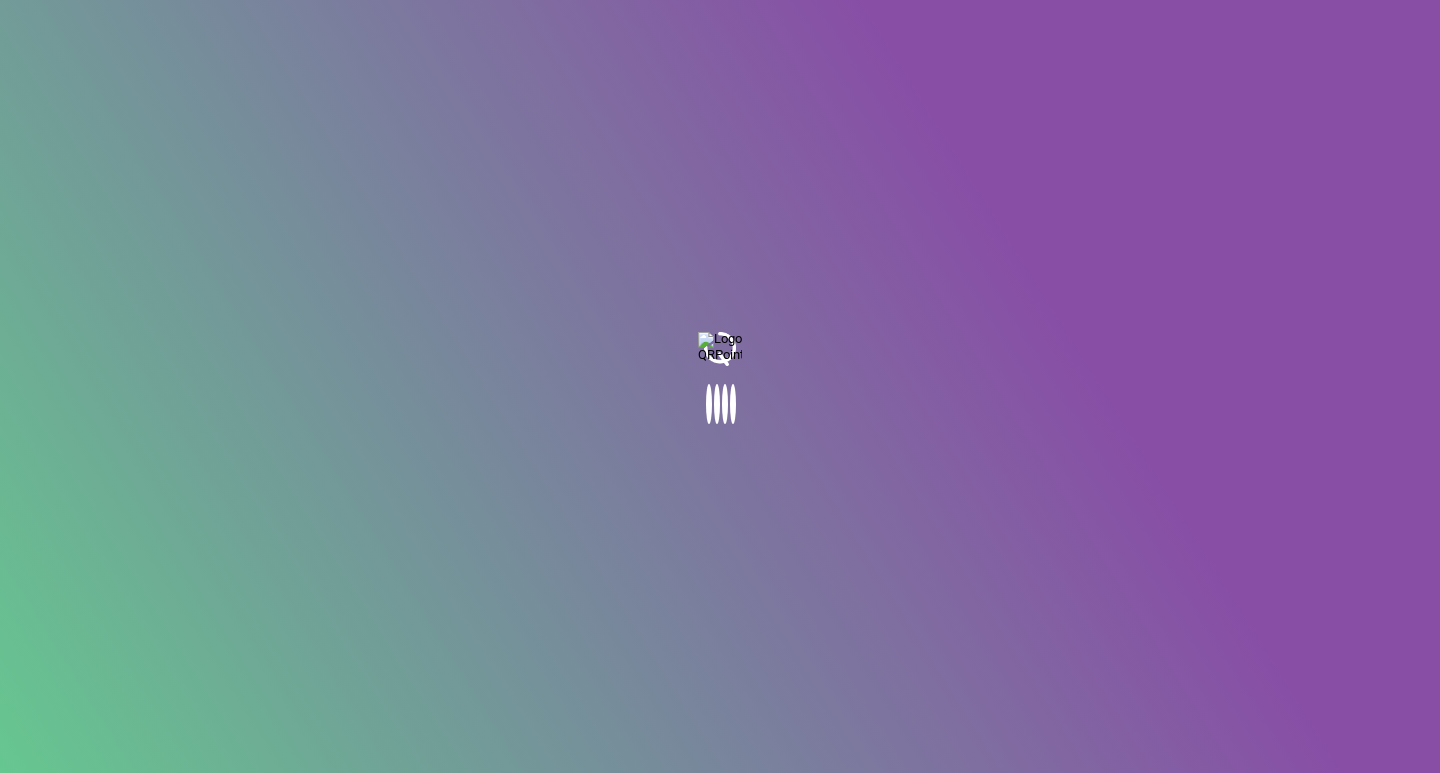 scroll, scrollTop: 0, scrollLeft: 0, axis: both 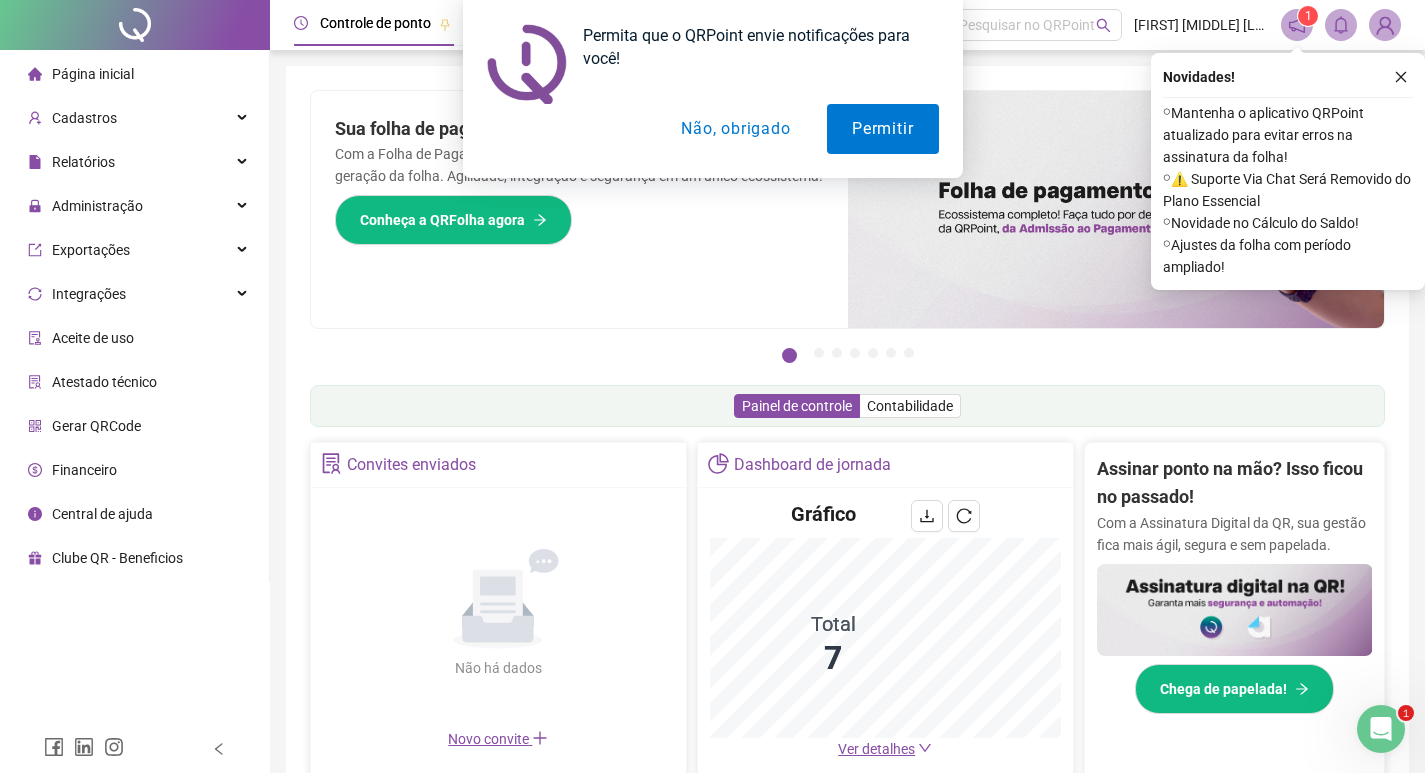 click on "Permita que o QRPoint envie notificações para você! Permitir Não, obrigado" at bounding box center (712, 89) 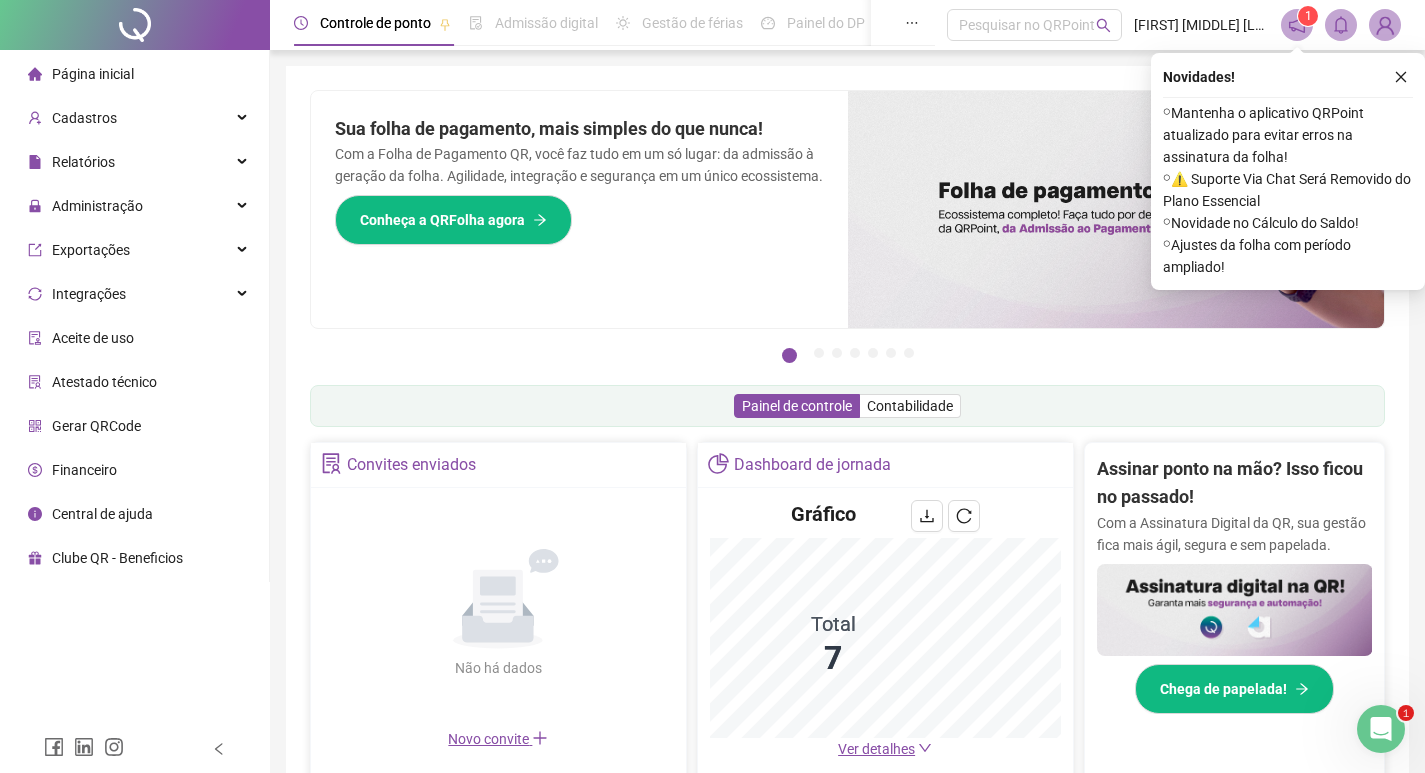 click 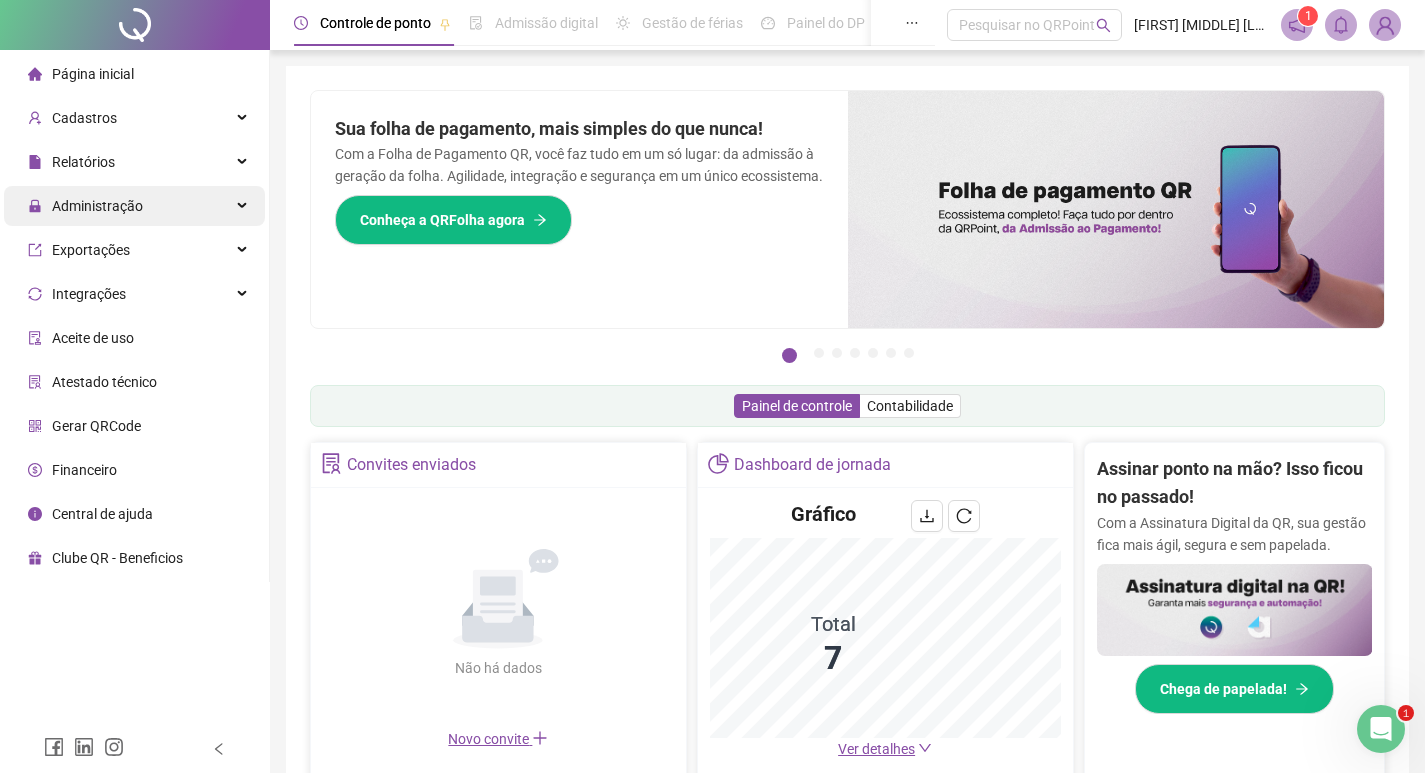 click on "Administração" at bounding box center [134, 206] 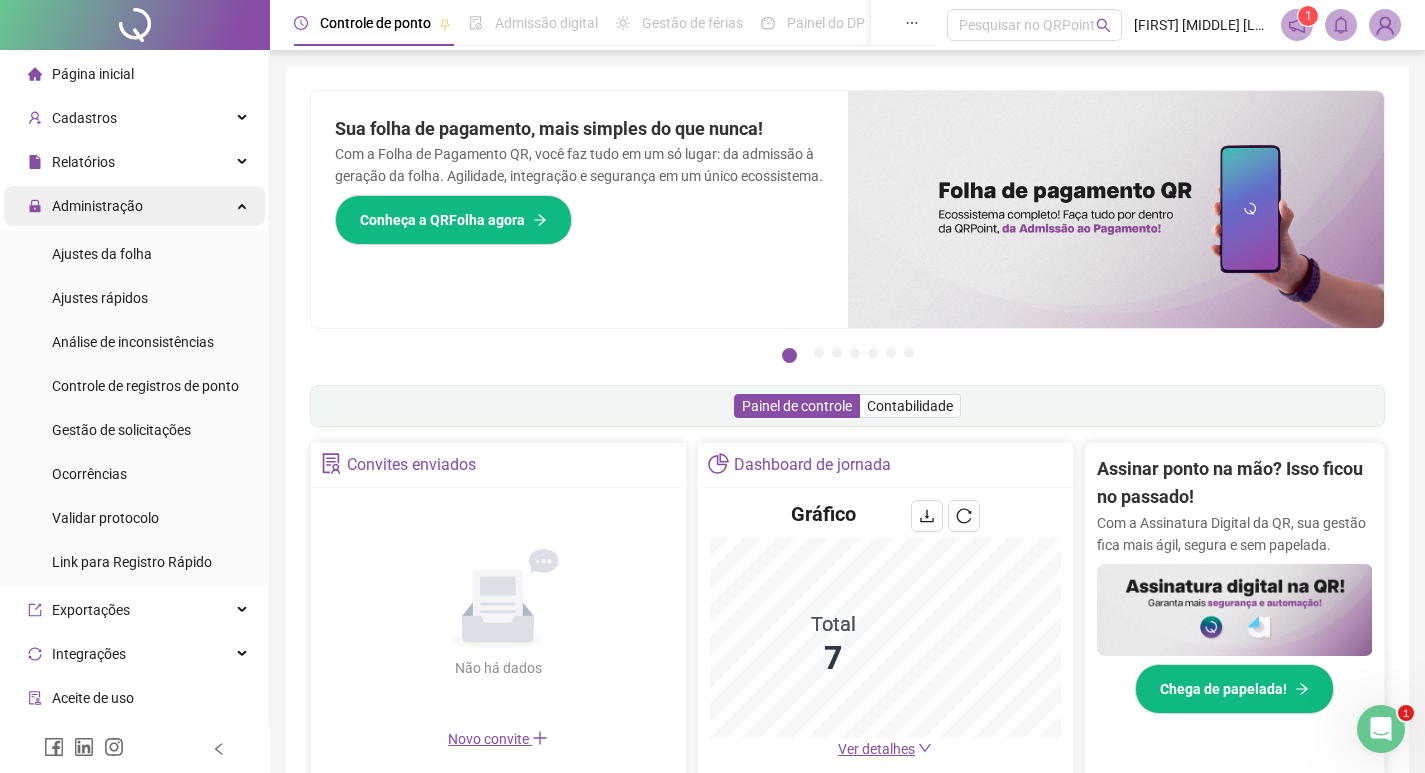 click on "Administração" at bounding box center (134, 206) 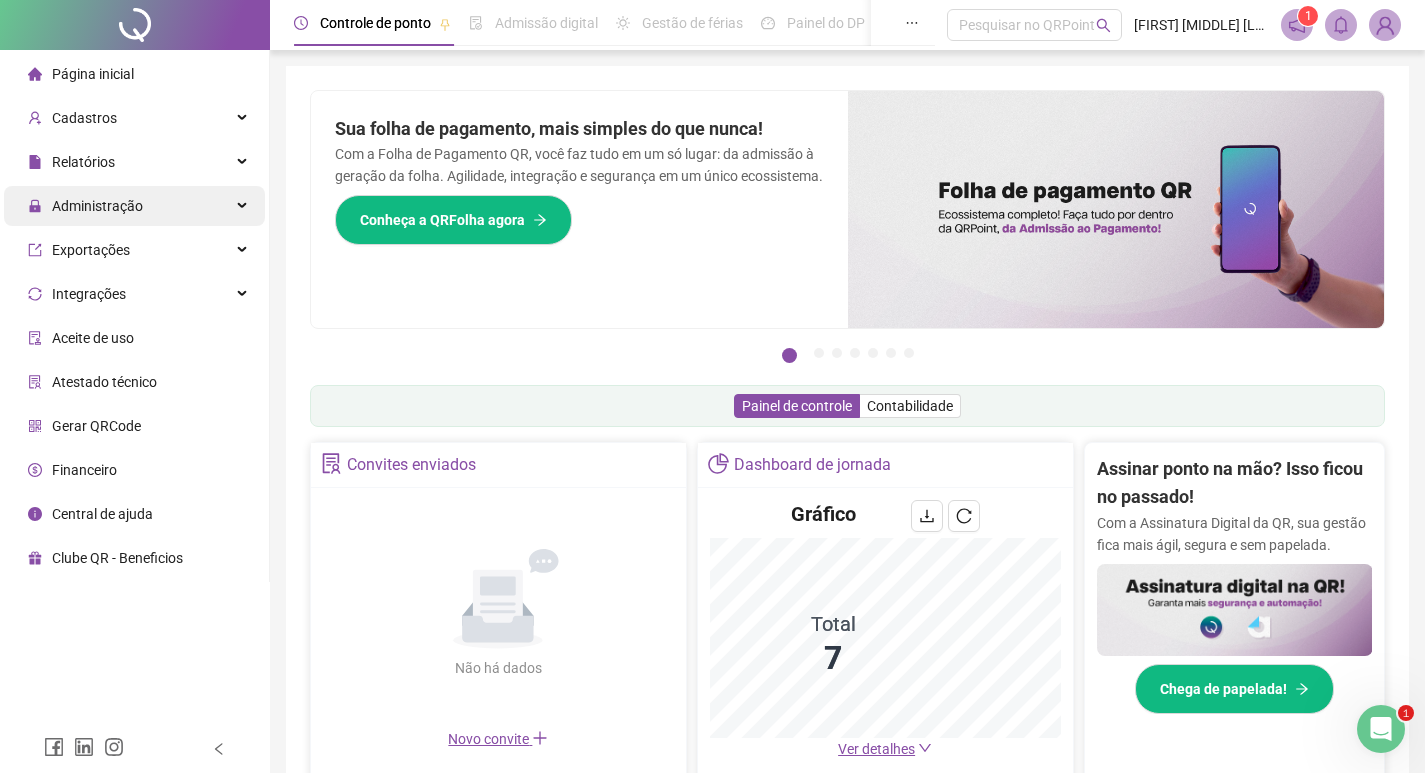 click on "Administração" at bounding box center [134, 206] 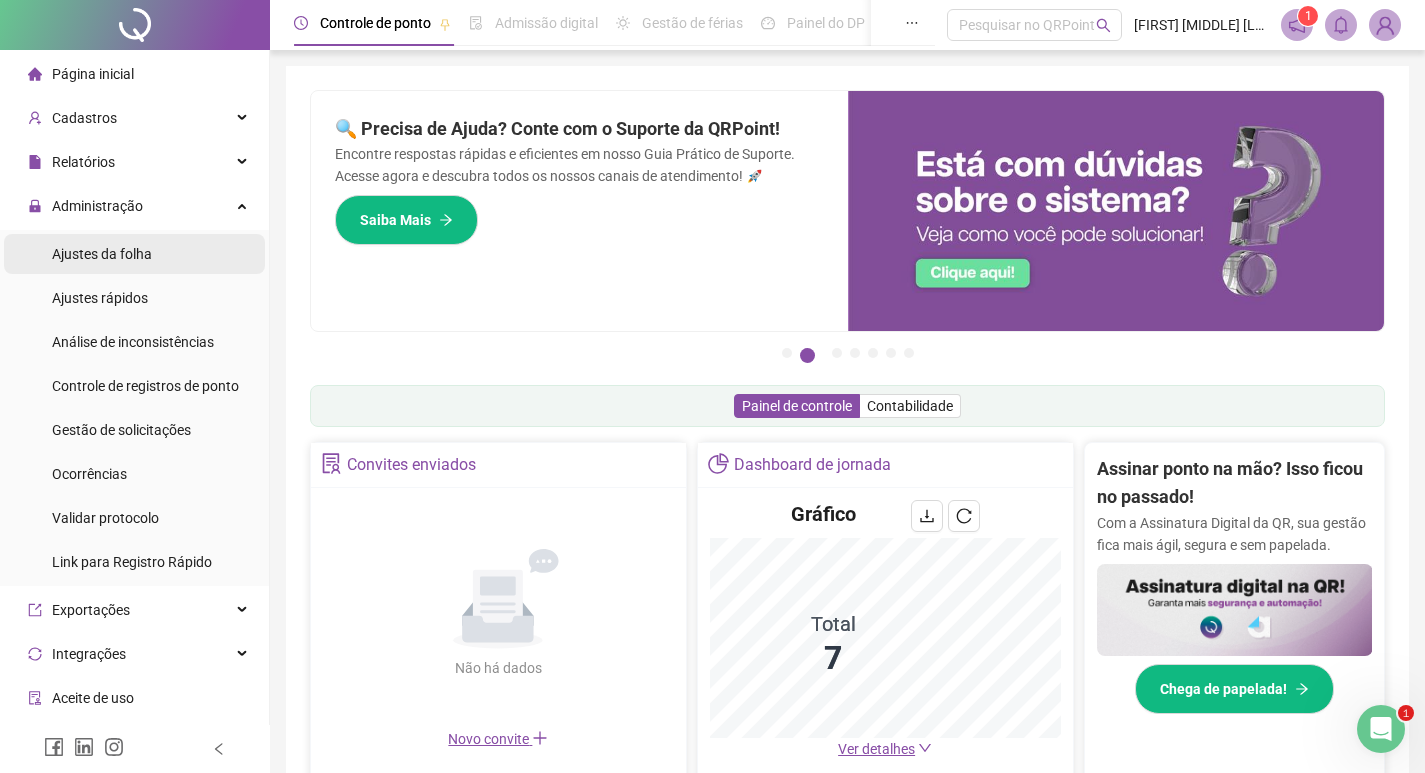 click on "Ajustes da folha" at bounding box center [134, 254] 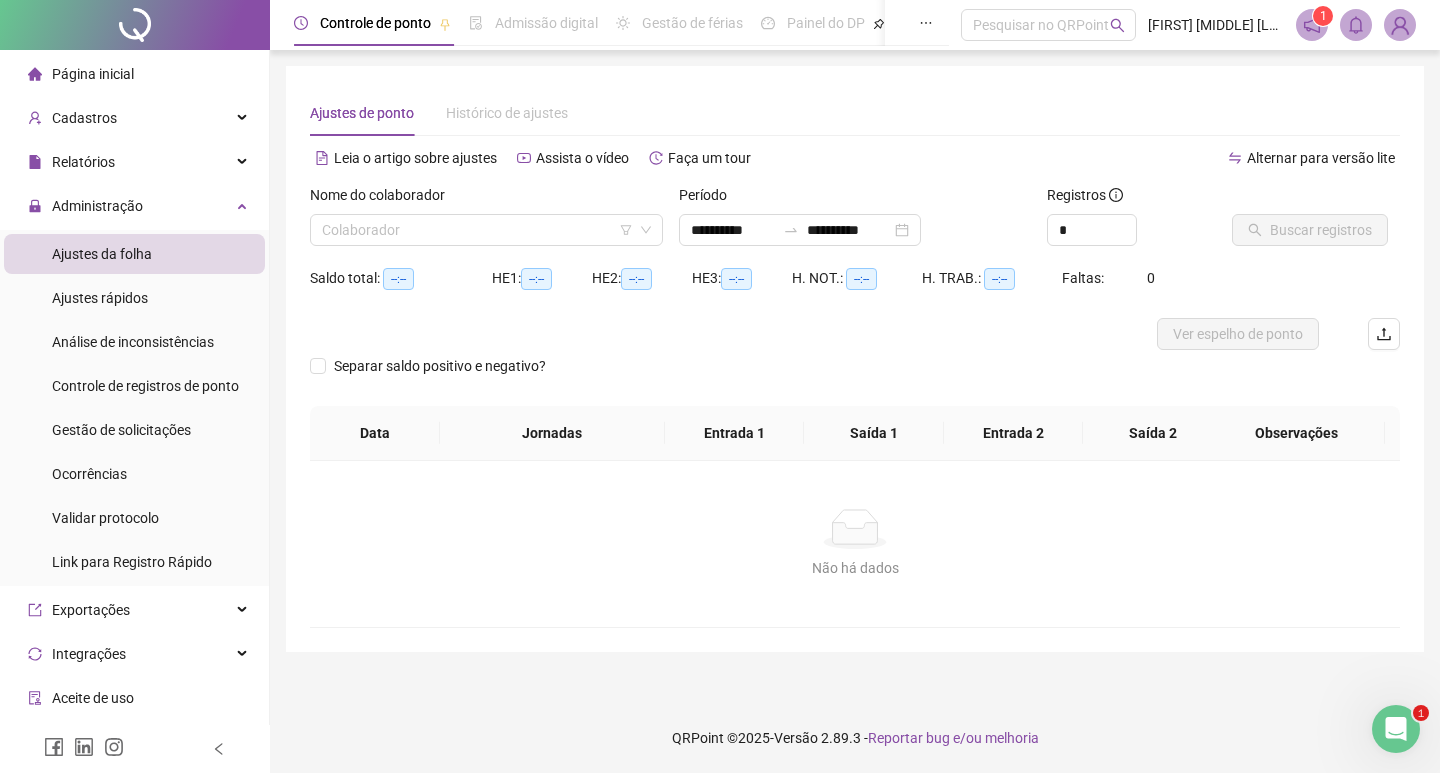 type on "**********" 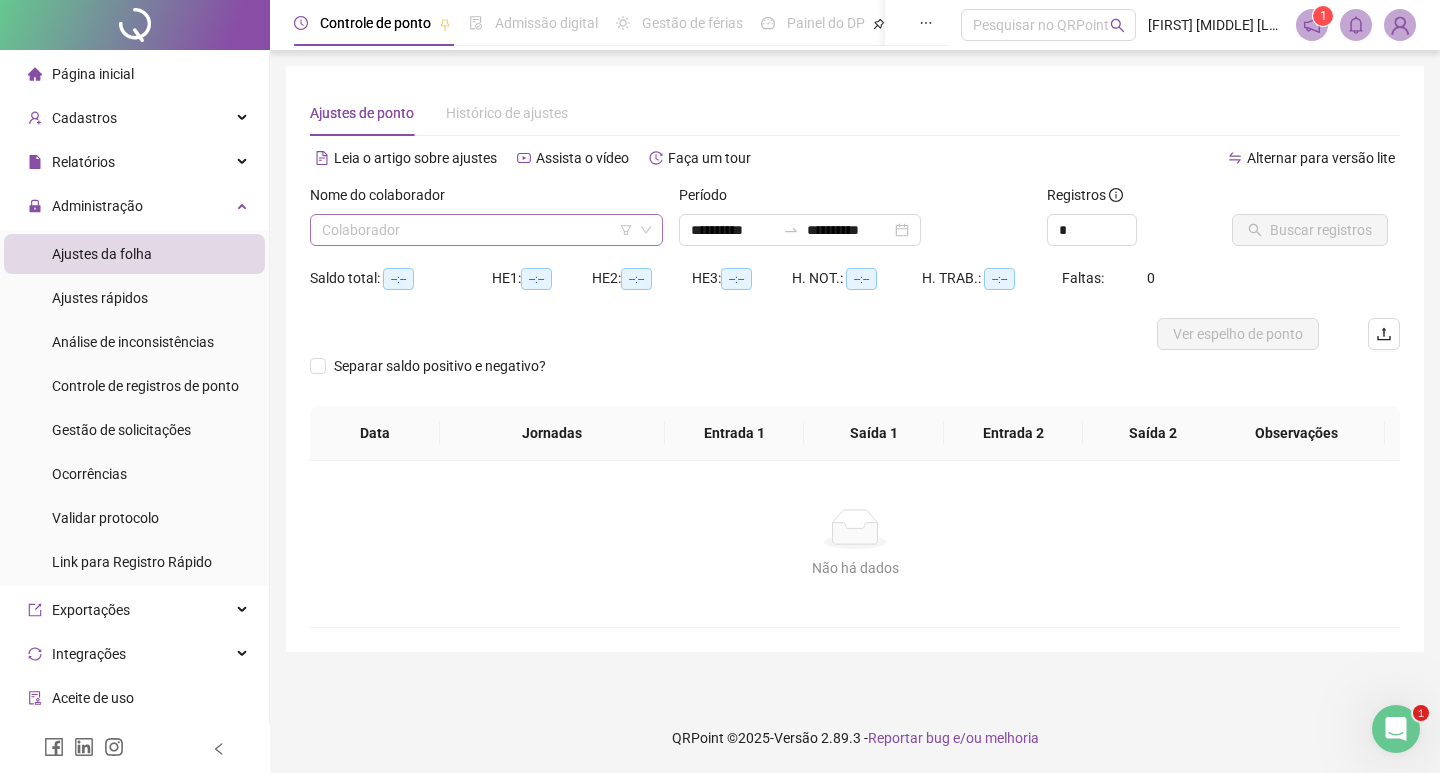 click at bounding box center (477, 230) 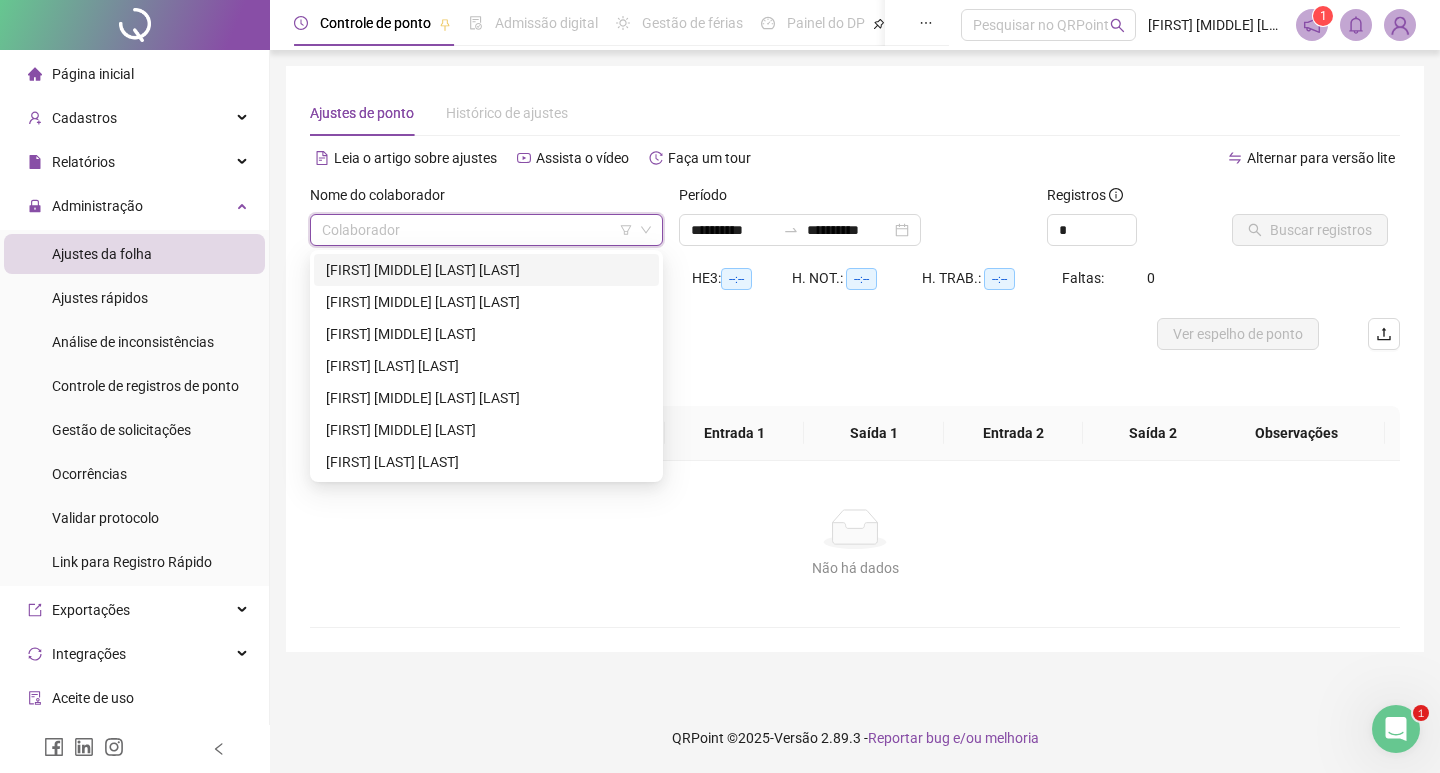 click on "[FIRST] [MIDDLE] [LAST] [LAST]" at bounding box center [486, 270] 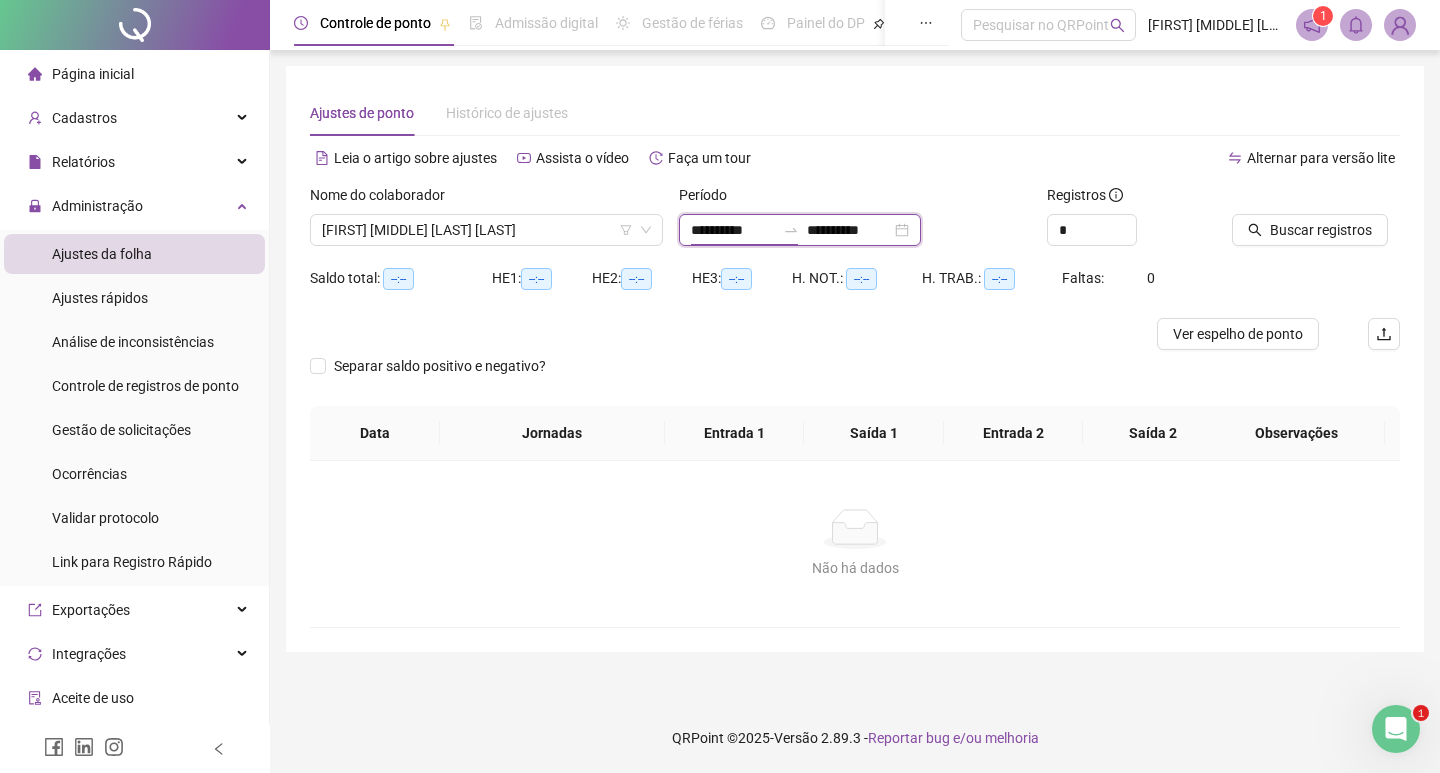 click on "**********" at bounding box center (733, 230) 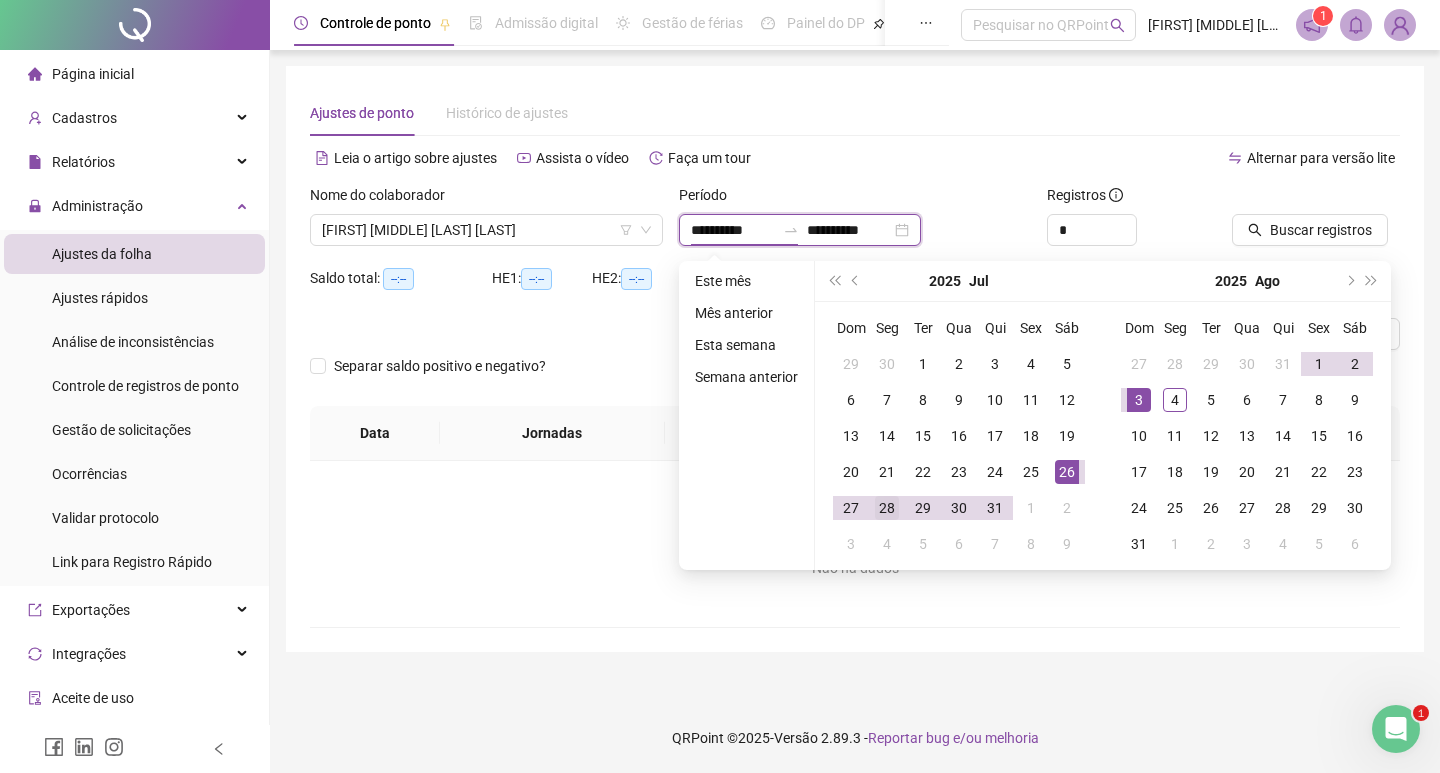 type on "**********" 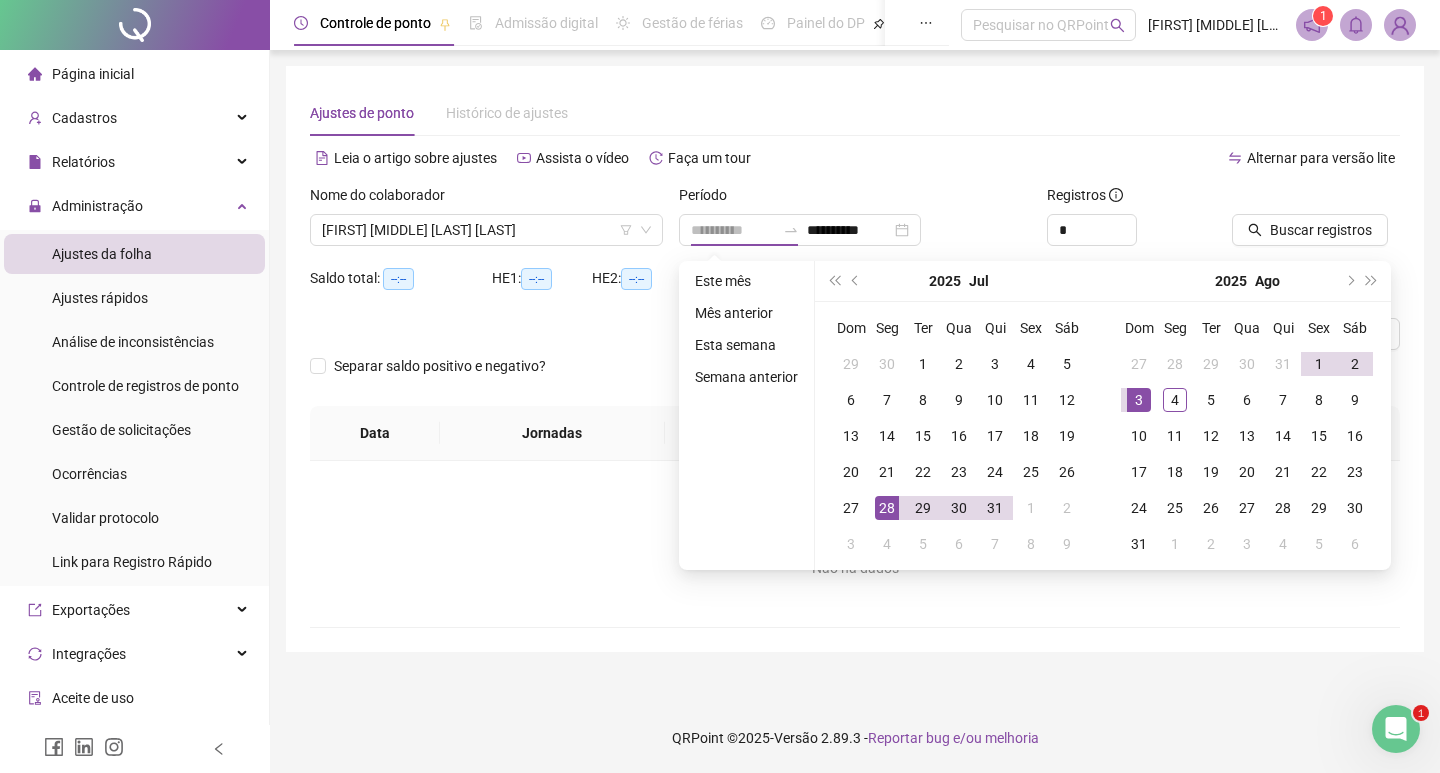 click on "28" at bounding box center (887, 508) 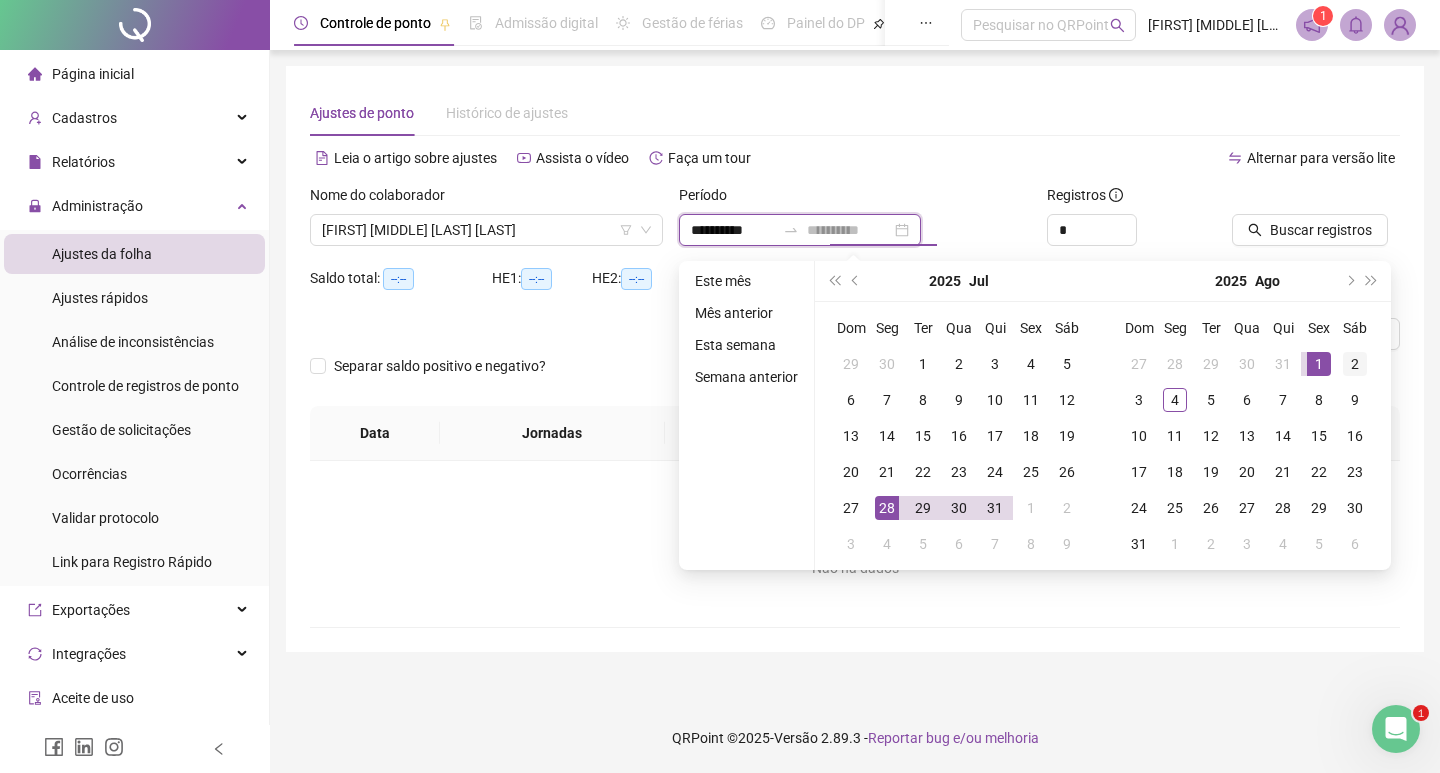 type on "**********" 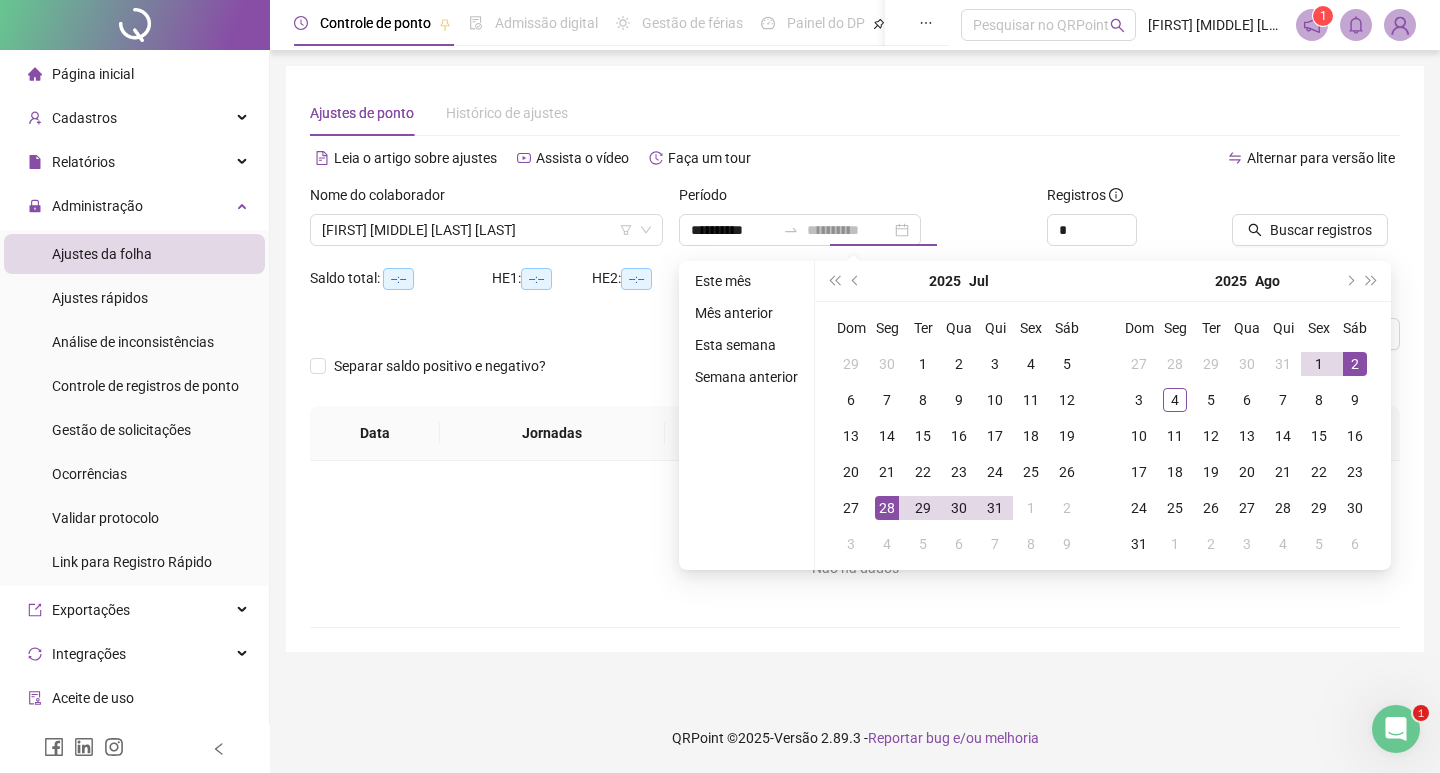 click on "2" at bounding box center [1355, 364] 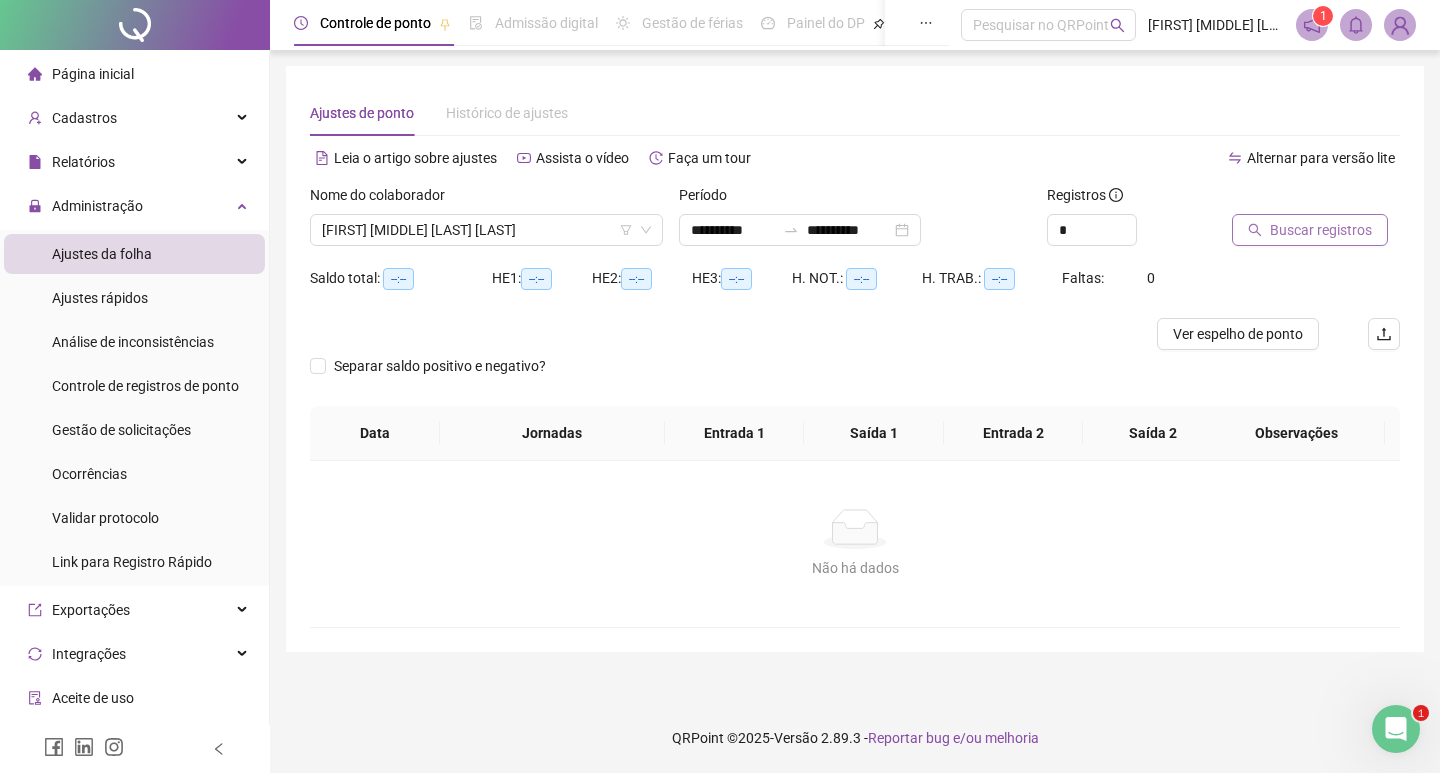 click on "Buscar registros" at bounding box center [1321, 230] 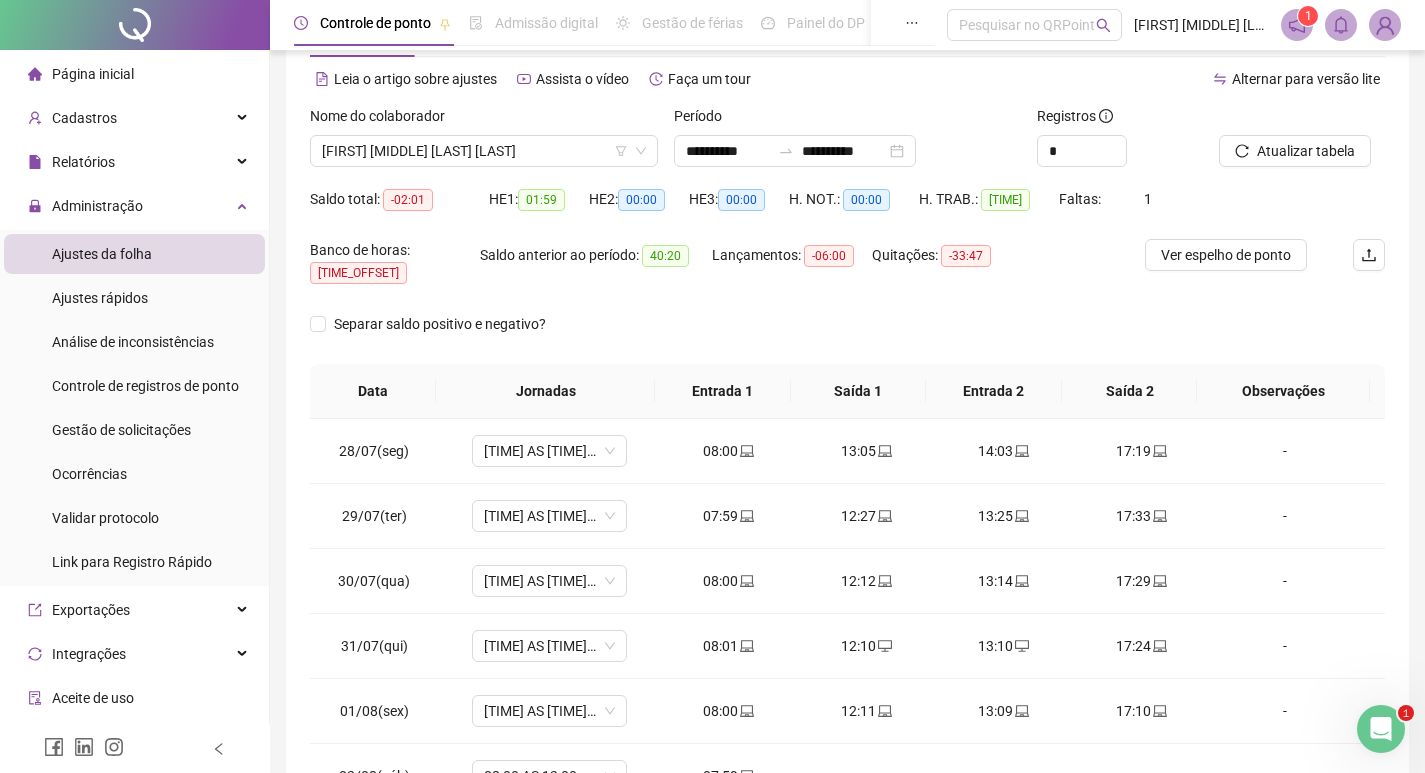 scroll, scrollTop: 212, scrollLeft: 0, axis: vertical 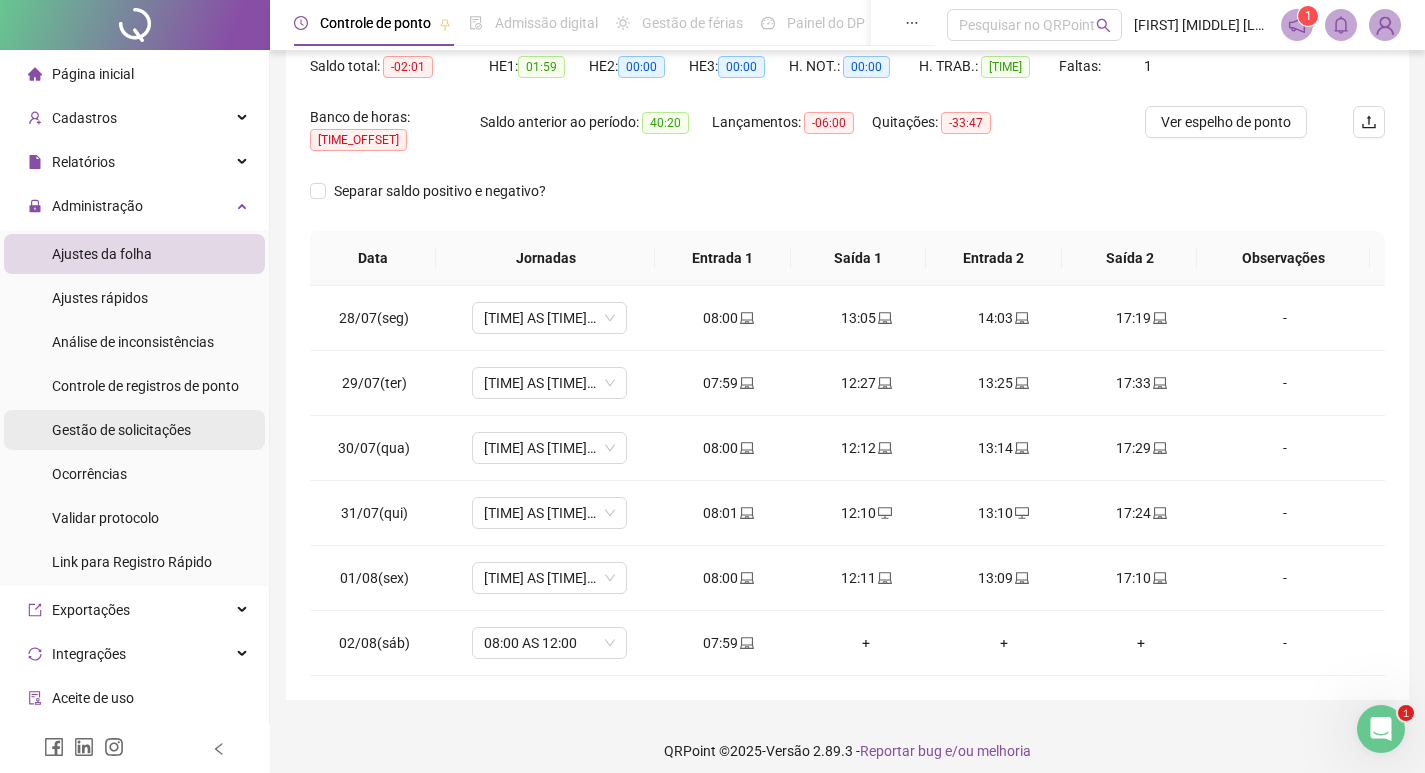 click on "Gestão de solicitações" at bounding box center (121, 430) 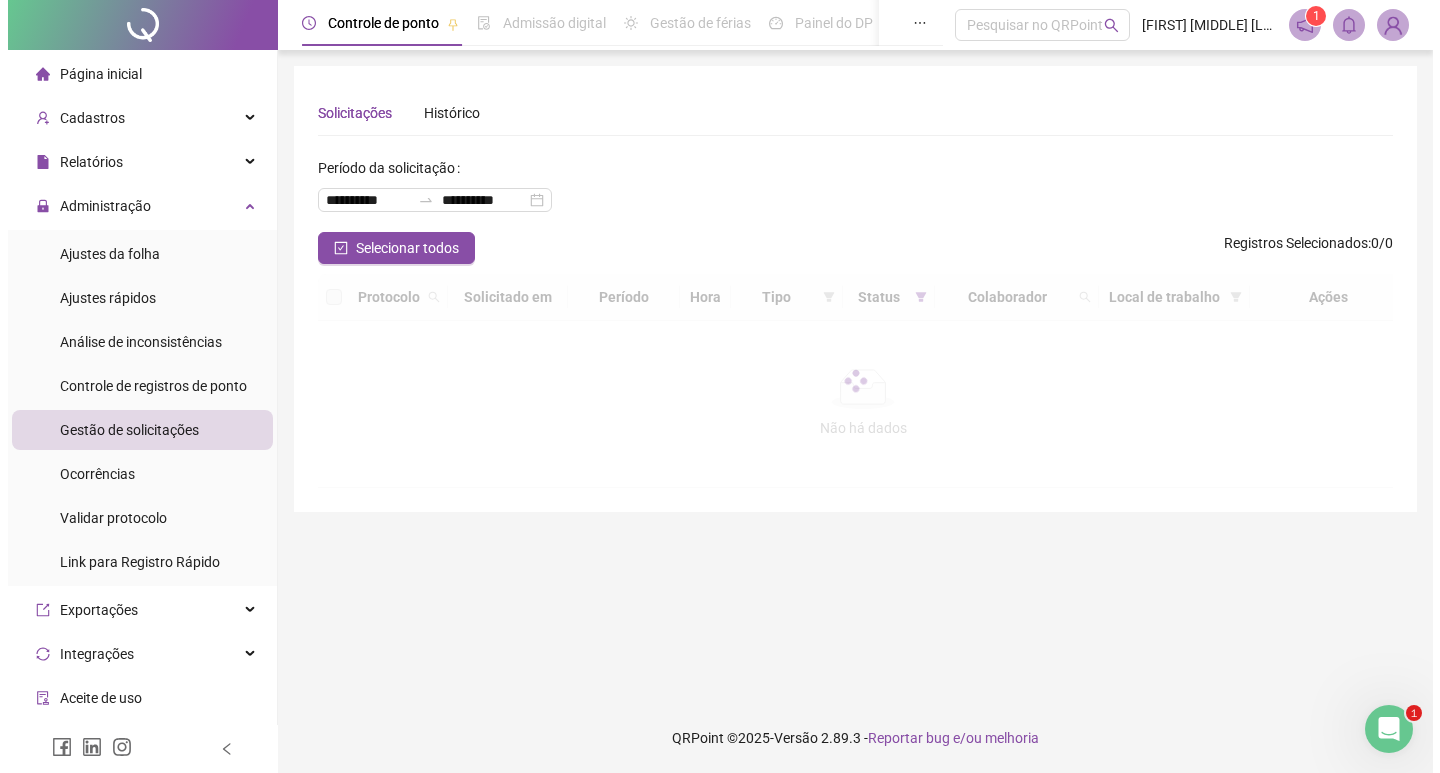 scroll, scrollTop: 0, scrollLeft: 0, axis: both 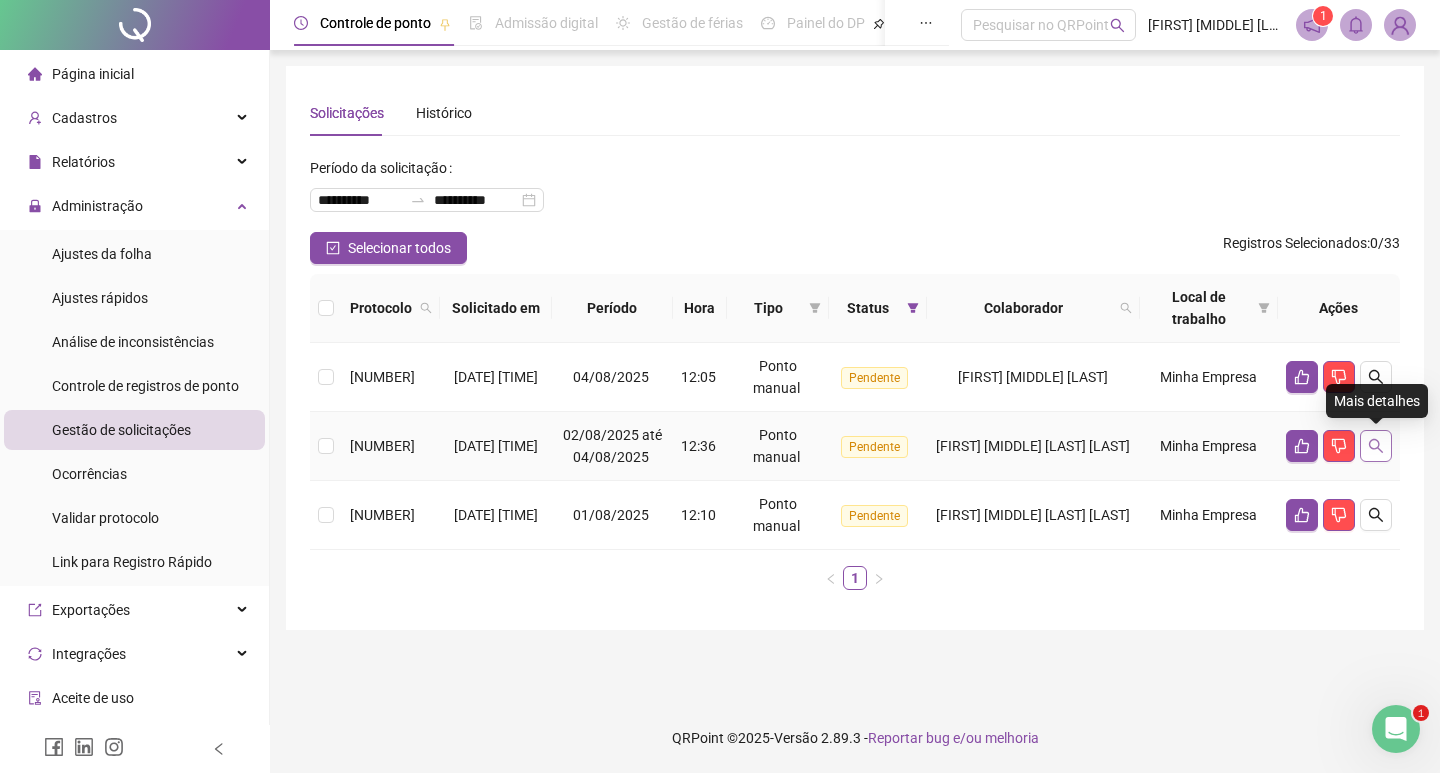 click 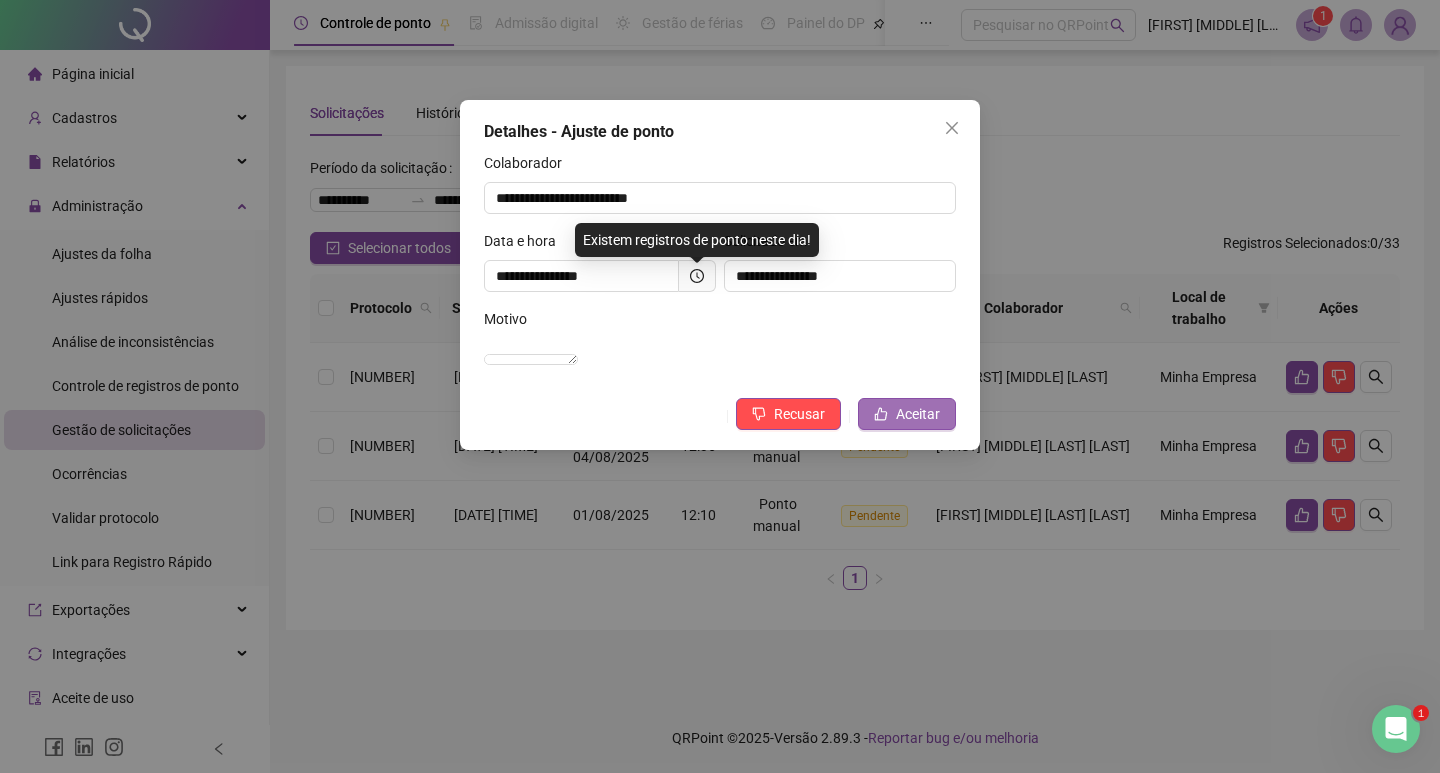 click on "Aceitar" at bounding box center (918, 414) 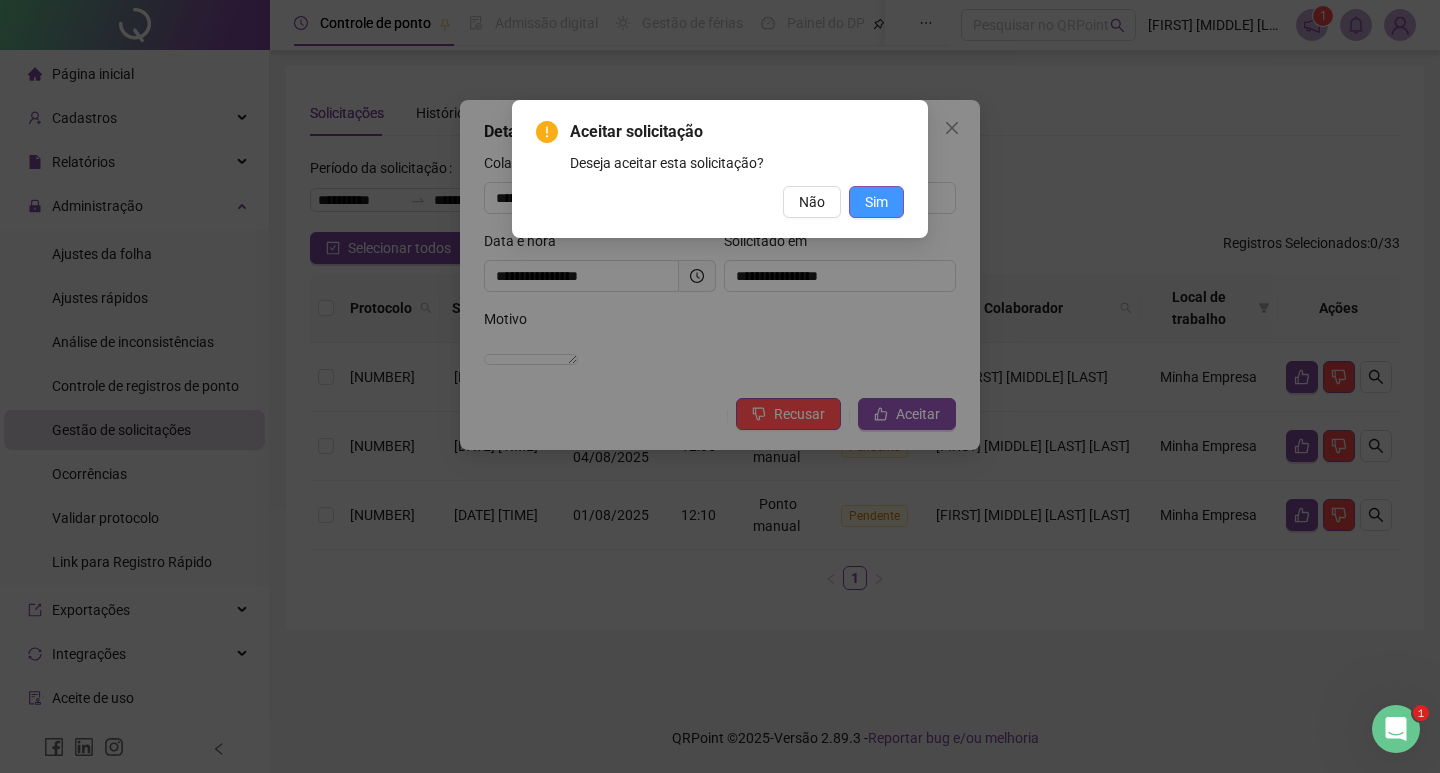 click on "Sim" at bounding box center (876, 202) 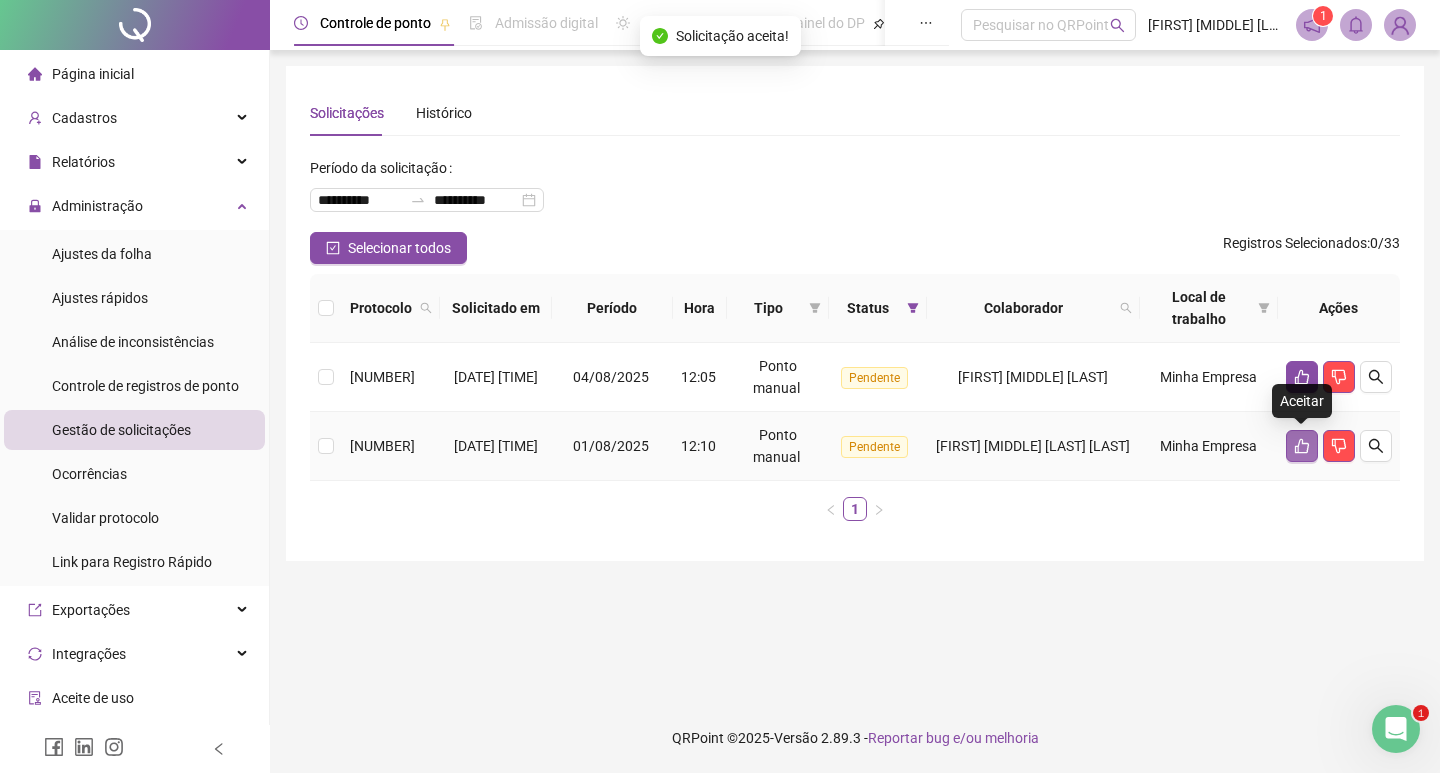 click 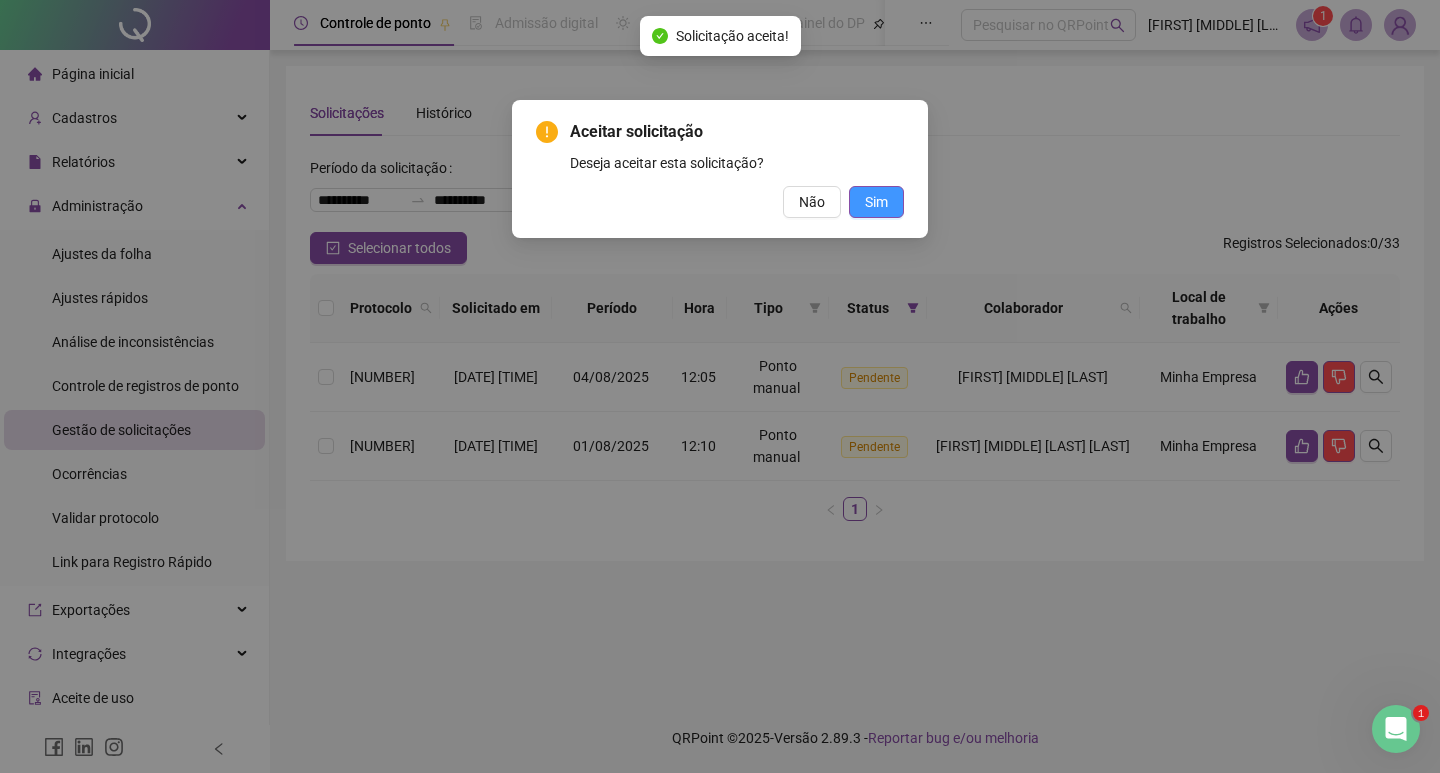 click on "Sim" at bounding box center [876, 202] 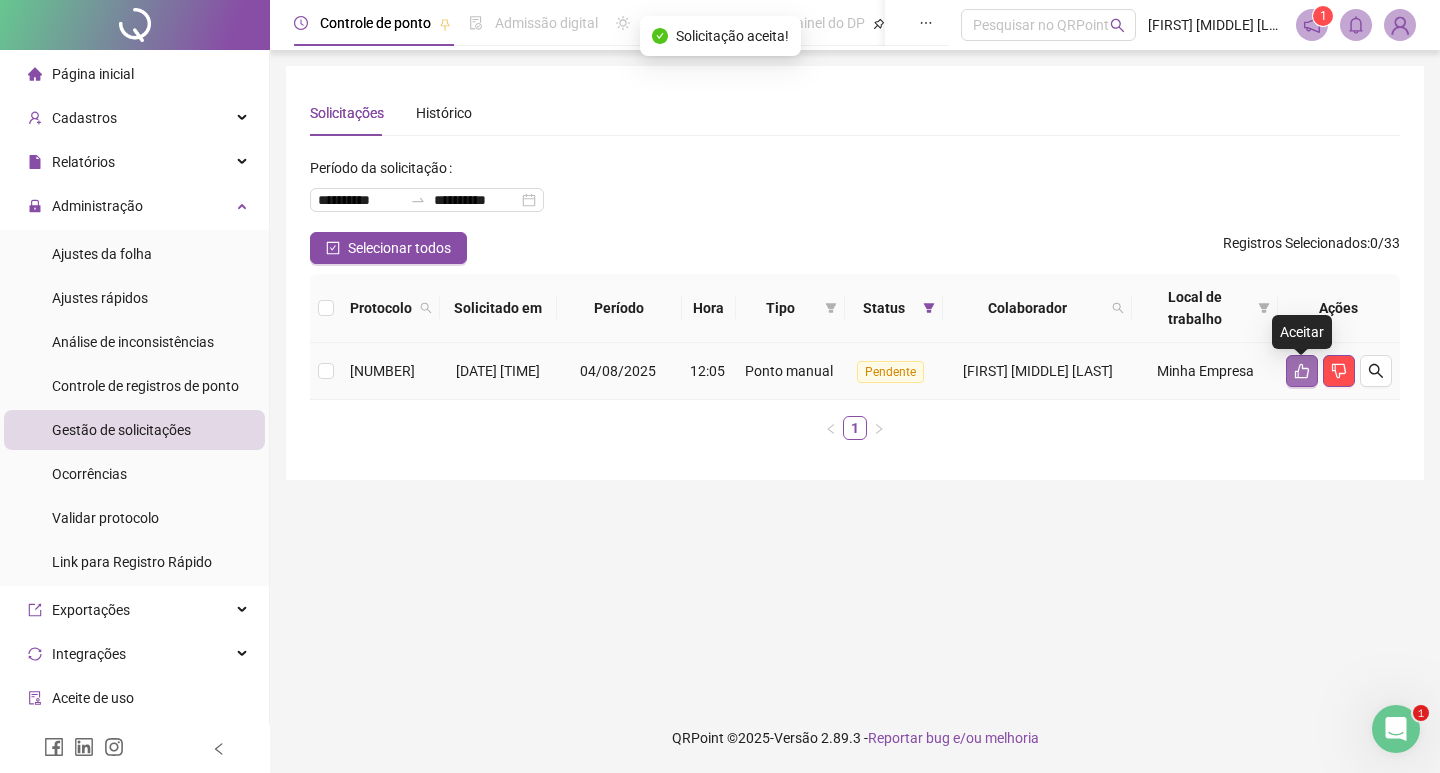click at bounding box center [1302, 371] 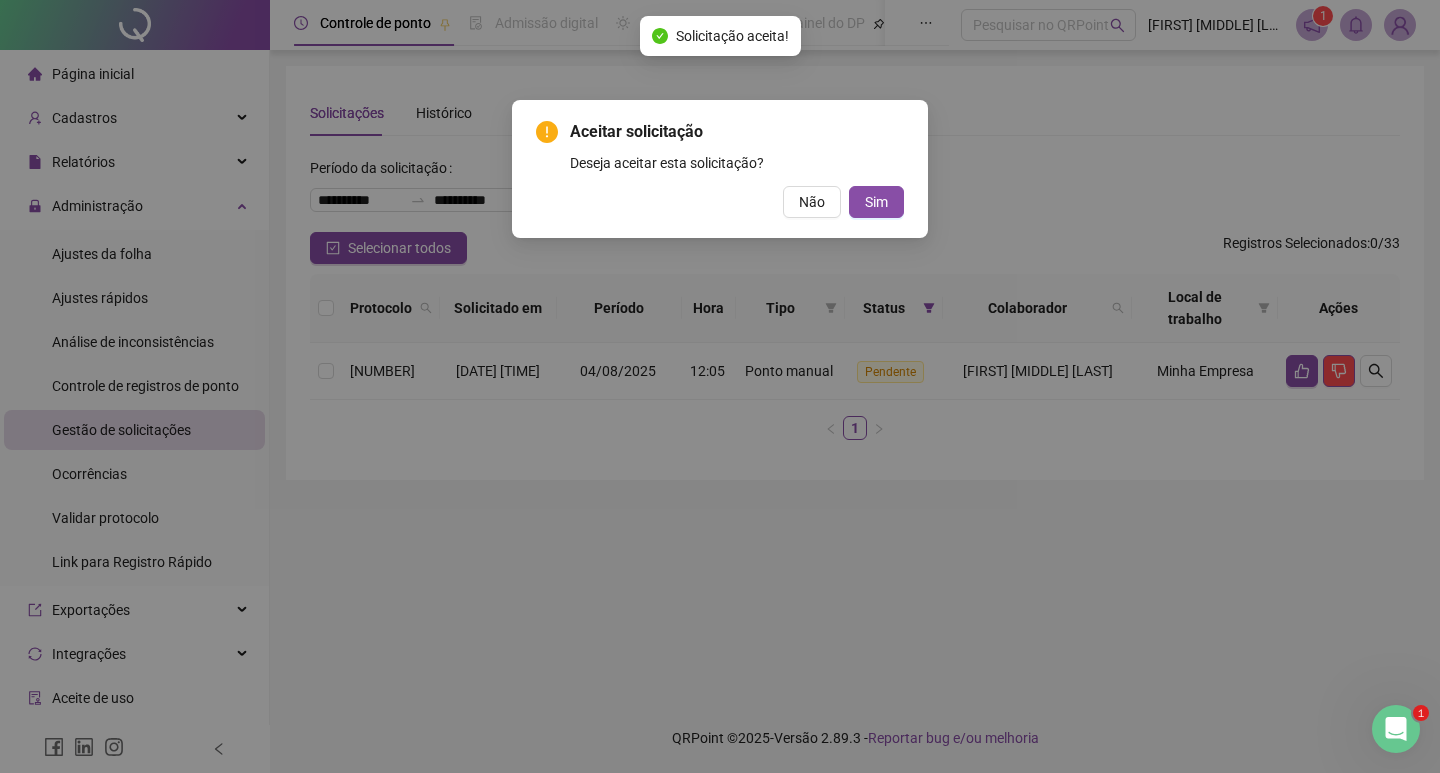 click on "Aceitar solicitação Deseja aceitar esta solicitação? Não Sim" at bounding box center (720, 169) 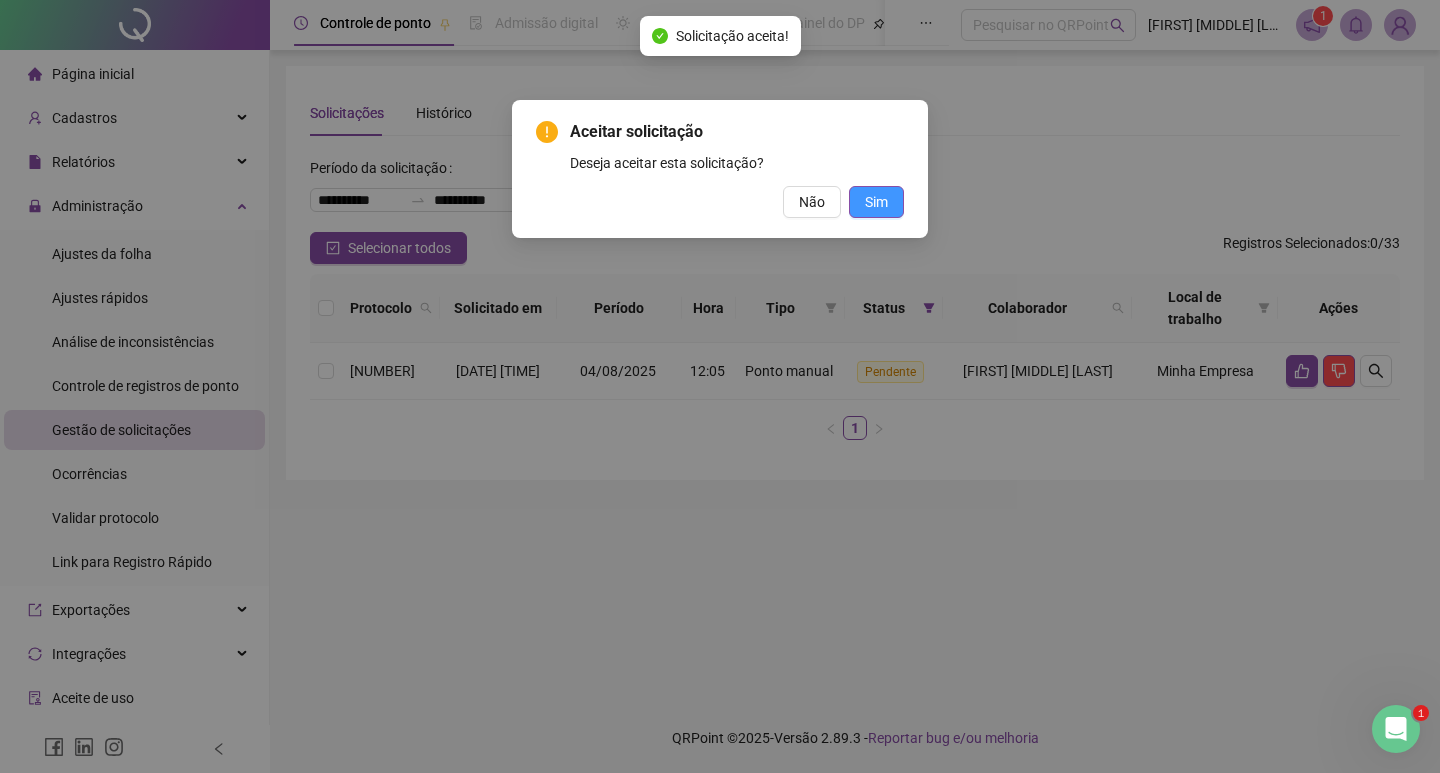 click on "Sim" at bounding box center (876, 202) 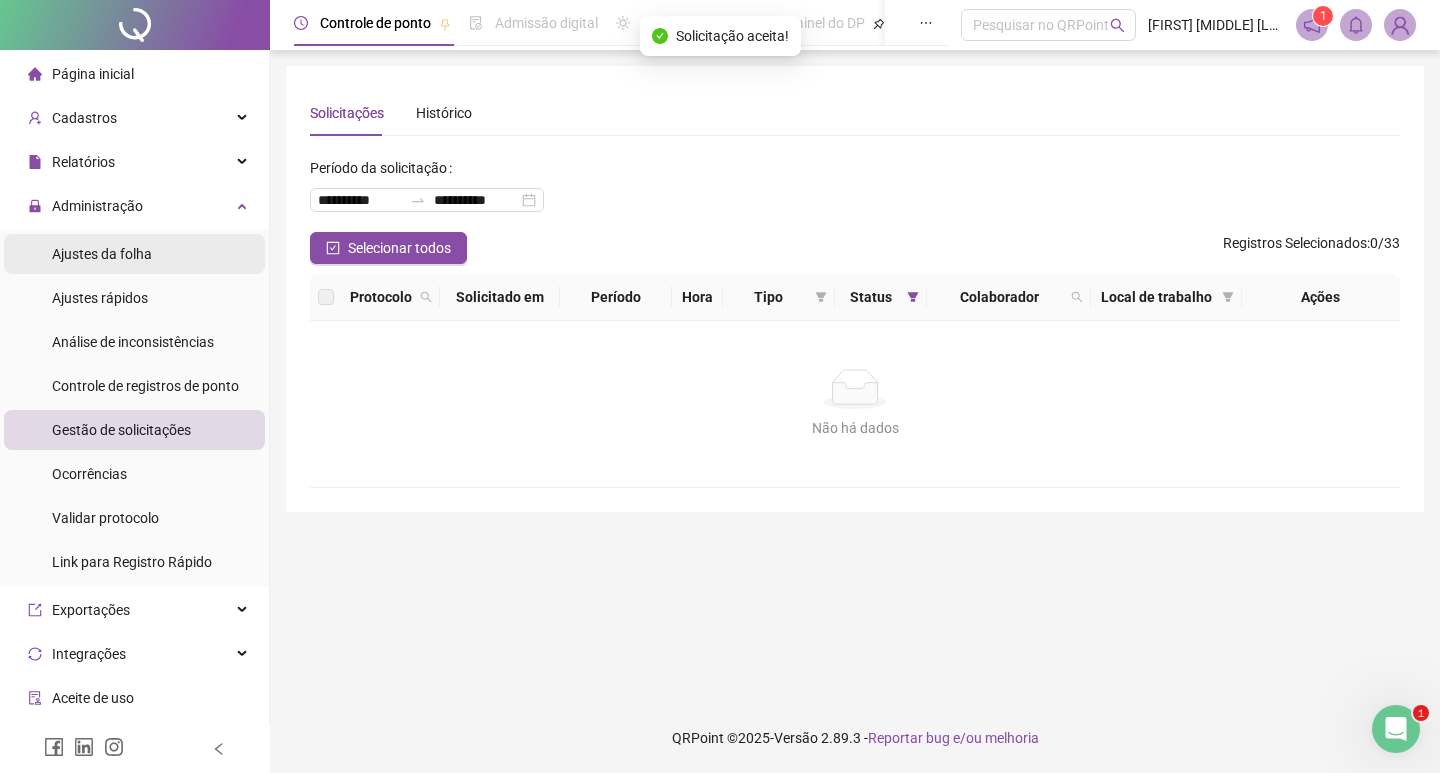 click on "Ajustes da folha" at bounding box center [134, 254] 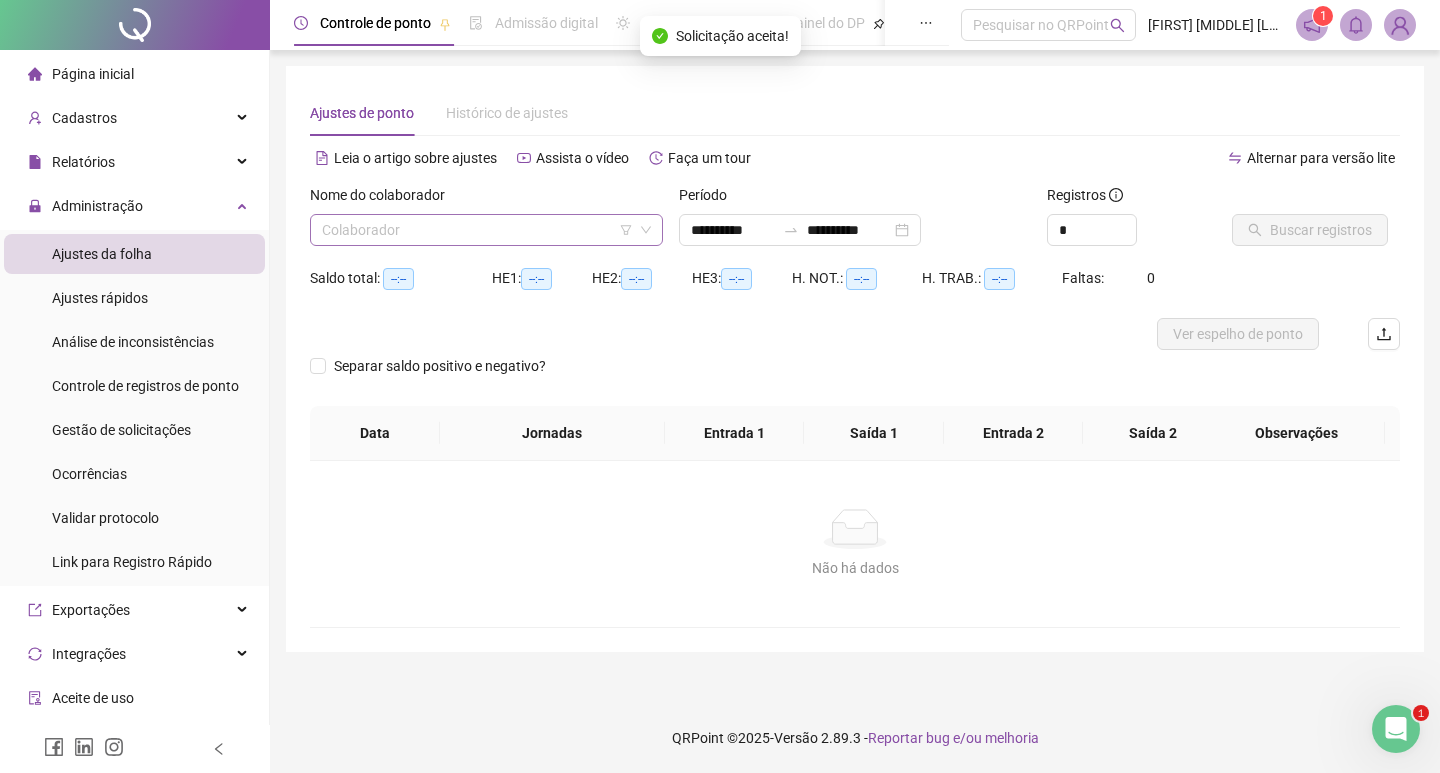 type on "**********" 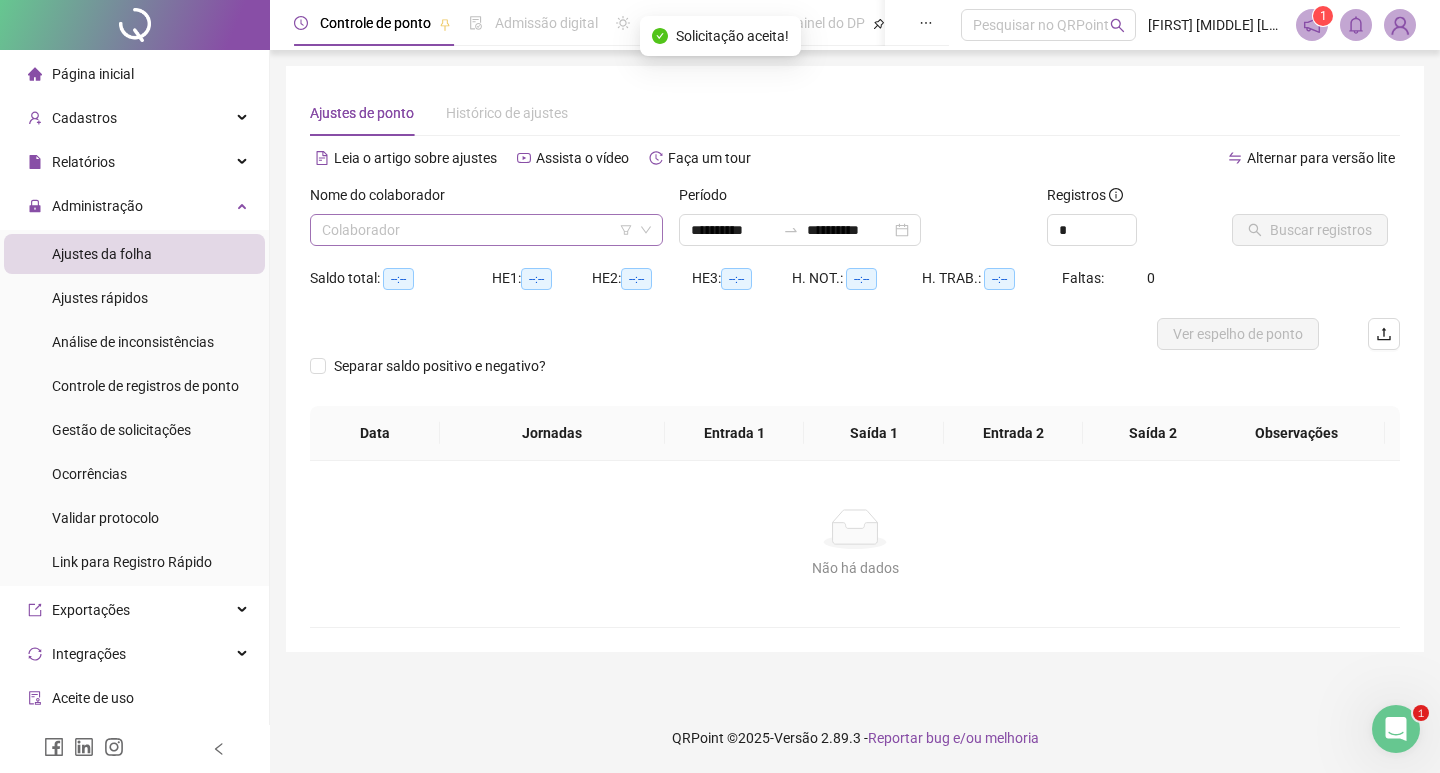 click at bounding box center [477, 230] 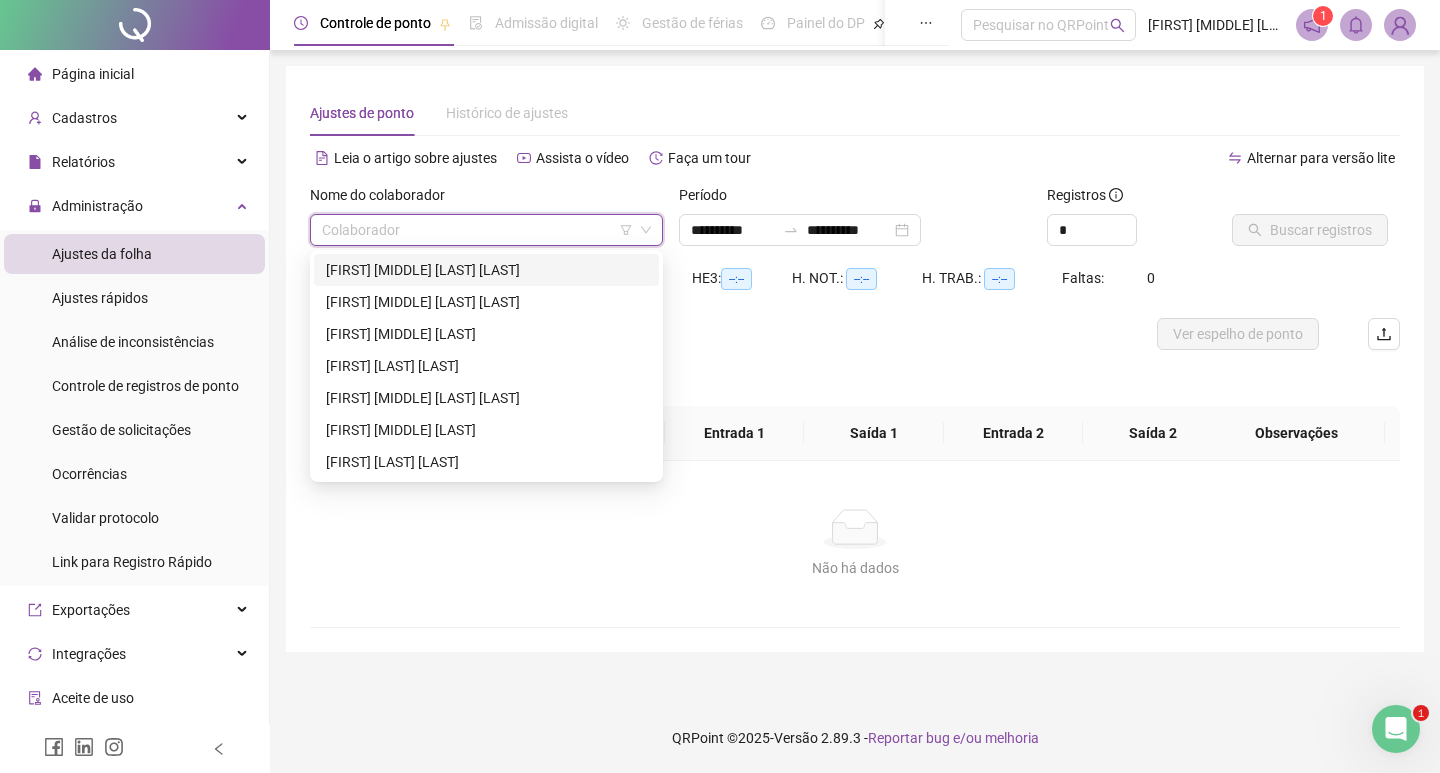click on "[FIRST] [MIDDLE] [LAST] [LAST]" at bounding box center [486, 270] 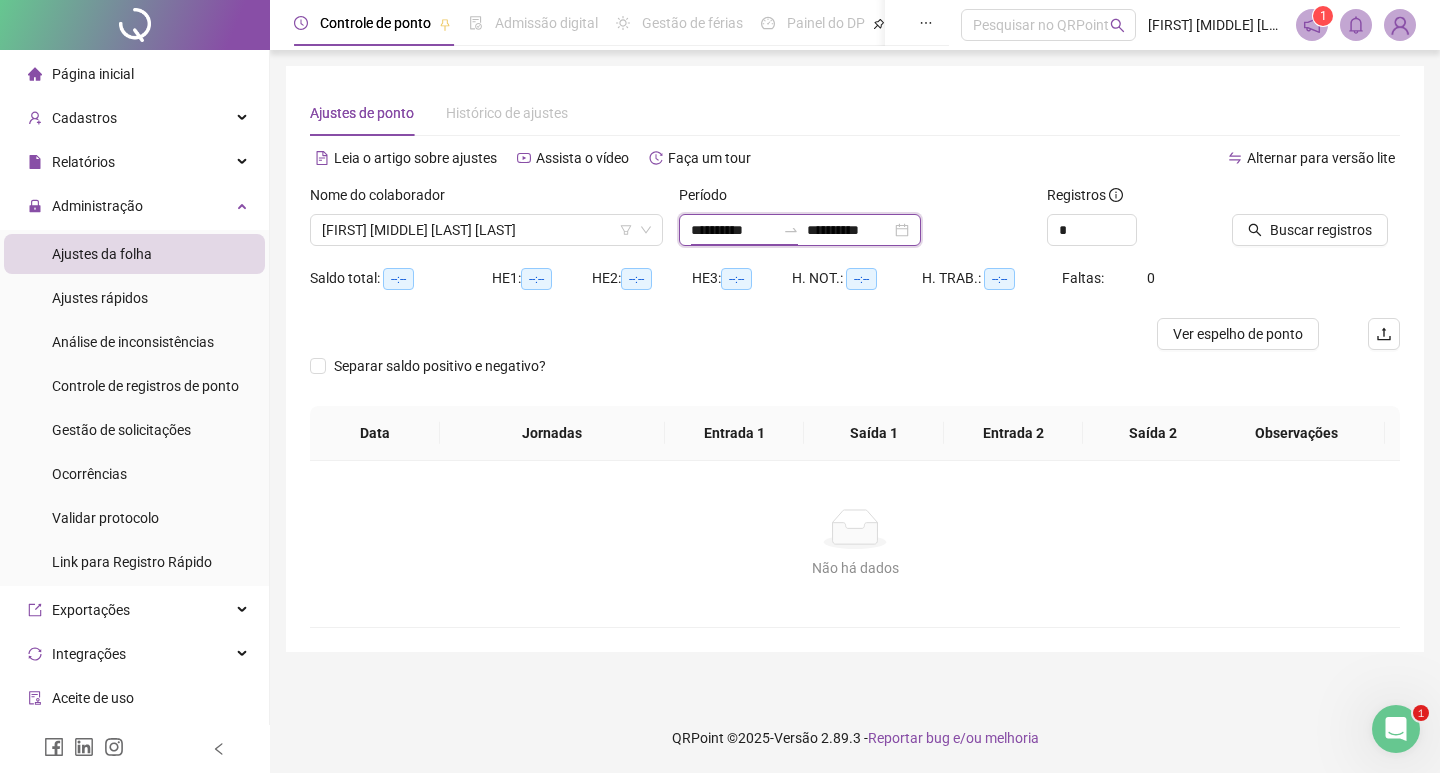 click on "**********" at bounding box center (733, 230) 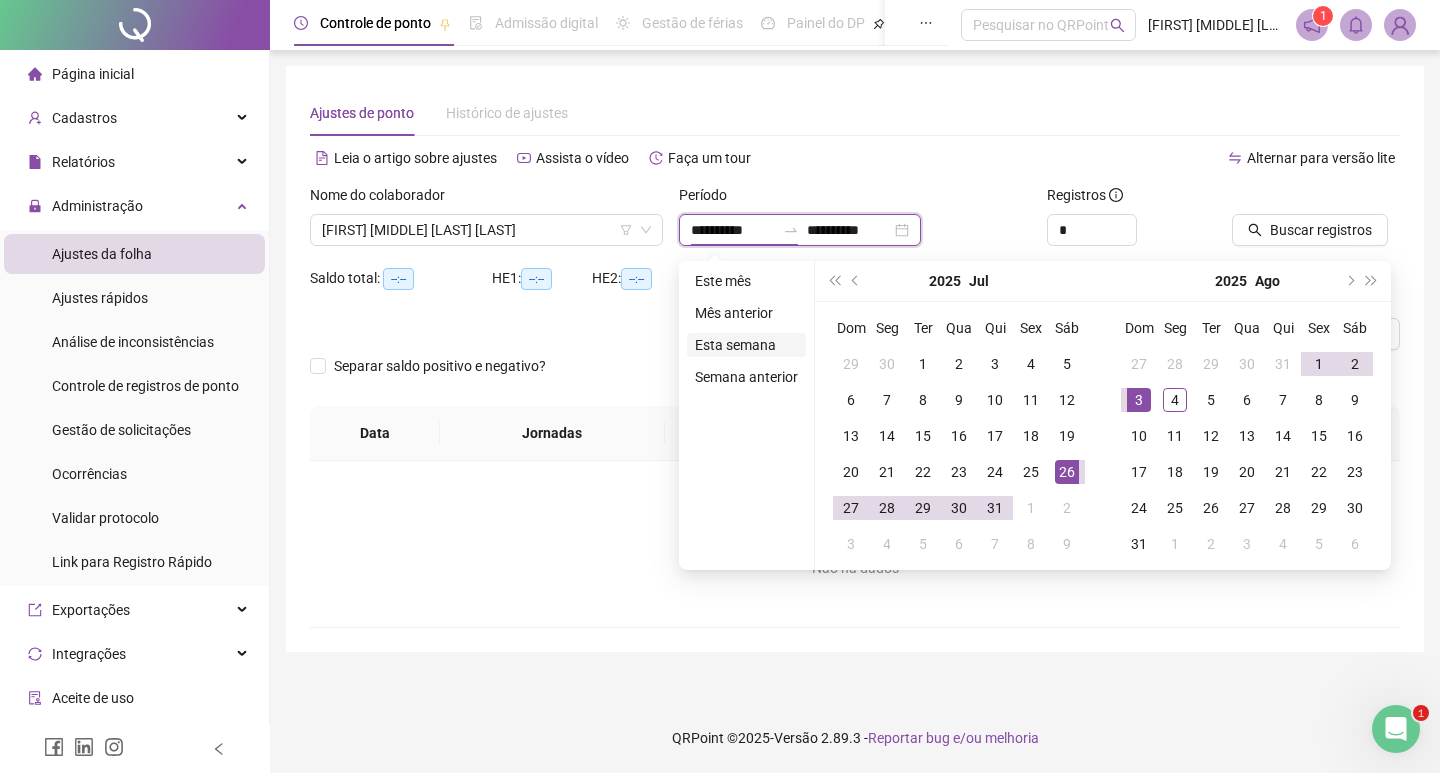type on "**********" 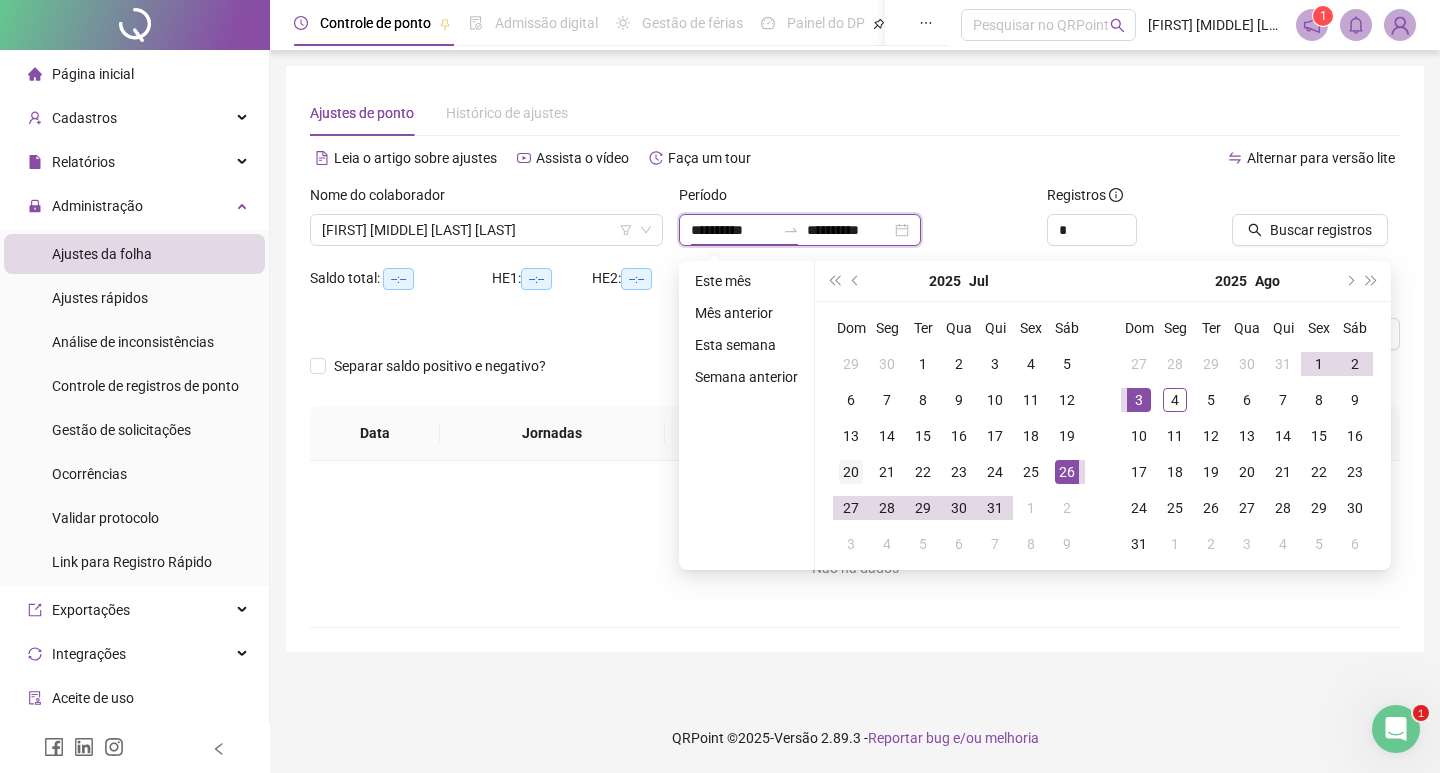 type on "**********" 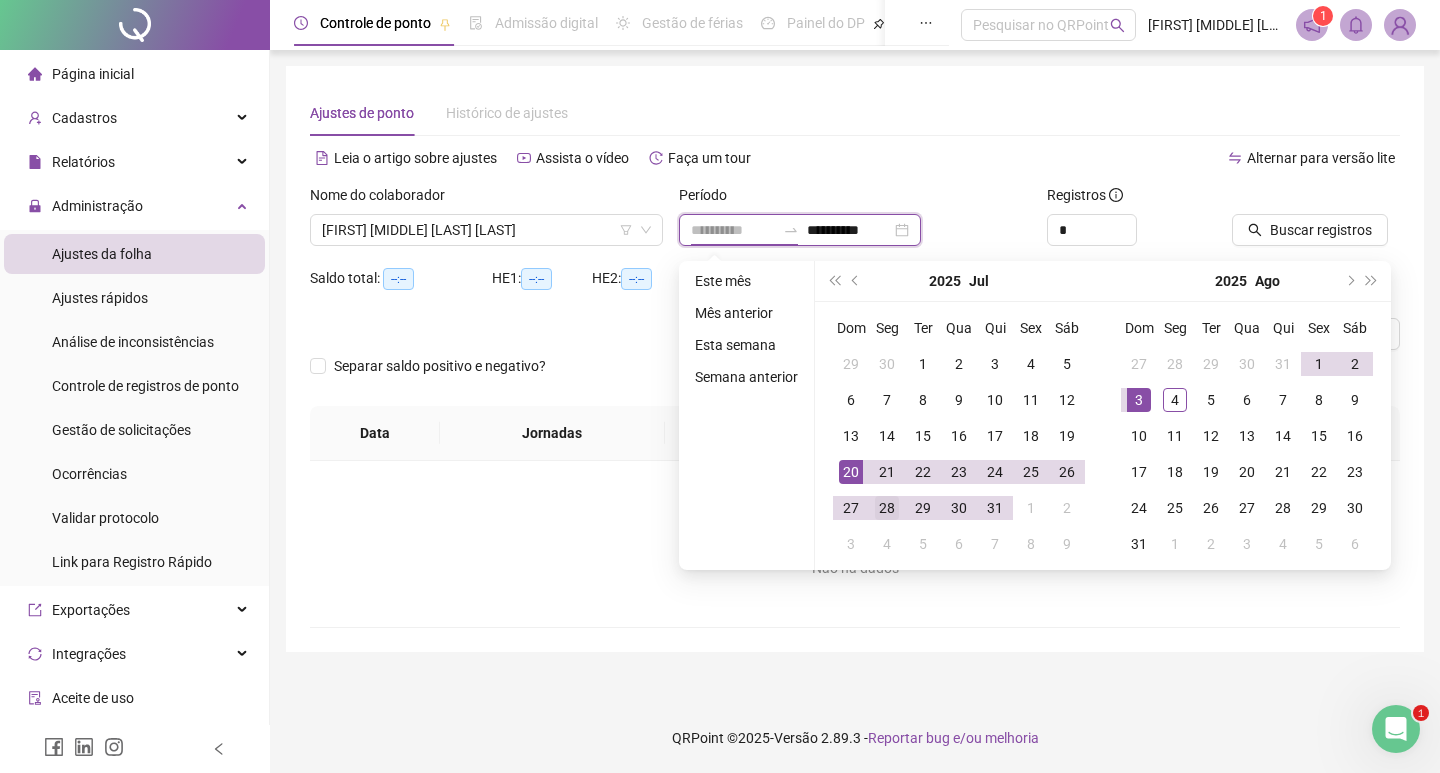 type on "**********" 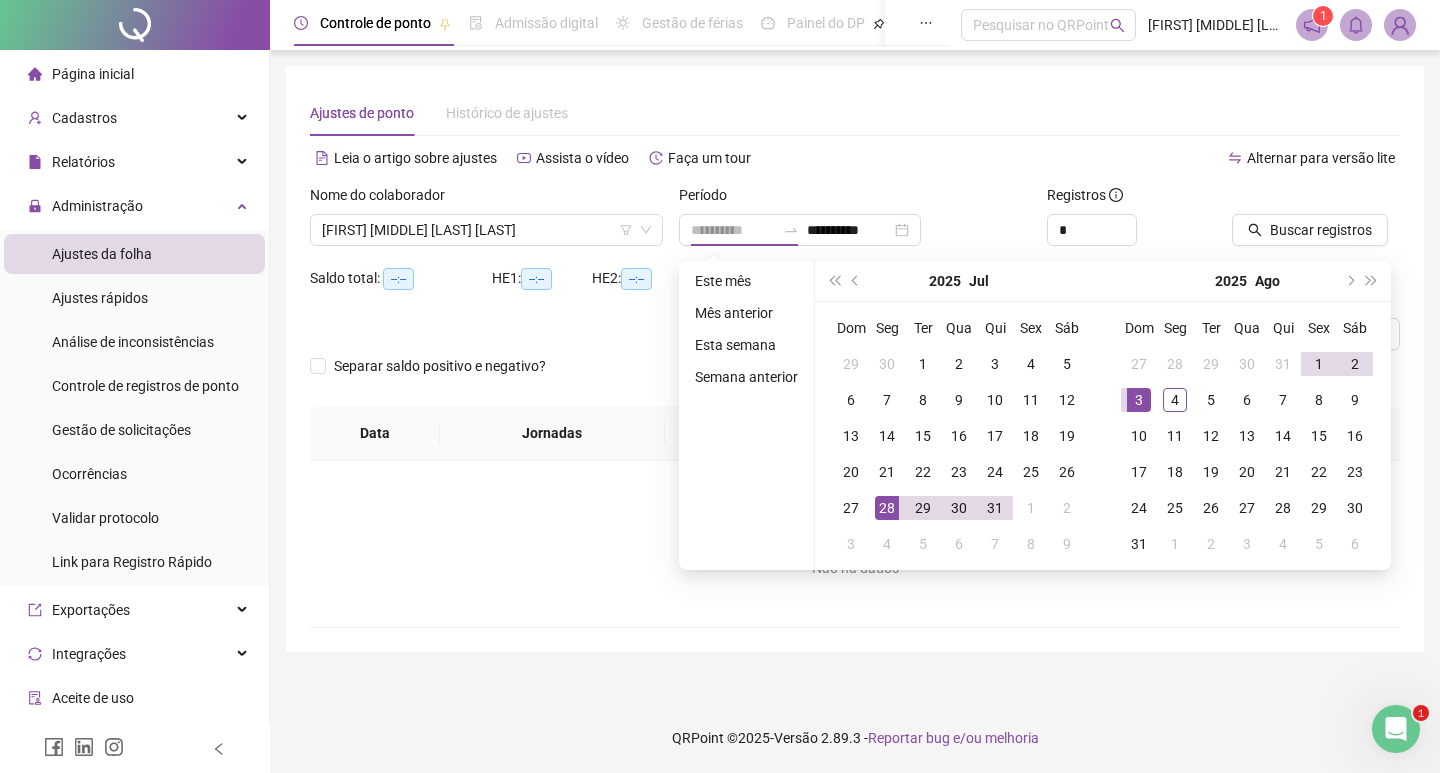 click on "28" at bounding box center [887, 508] 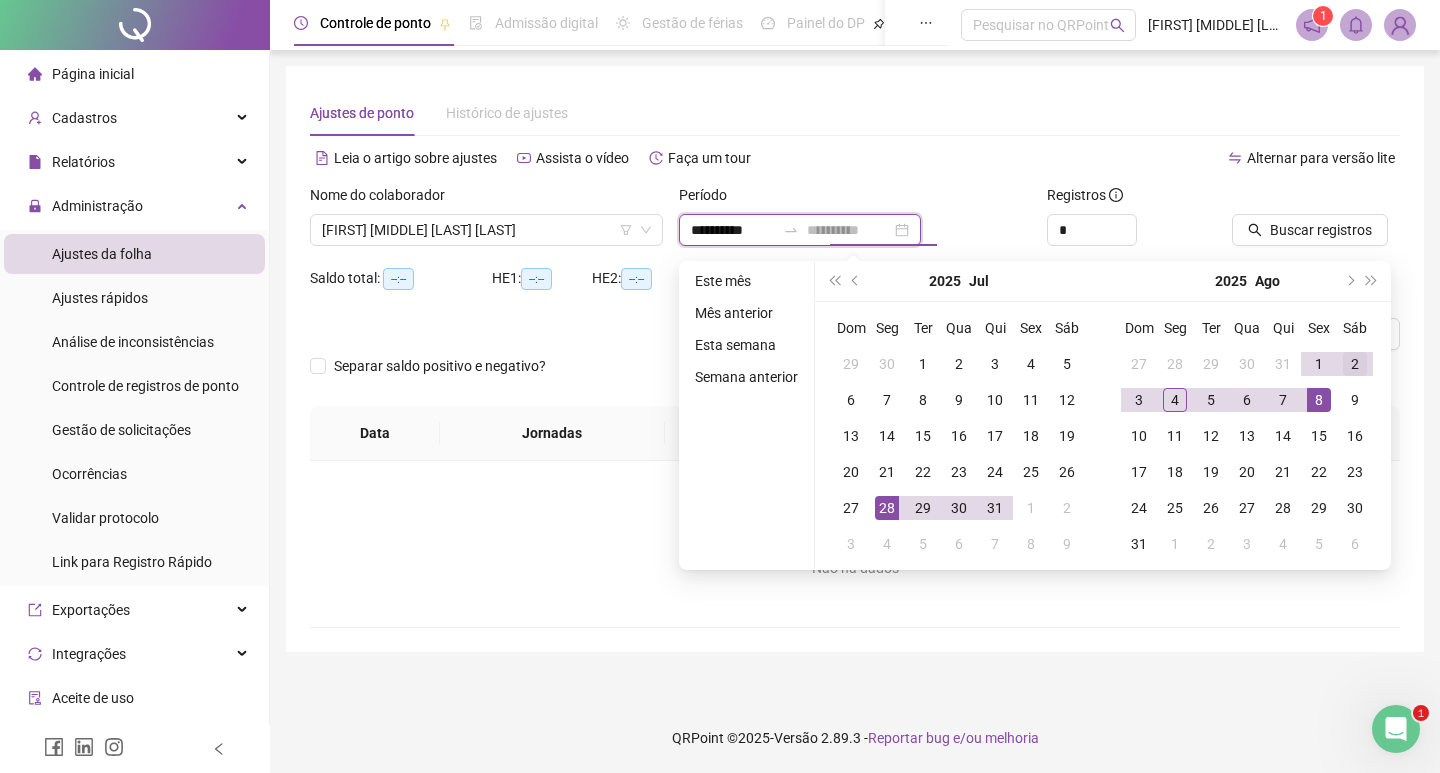 type on "**********" 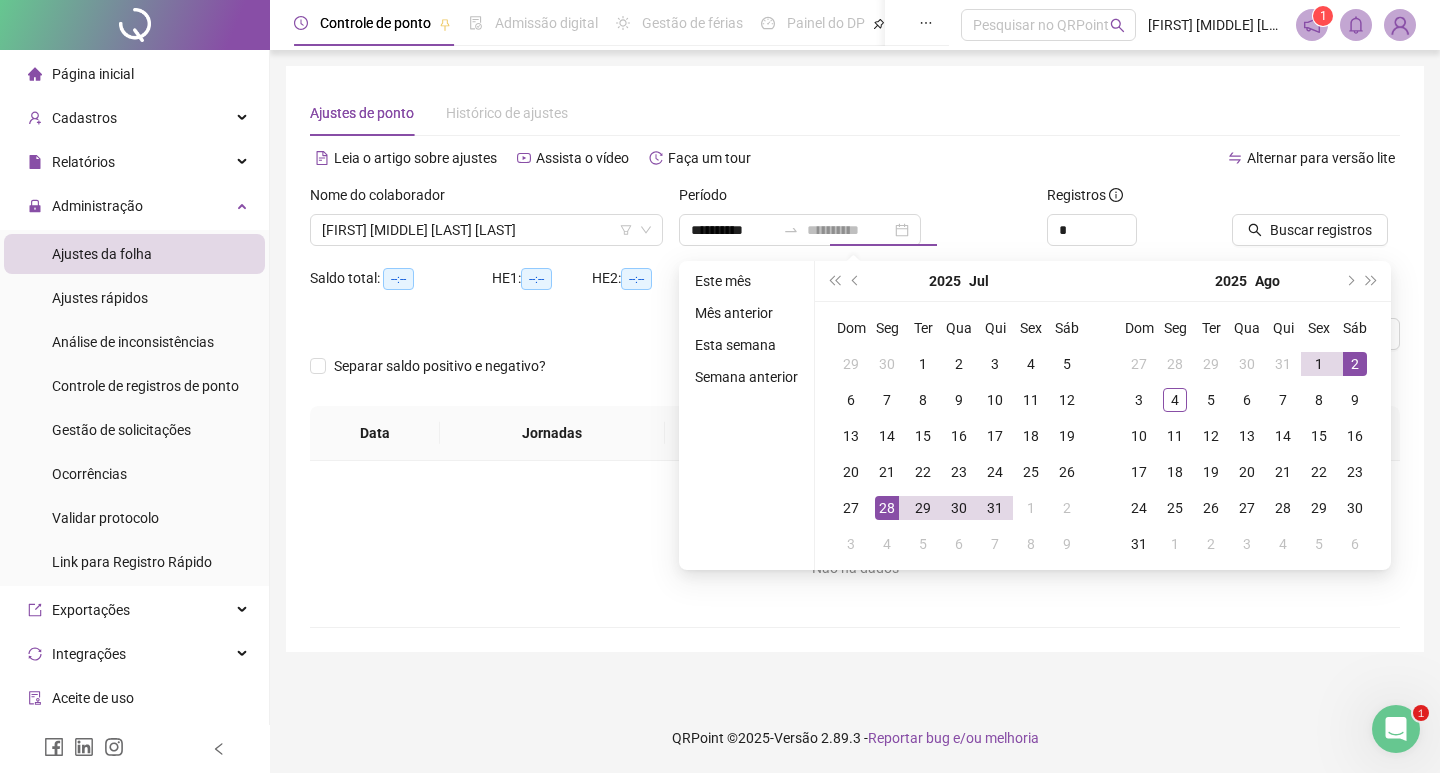 click on "2" at bounding box center (1355, 364) 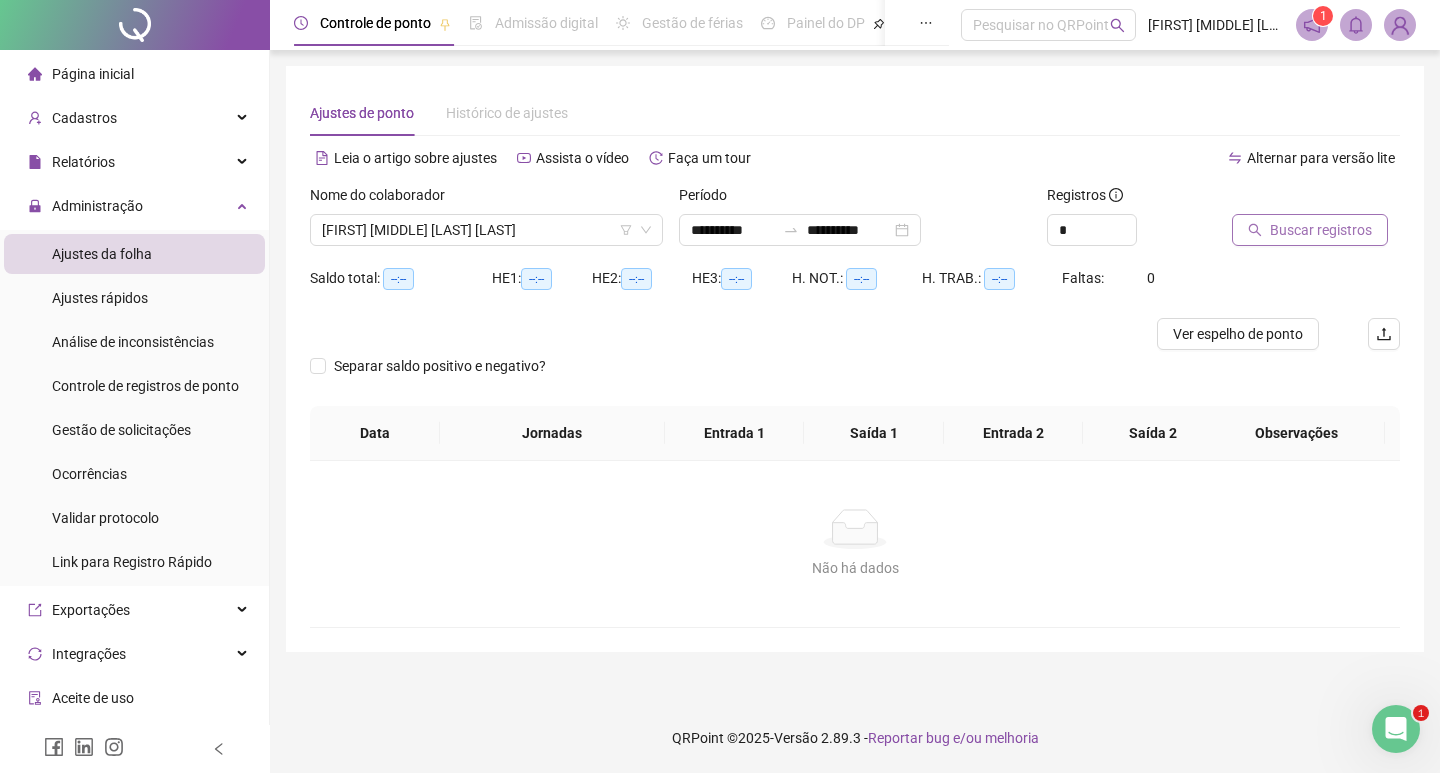 click on "Buscar registros" at bounding box center (1321, 230) 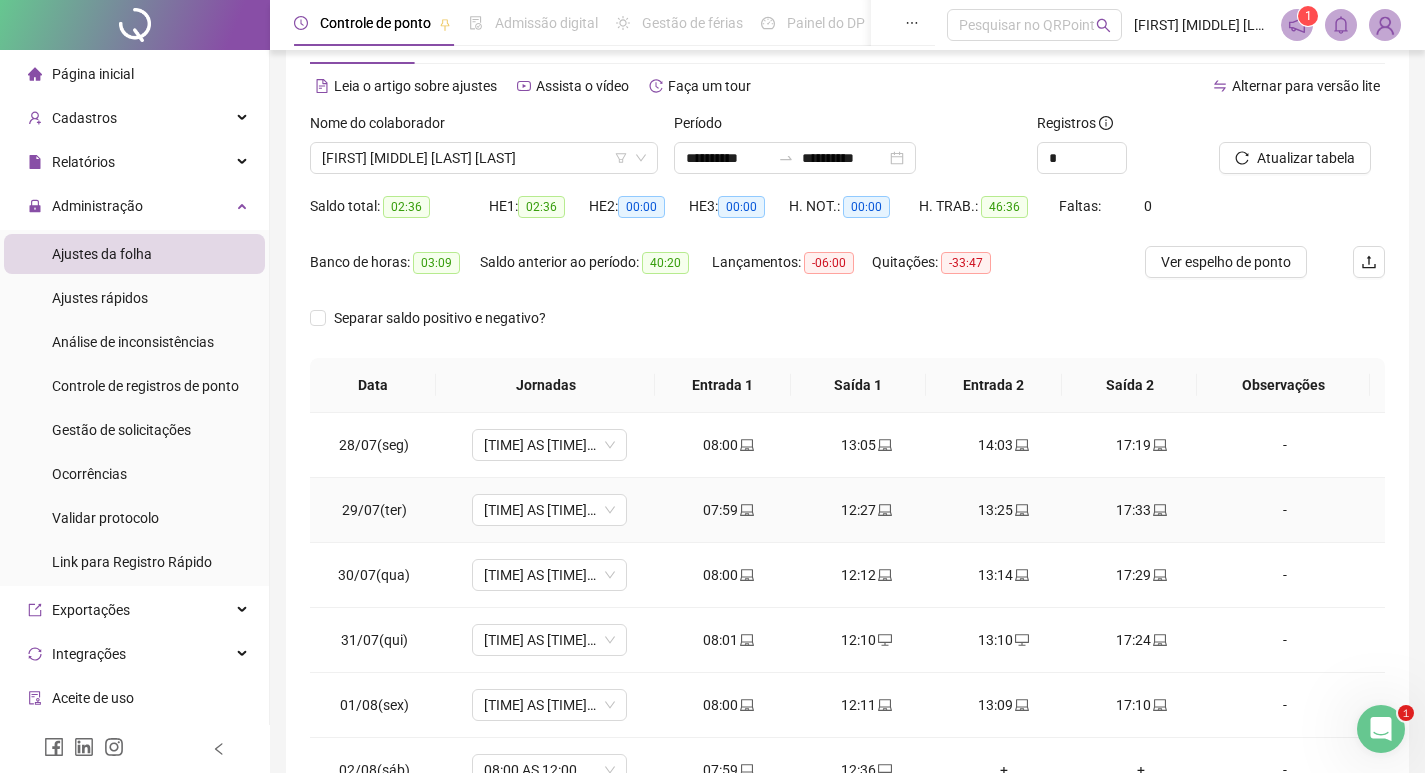 scroll, scrollTop: 0, scrollLeft: 0, axis: both 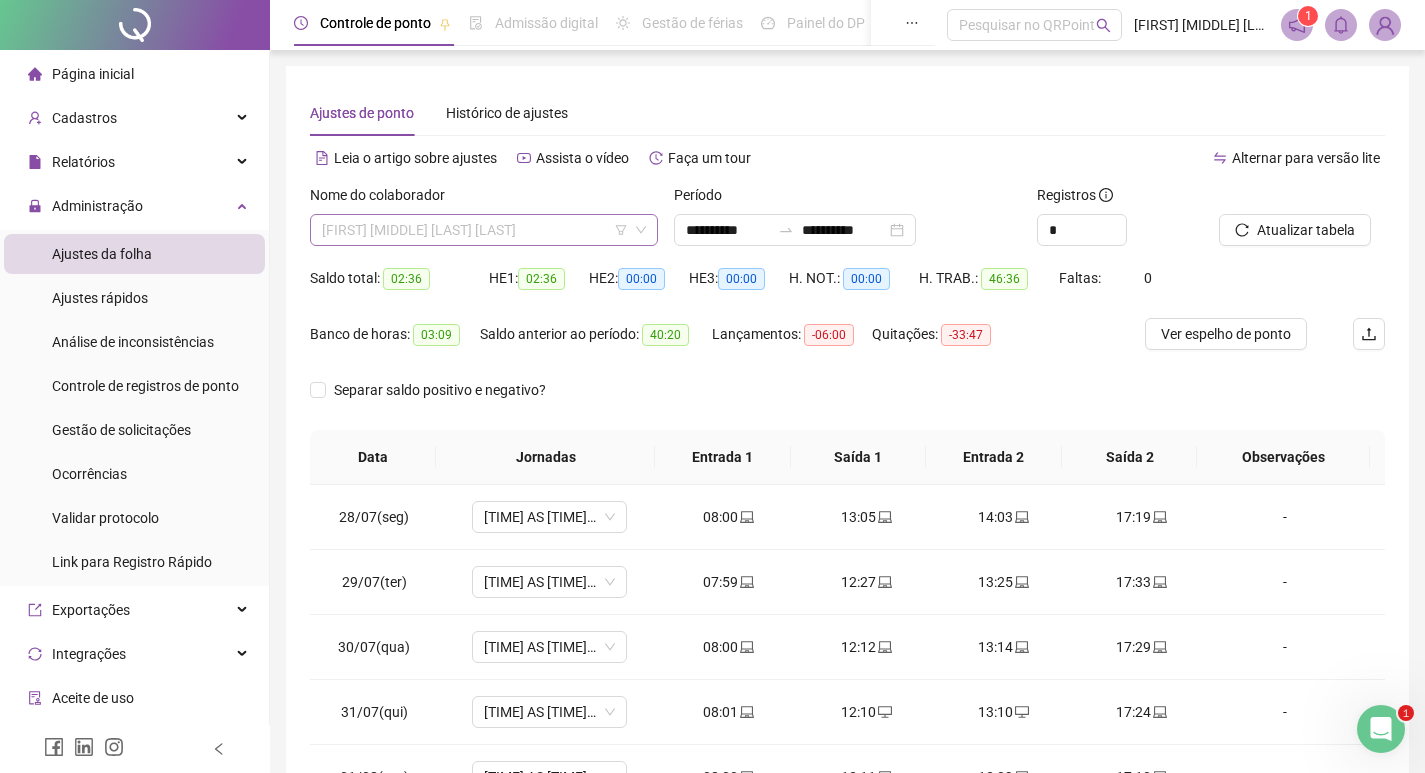 click on "[FIRST] [MIDDLE] [LAST] [LAST]" at bounding box center (484, 230) 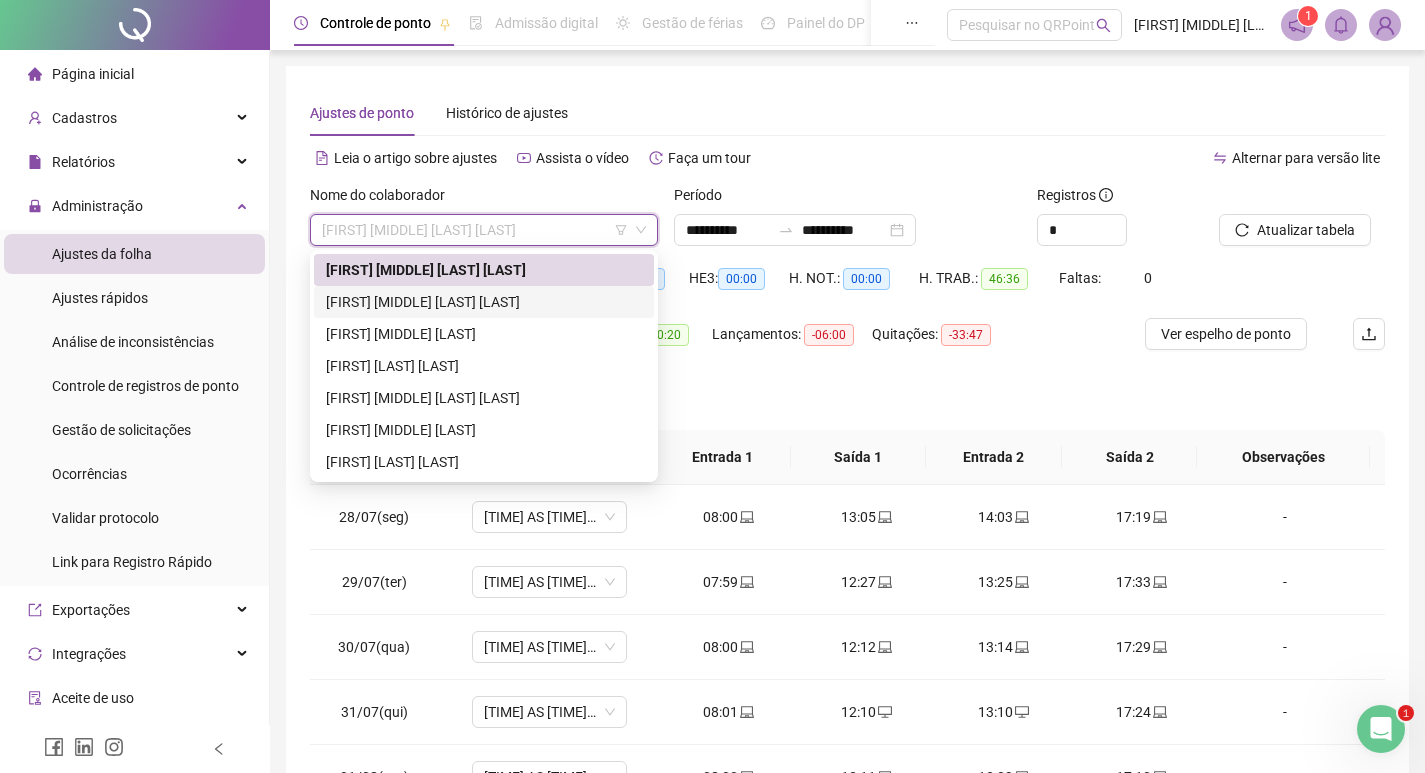 click on "[FIRST] [MIDDLE] [LAST] [LAST]" at bounding box center (484, 302) 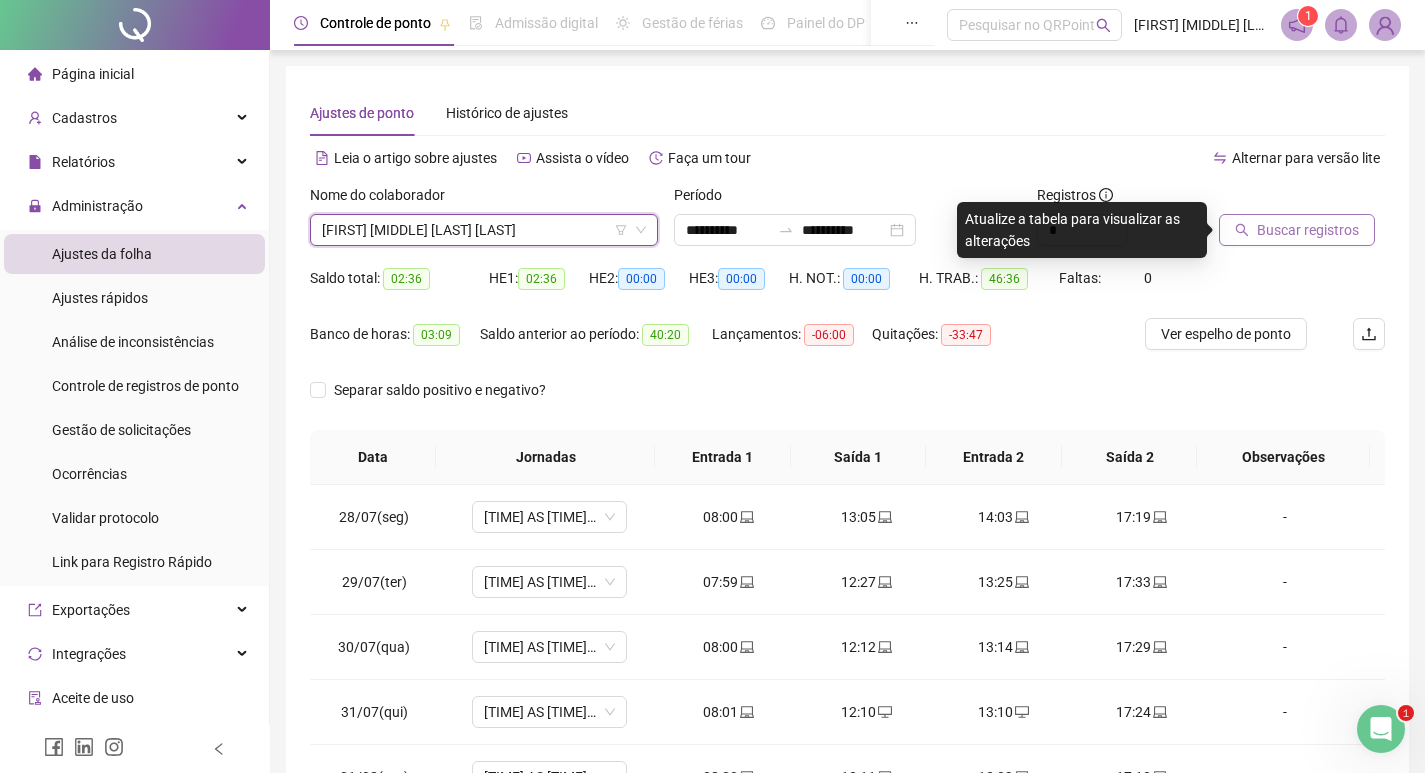 click on "Buscar registros" at bounding box center [1308, 230] 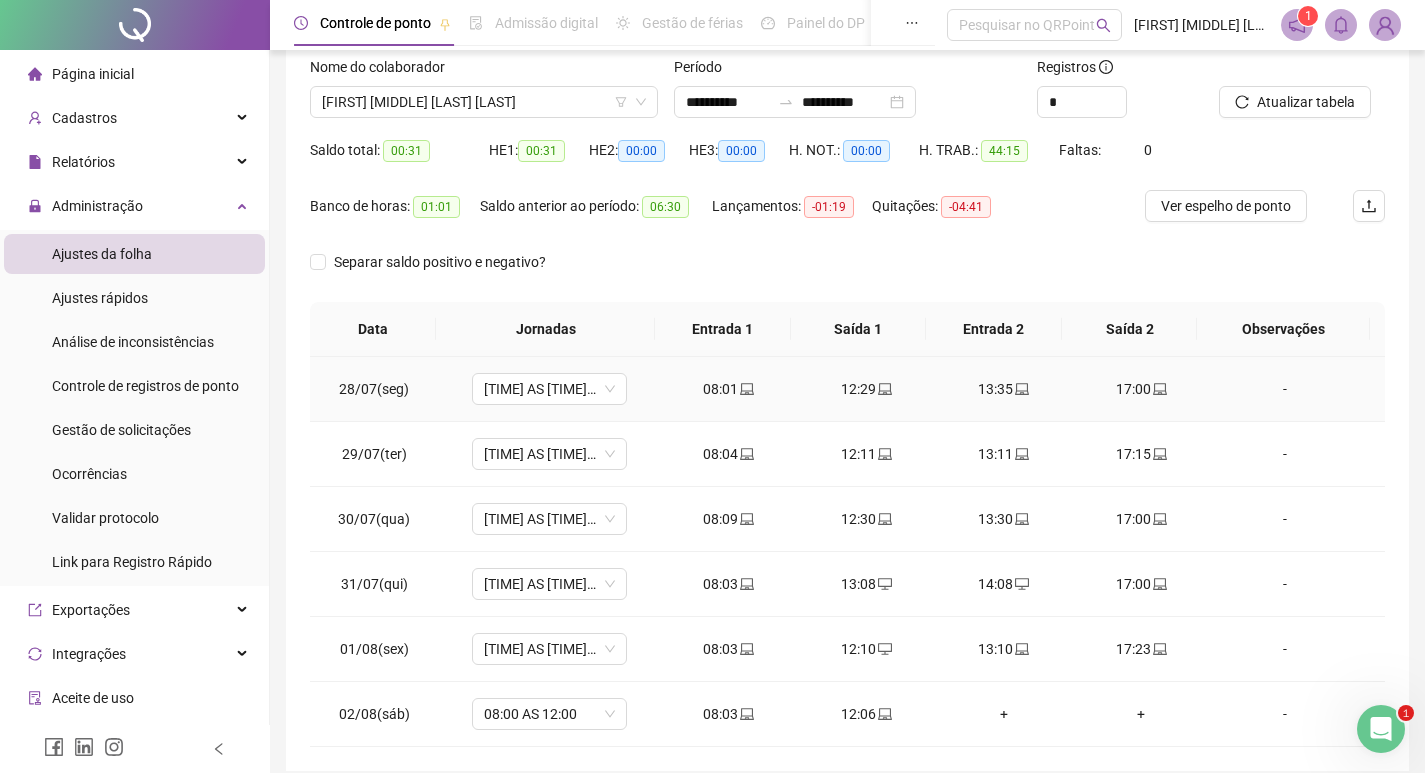 scroll, scrollTop: 0, scrollLeft: 0, axis: both 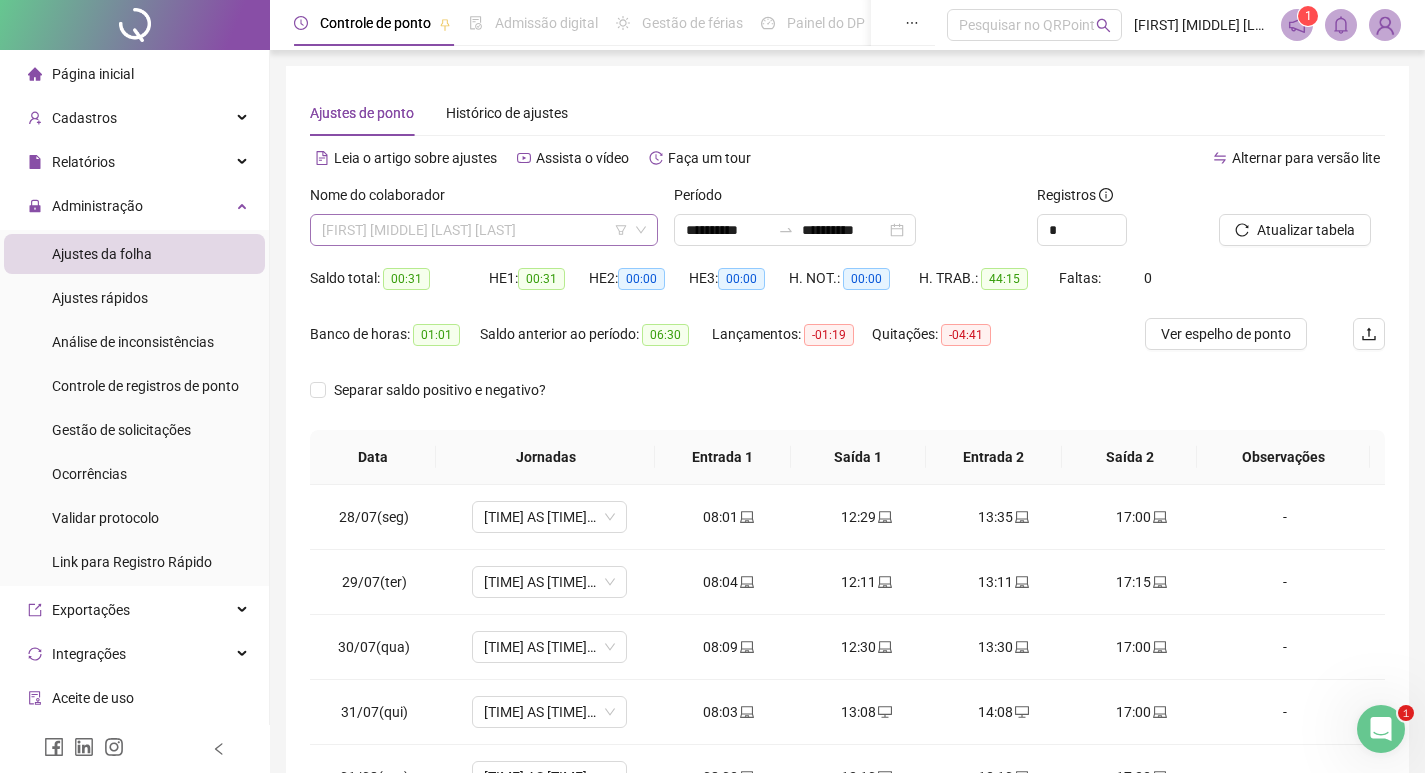click on "[FIRST] [MIDDLE] [LAST] [LAST]" at bounding box center [484, 230] 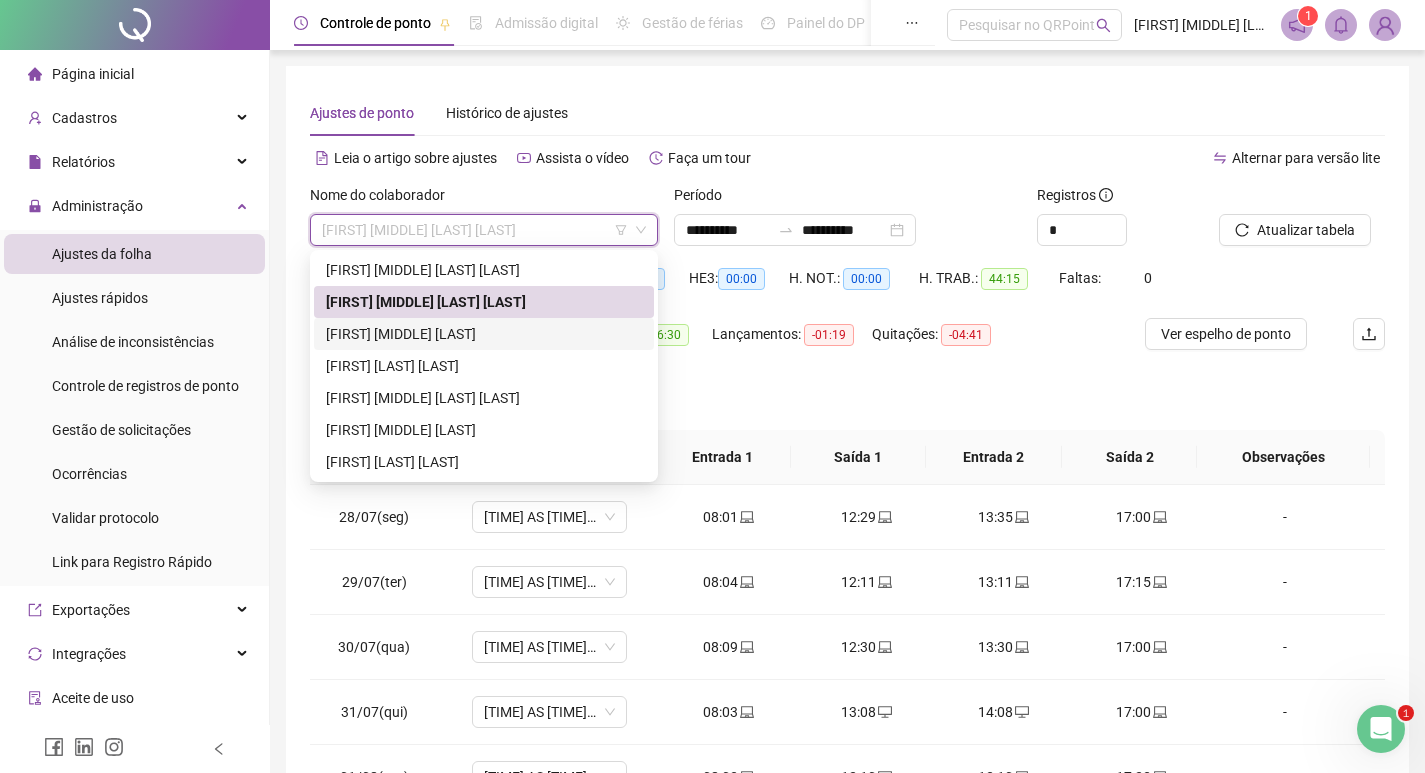 click on "[FIRST] [MIDDLE] [LAST]" at bounding box center [484, 334] 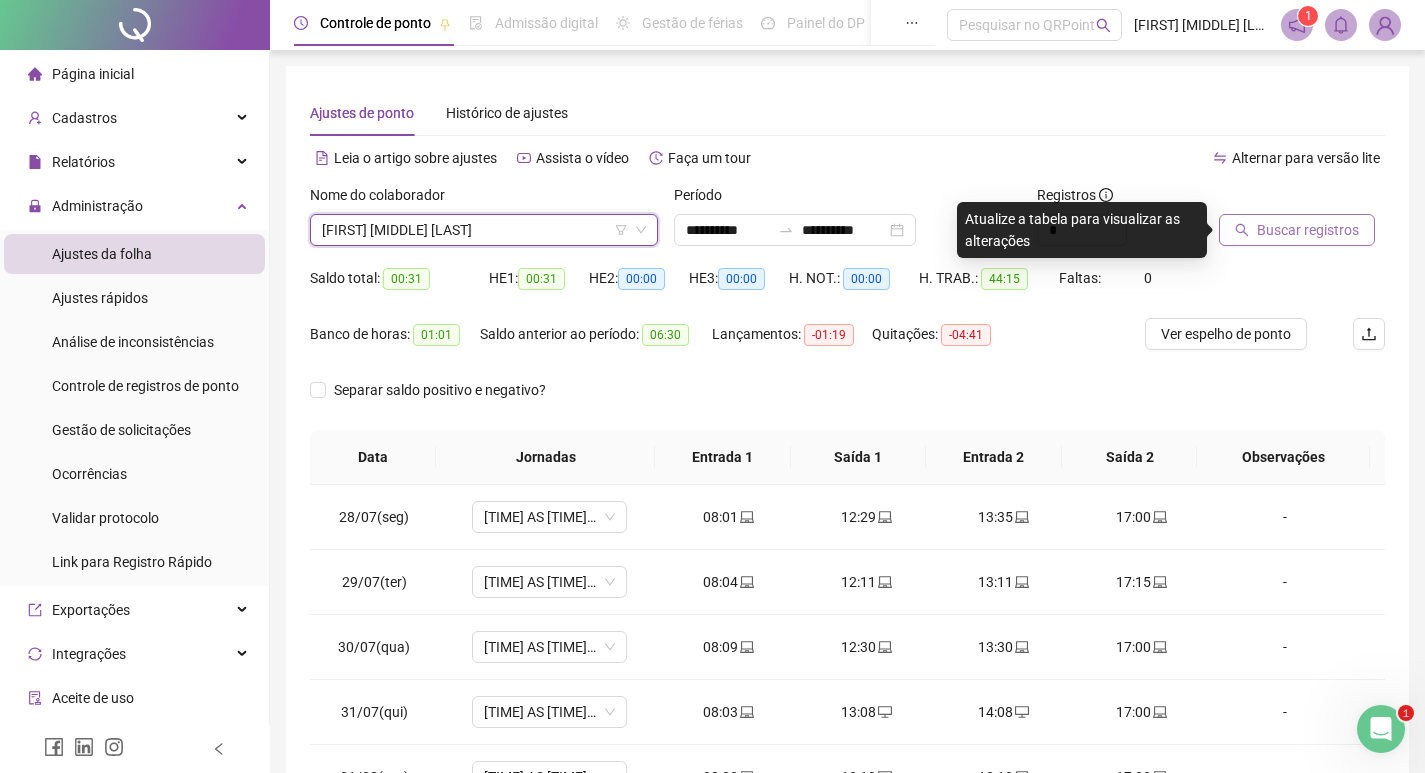 click on "Buscar registros" at bounding box center (1308, 230) 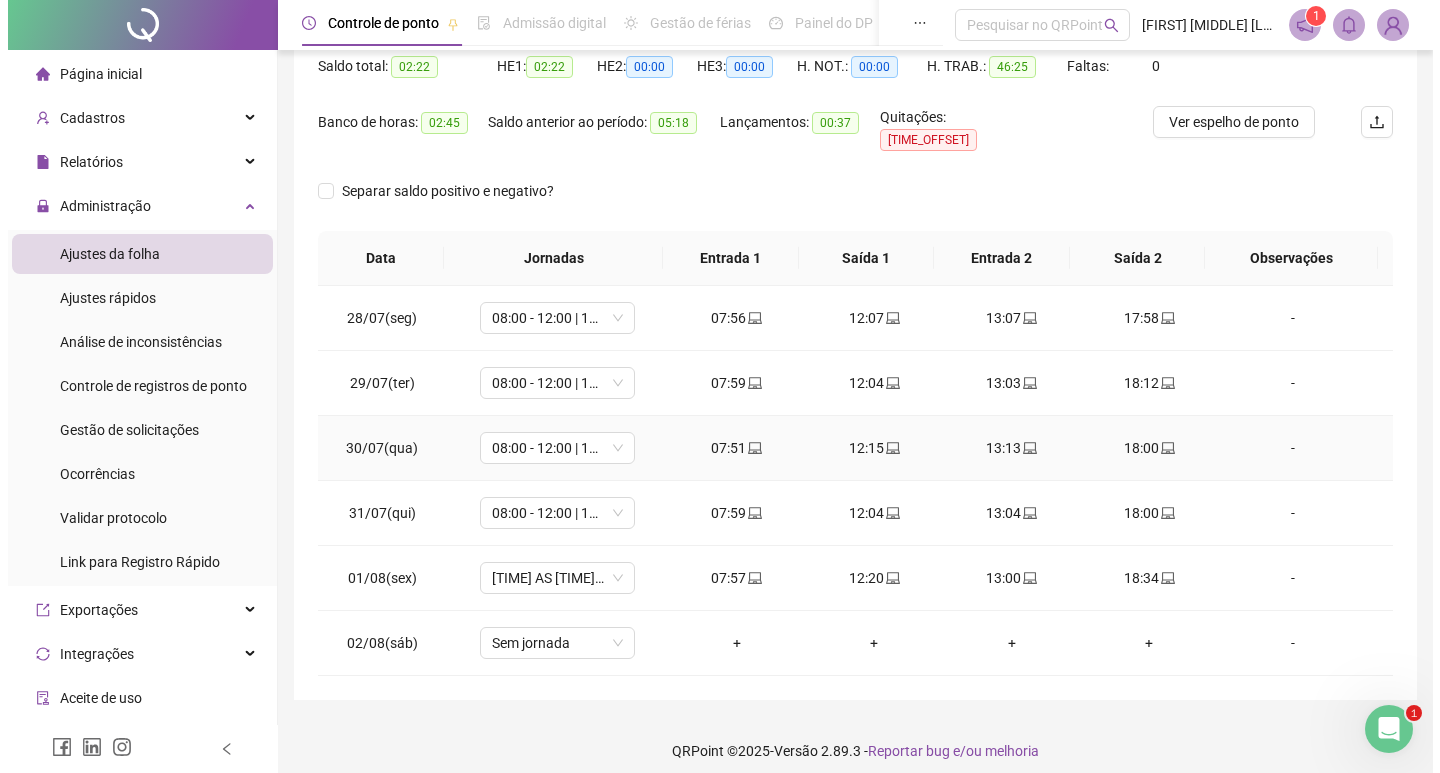 scroll, scrollTop: 12, scrollLeft: 0, axis: vertical 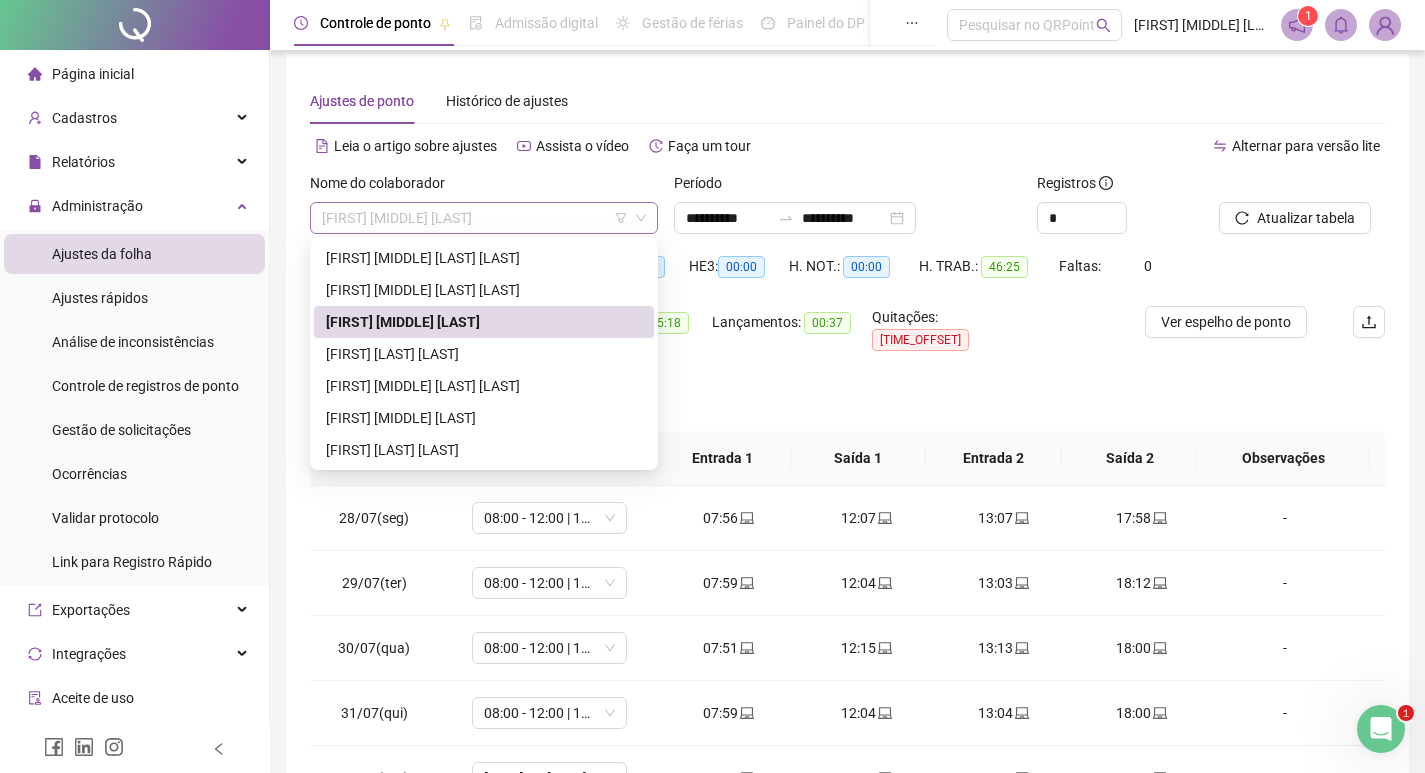 click on "[FIRST] [MIDDLE] [LAST]" at bounding box center [484, 218] 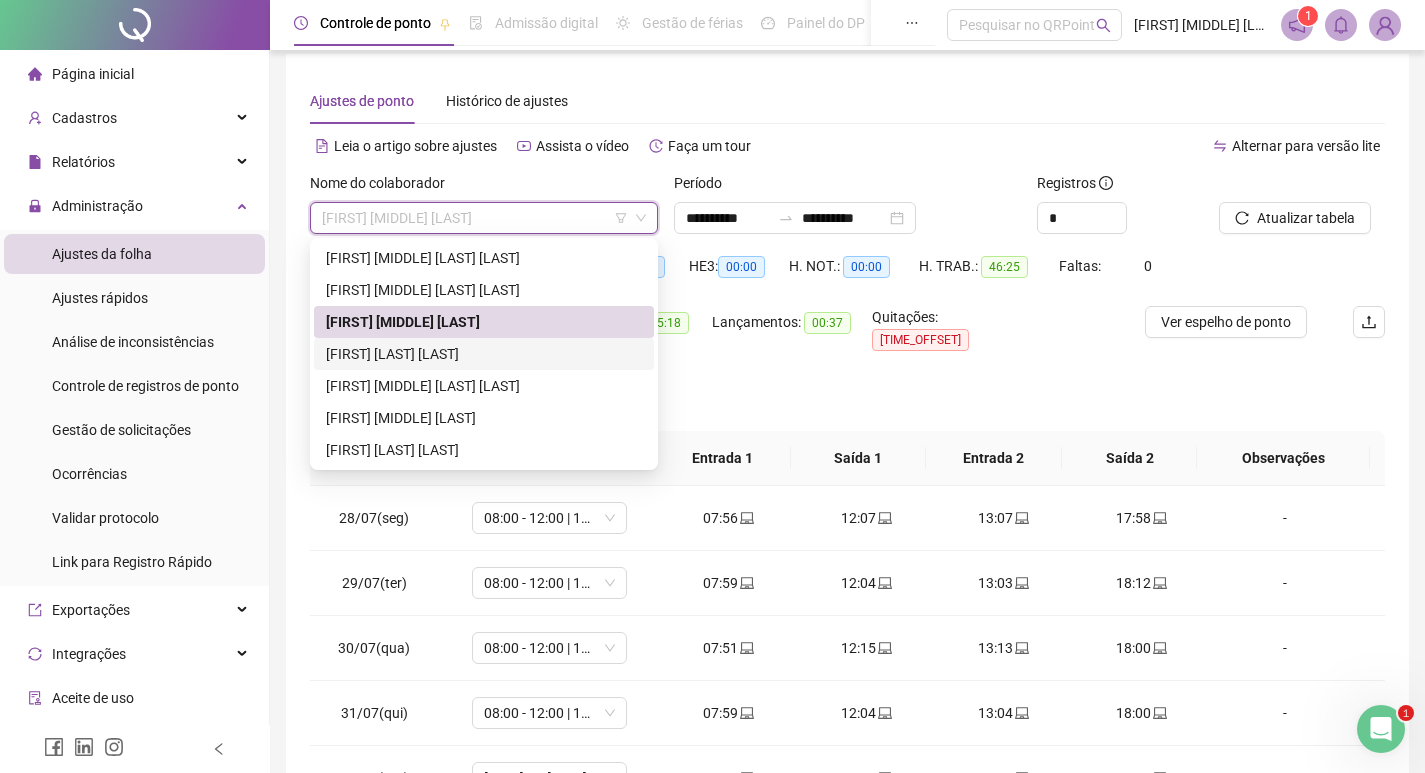 click on "[FIRST] [LAST] [LAST]" at bounding box center [484, 354] 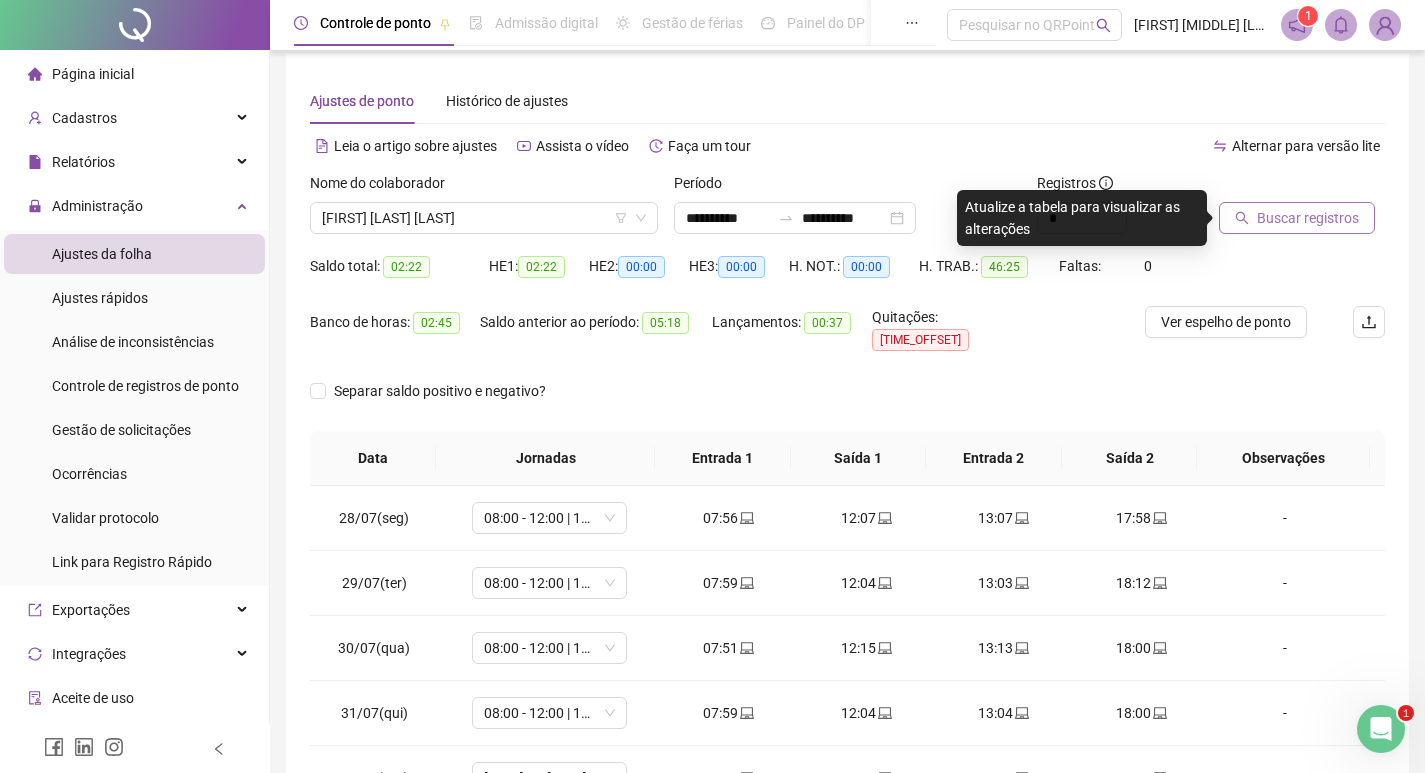 click on "Buscar registros" at bounding box center [1308, 218] 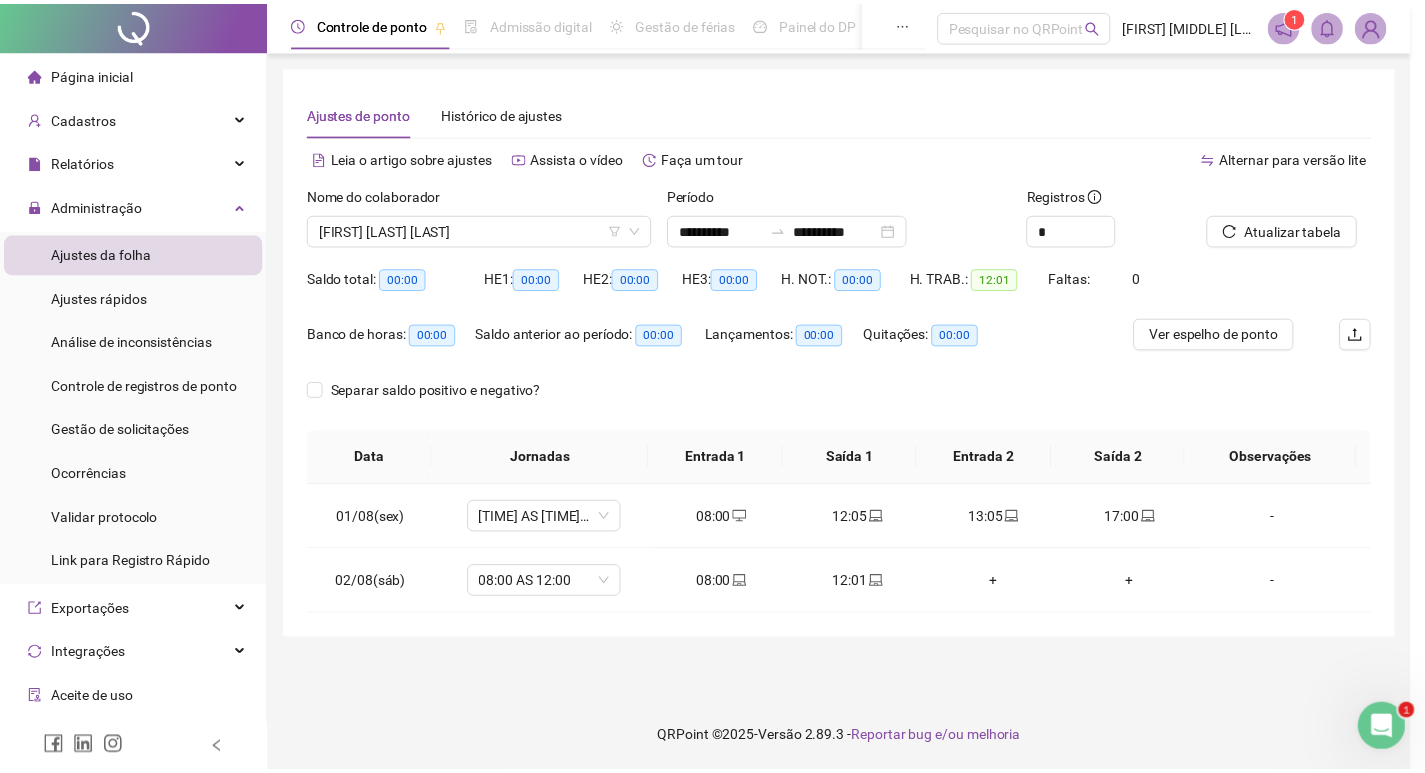 scroll, scrollTop: 0, scrollLeft: 0, axis: both 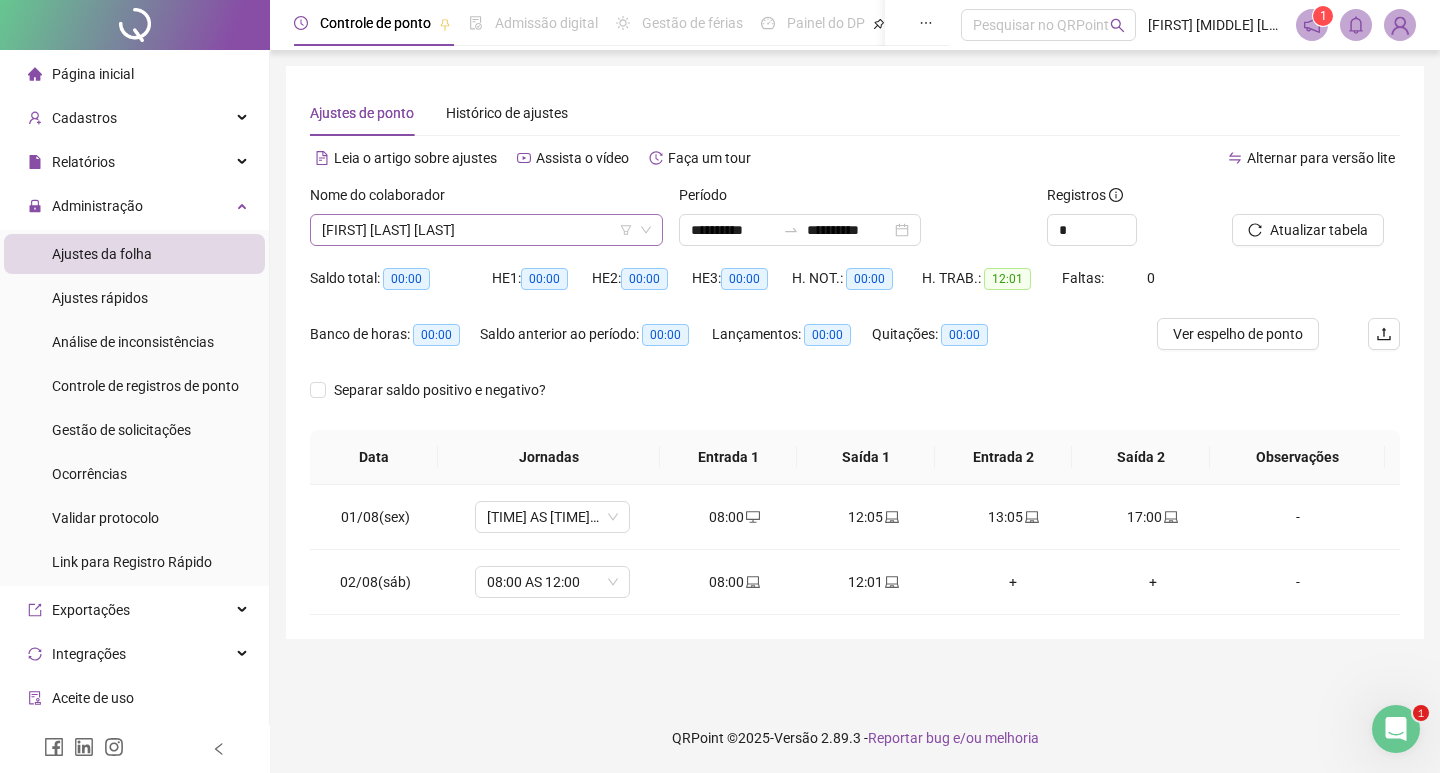 click on "[FIRST] [LAST] [LAST]" at bounding box center (486, 230) 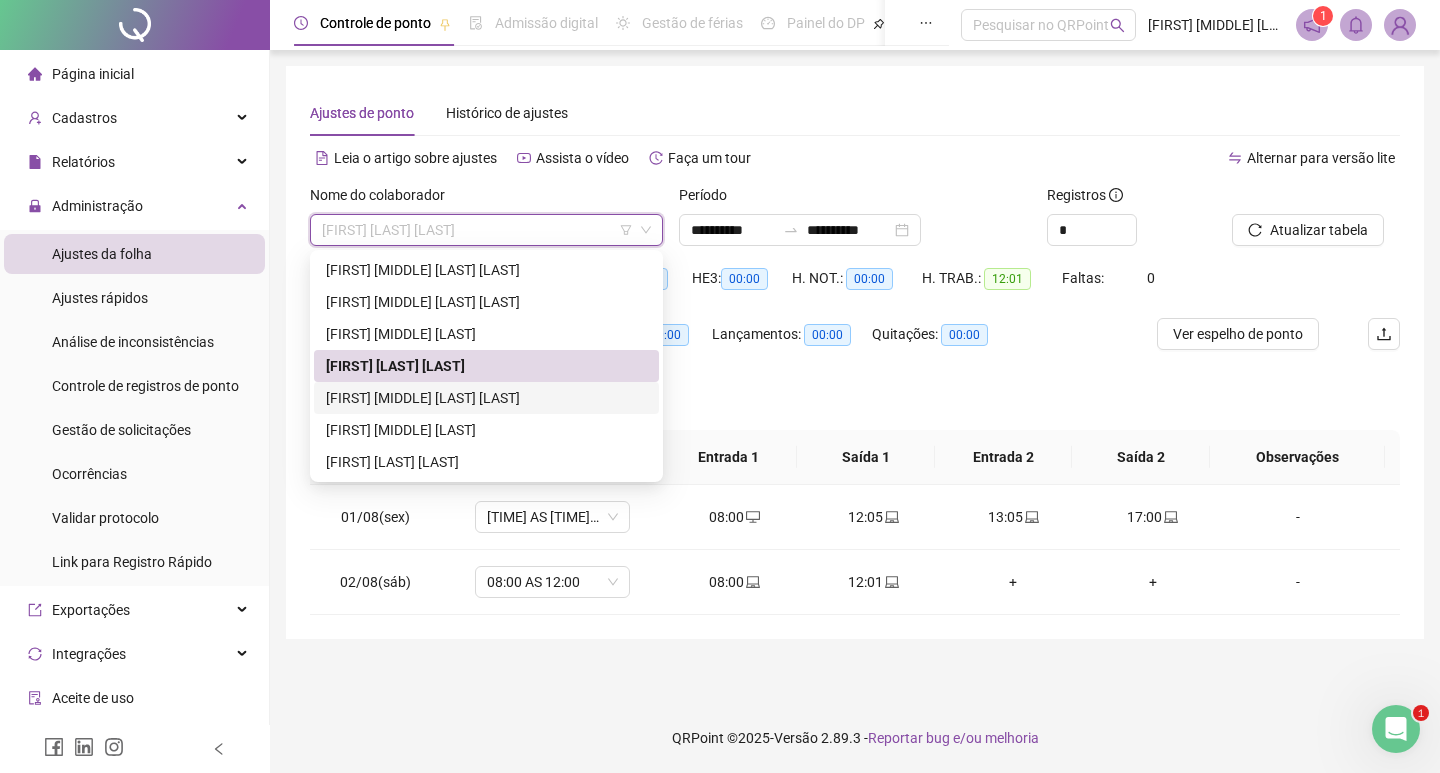 click on "[FIRST] [MIDDLE] [LAST] [LAST]" at bounding box center (486, 398) 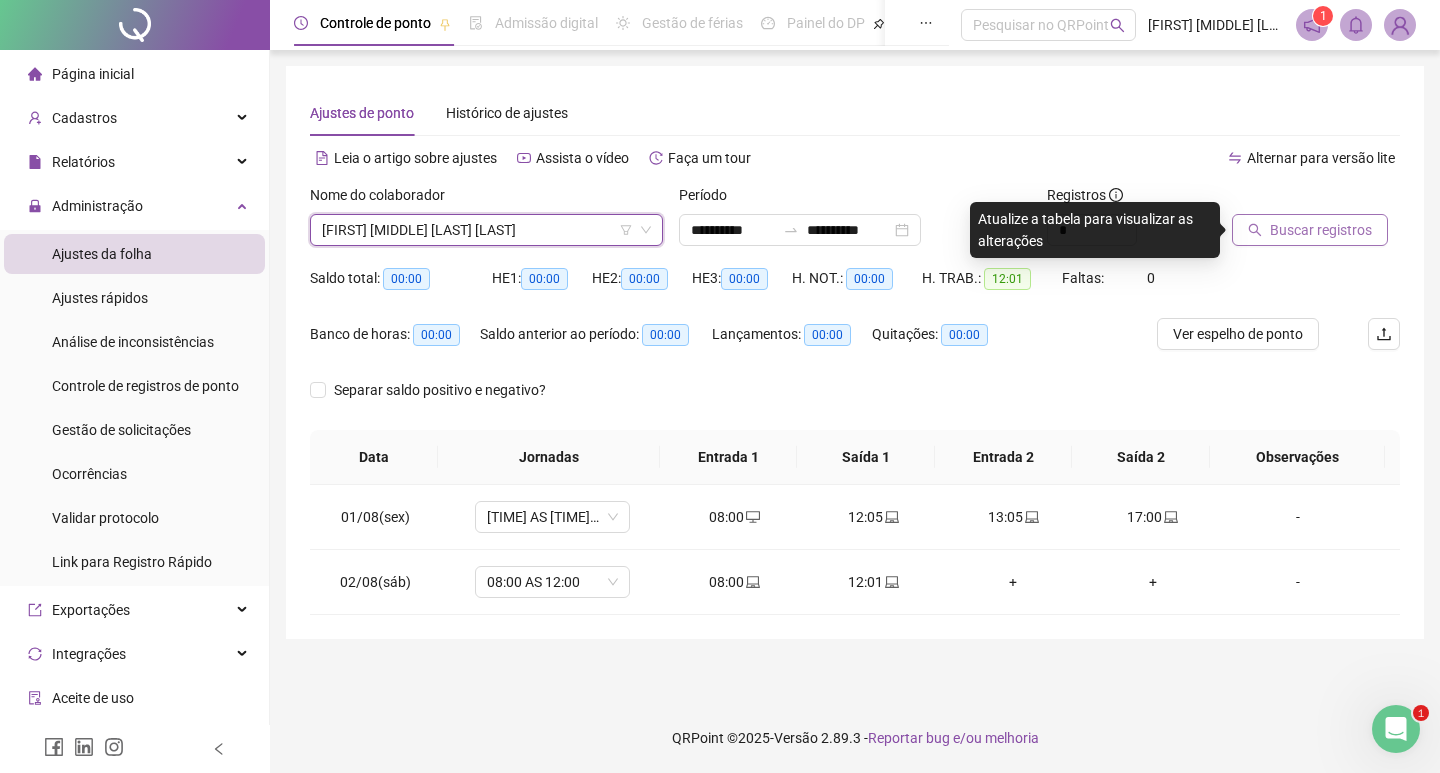 click on "Buscar registros" at bounding box center [1321, 230] 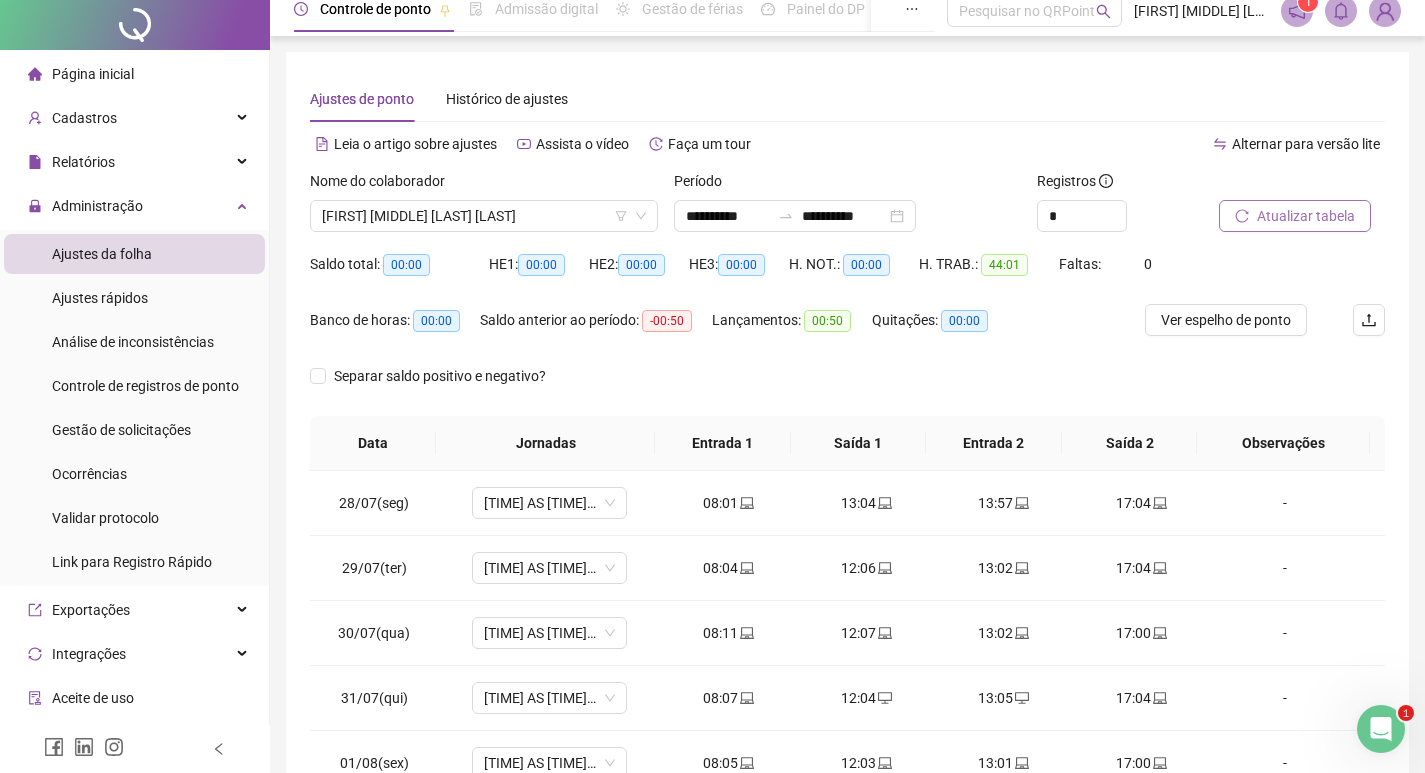 scroll, scrollTop: 0, scrollLeft: 0, axis: both 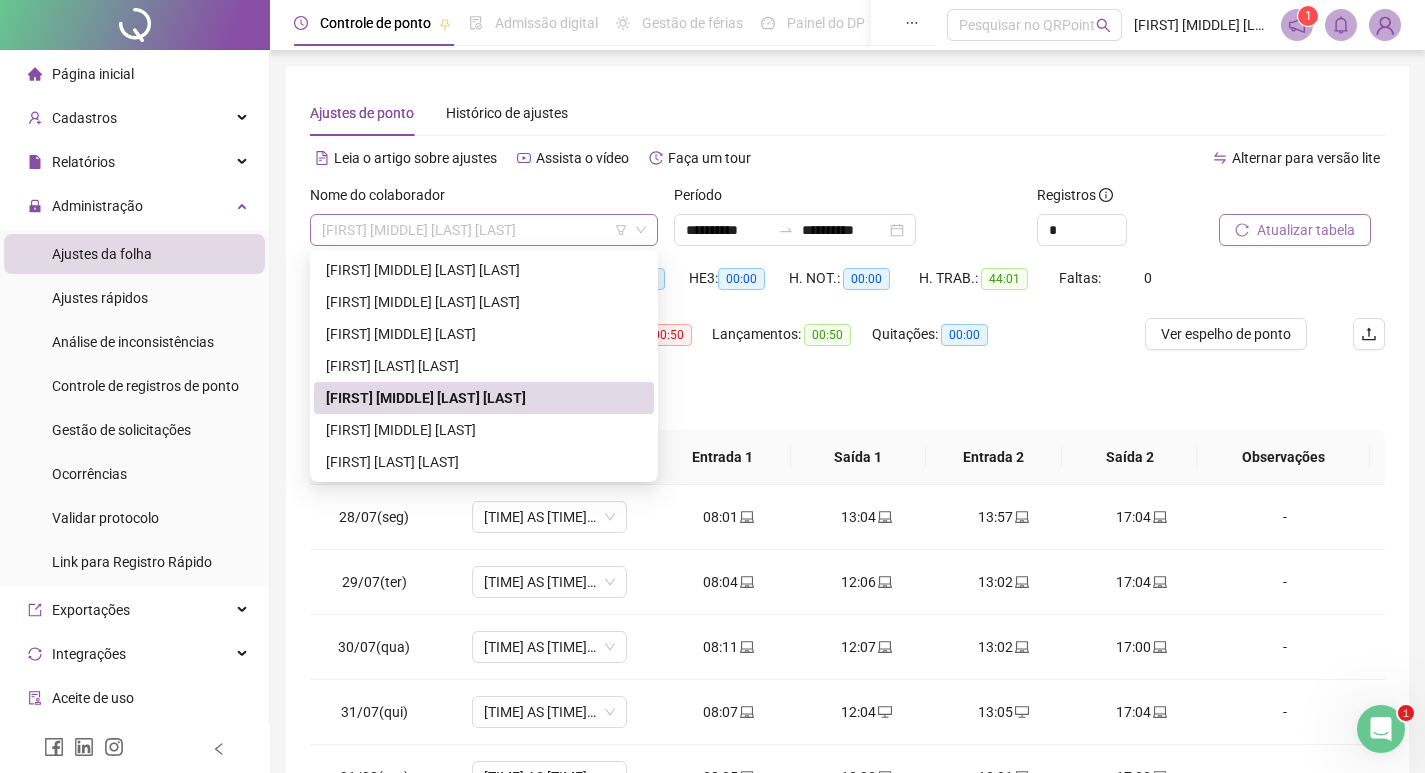 click on "[FIRST] [MIDDLE] [LAST] [LAST]" at bounding box center [484, 230] 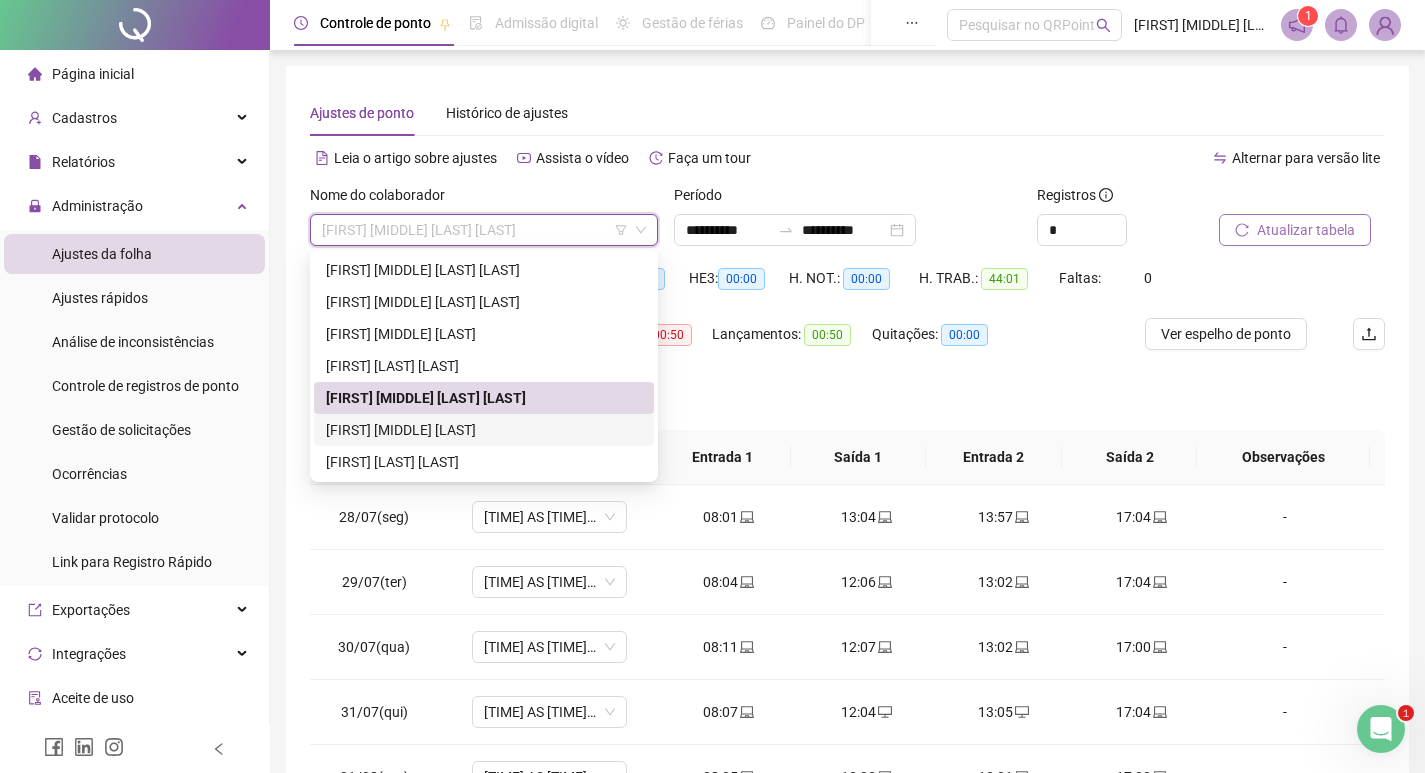 click on "[FIRST] [MIDDLE] [LAST]" at bounding box center (484, 430) 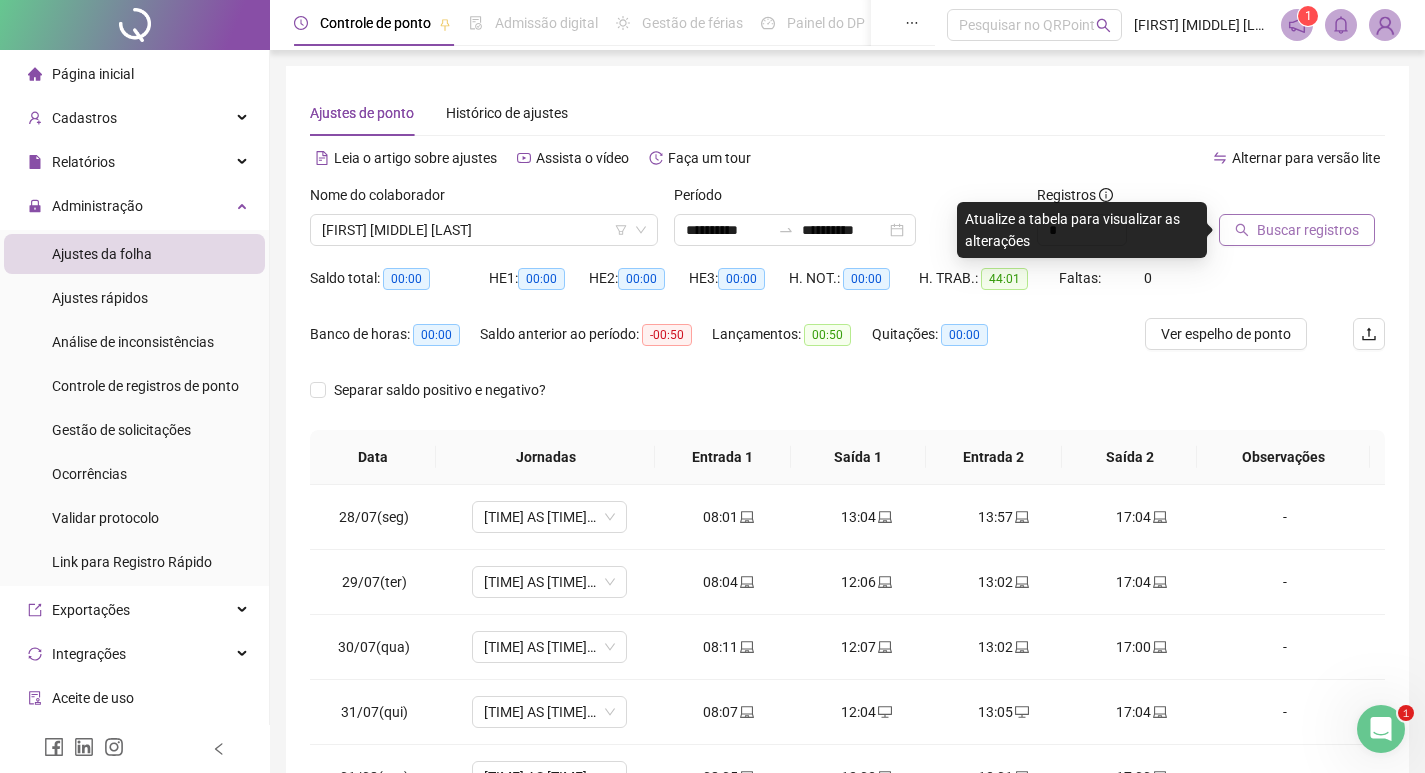 click on "Buscar registros" at bounding box center [1308, 230] 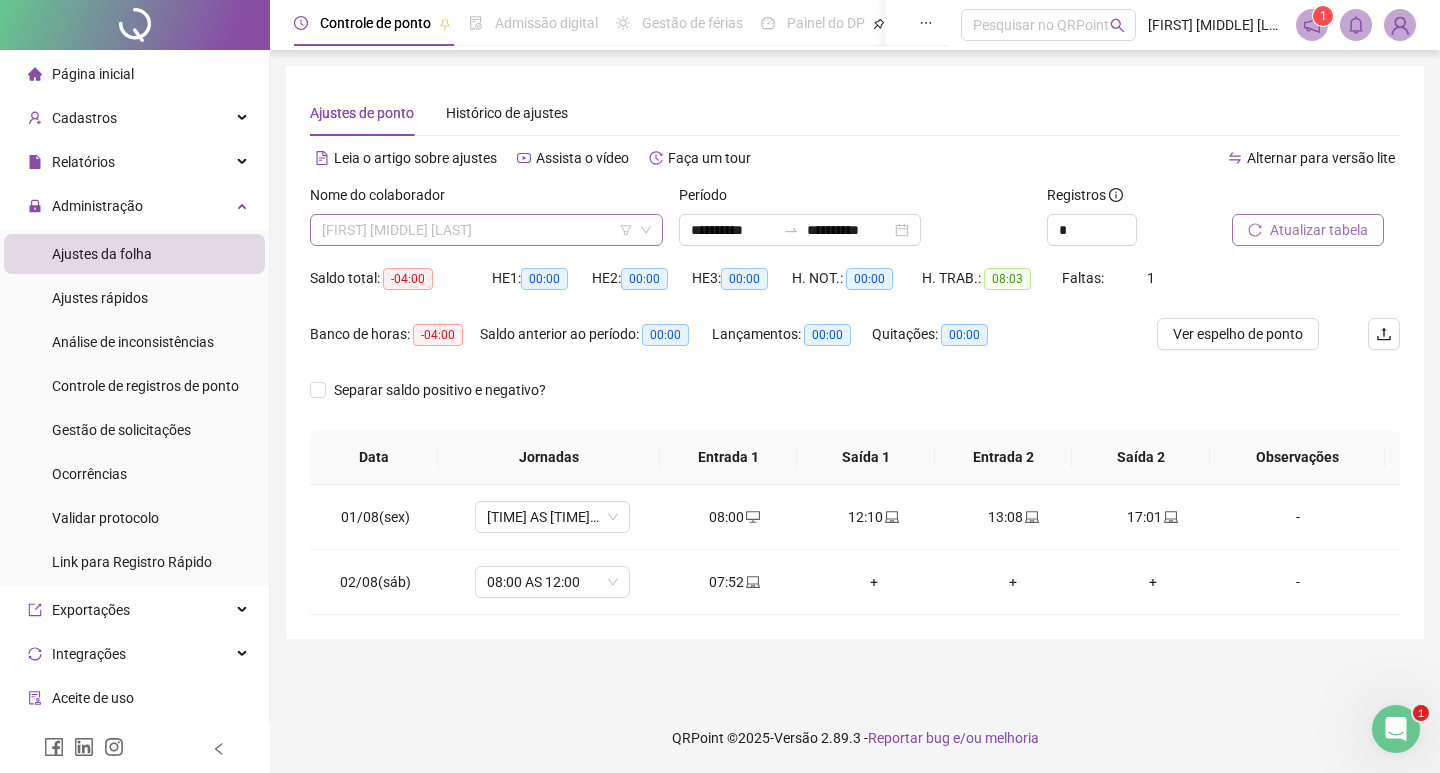 click on "[FIRST] [MIDDLE] [LAST]" at bounding box center [486, 230] 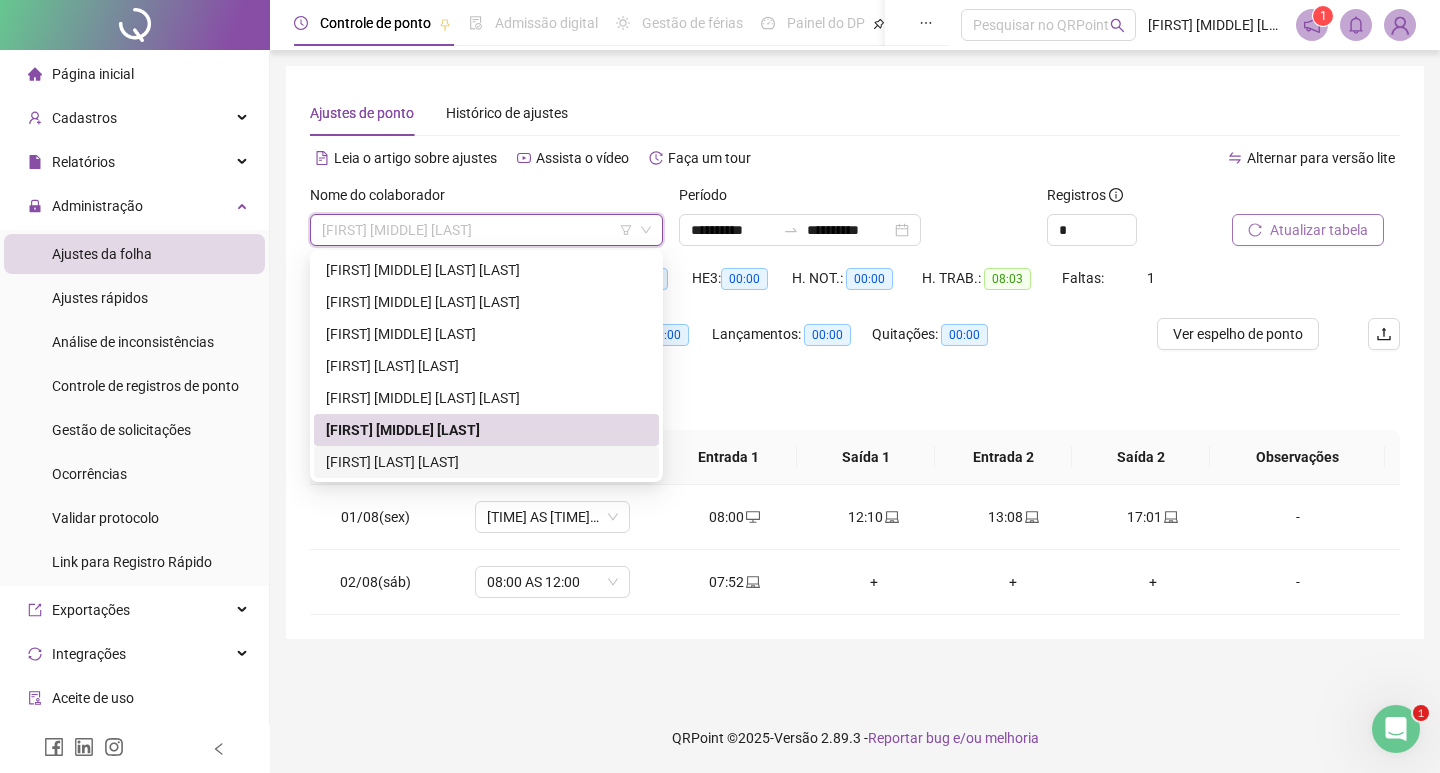 click on "[FIRST] [LAST] [LAST]" at bounding box center (486, 462) 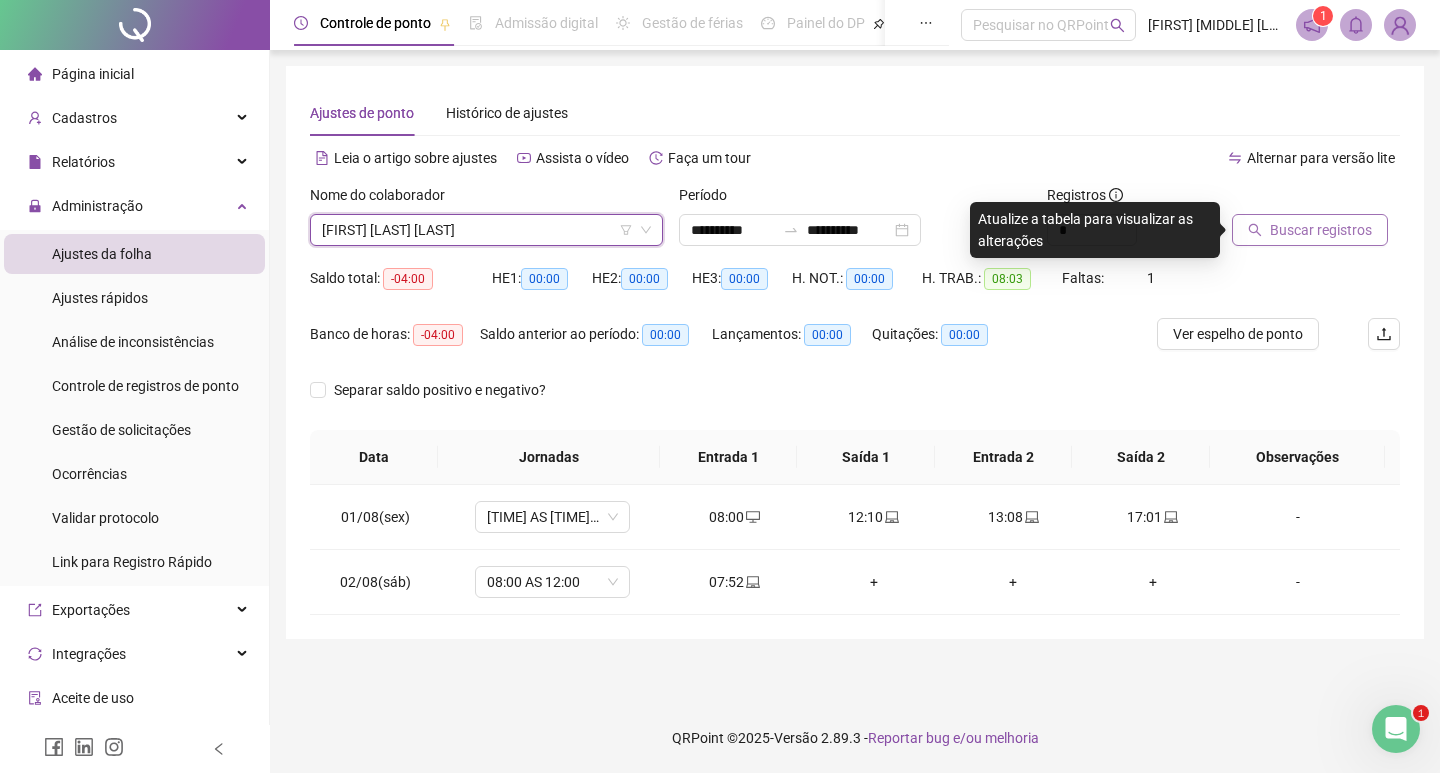 click on "Buscar registros" at bounding box center (1321, 230) 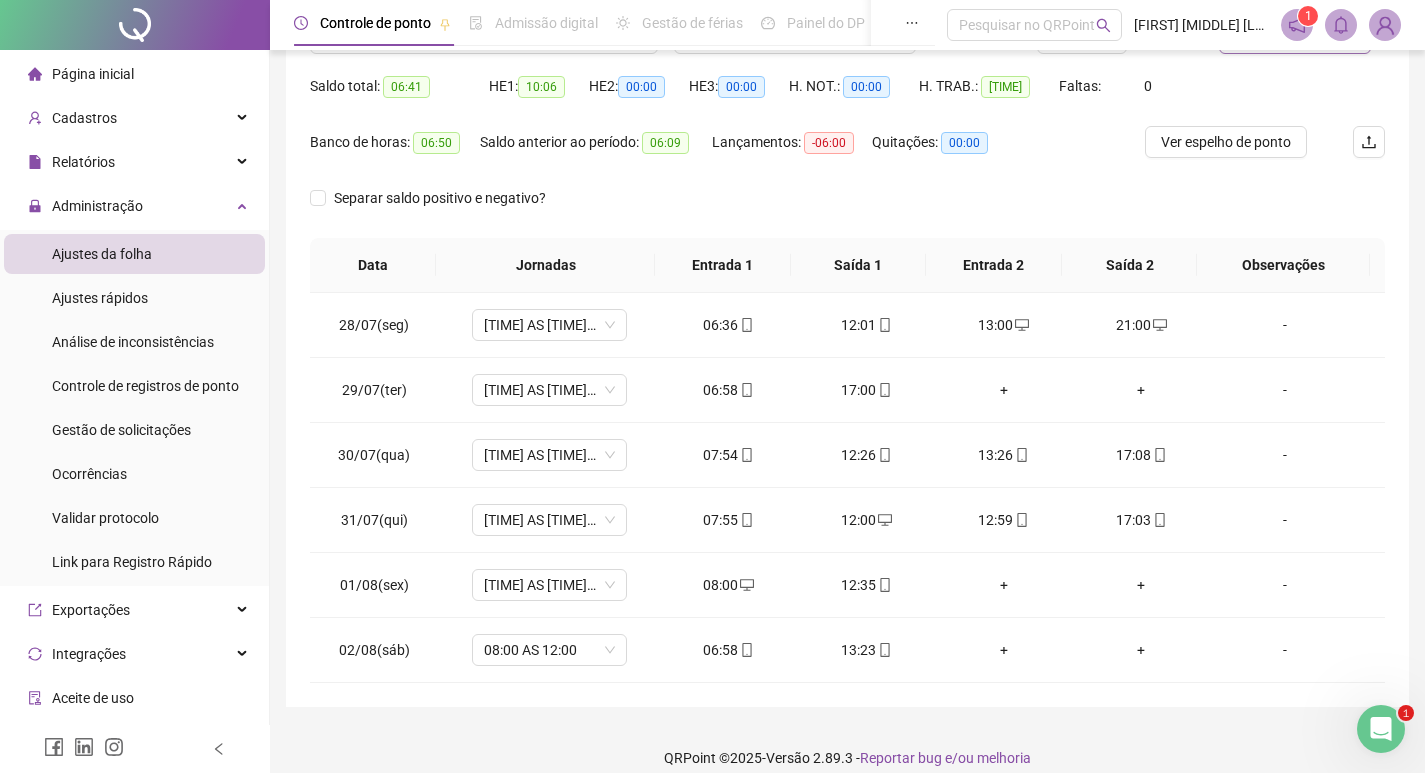 scroll, scrollTop: 212, scrollLeft: 0, axis: vertical 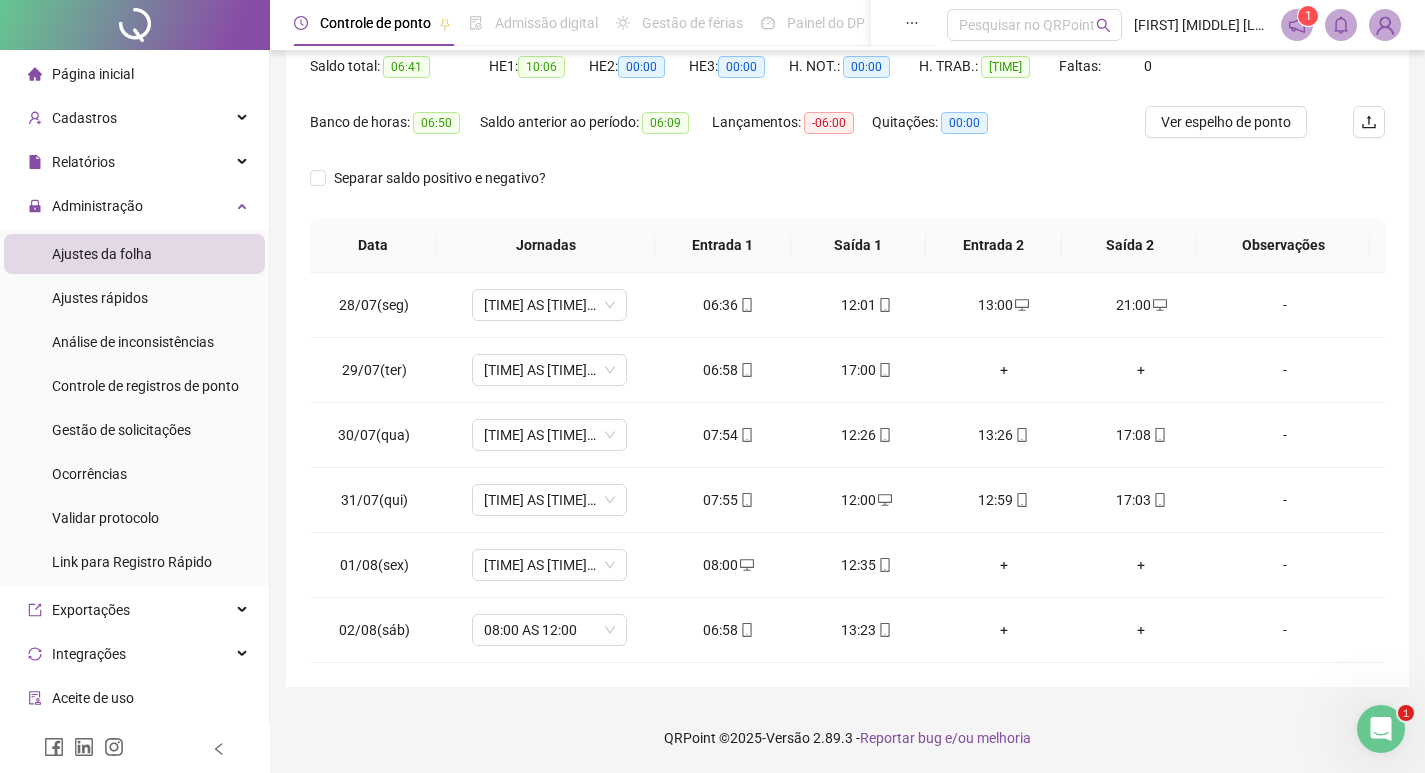 type 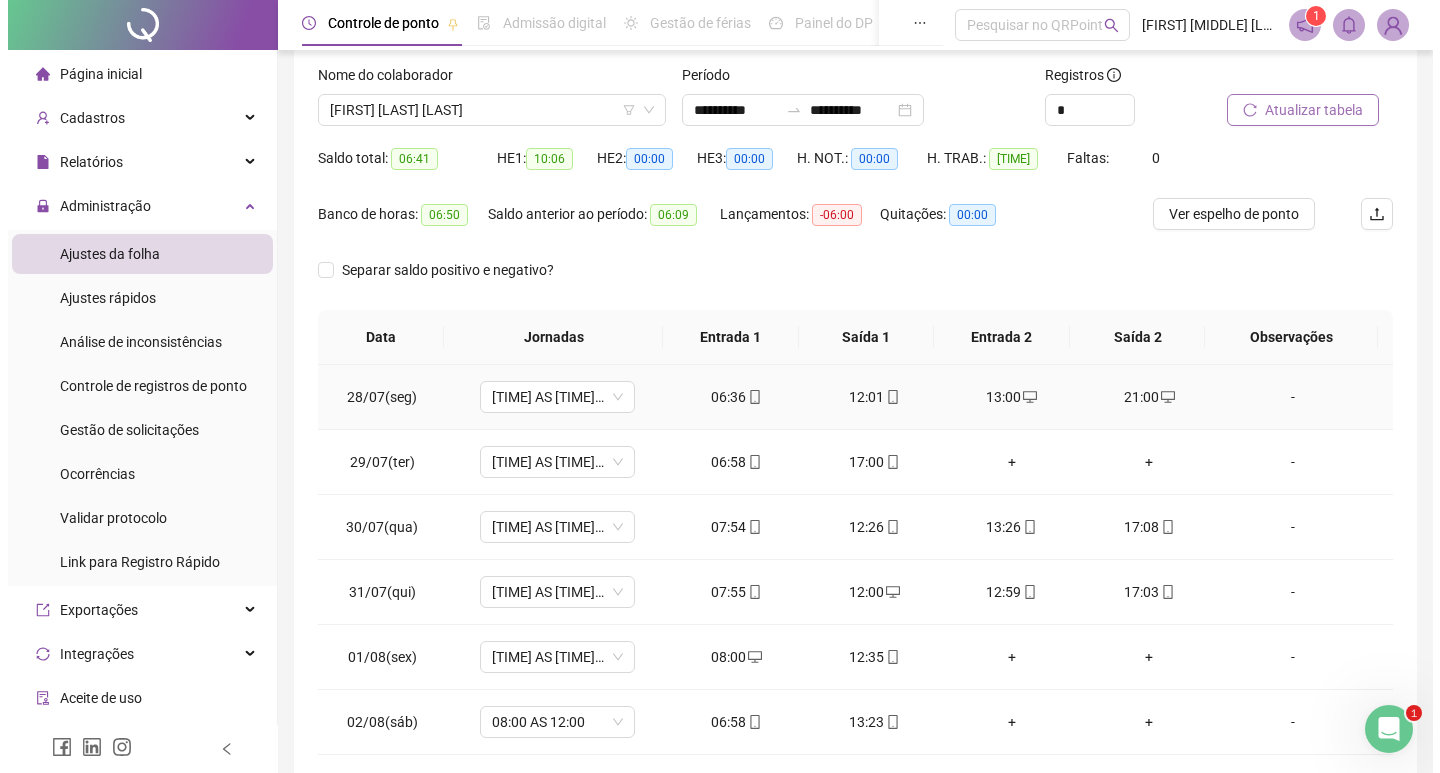 scroll, scrollTop: 0, scrollLeft: 0, axis: both 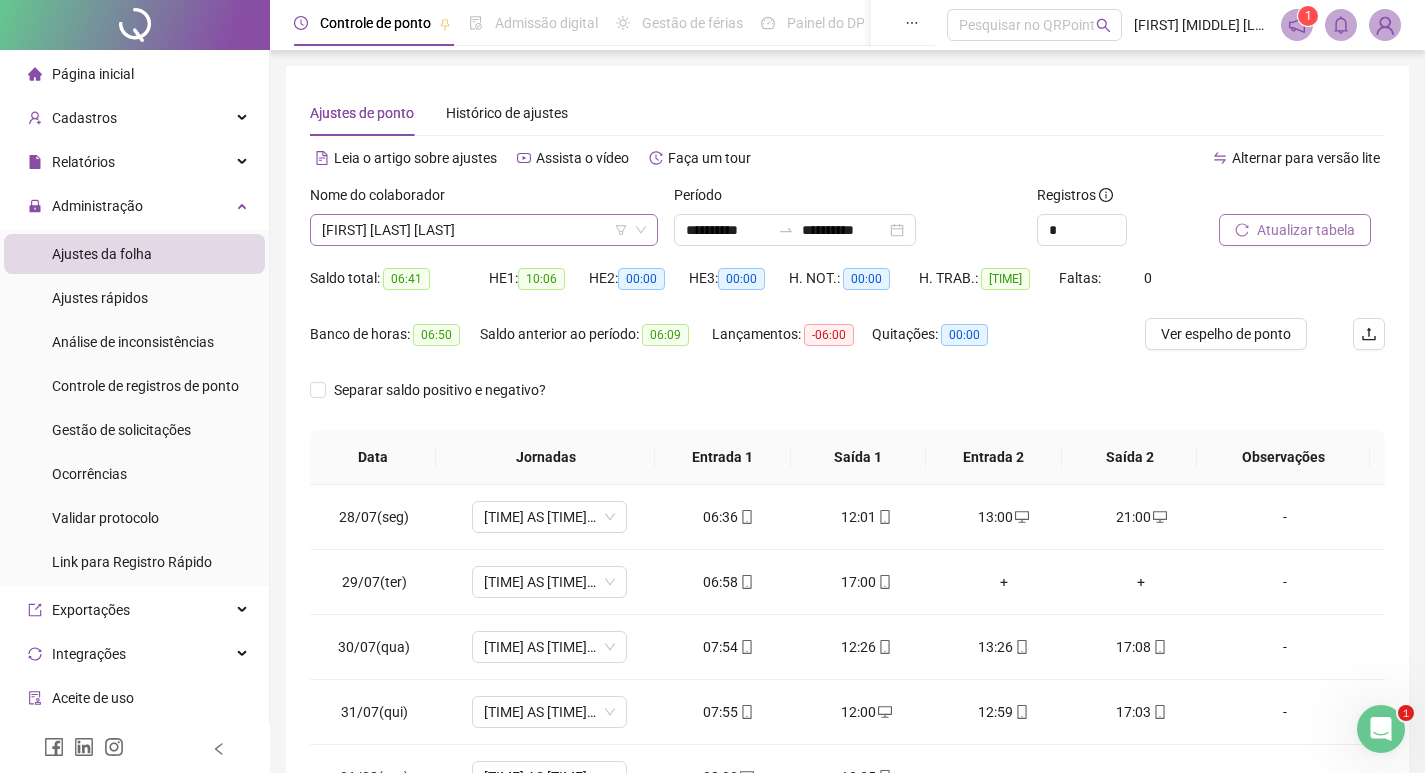 click on "[FIRST] [LAST] [LAST]" at bounding box center (484, 230) 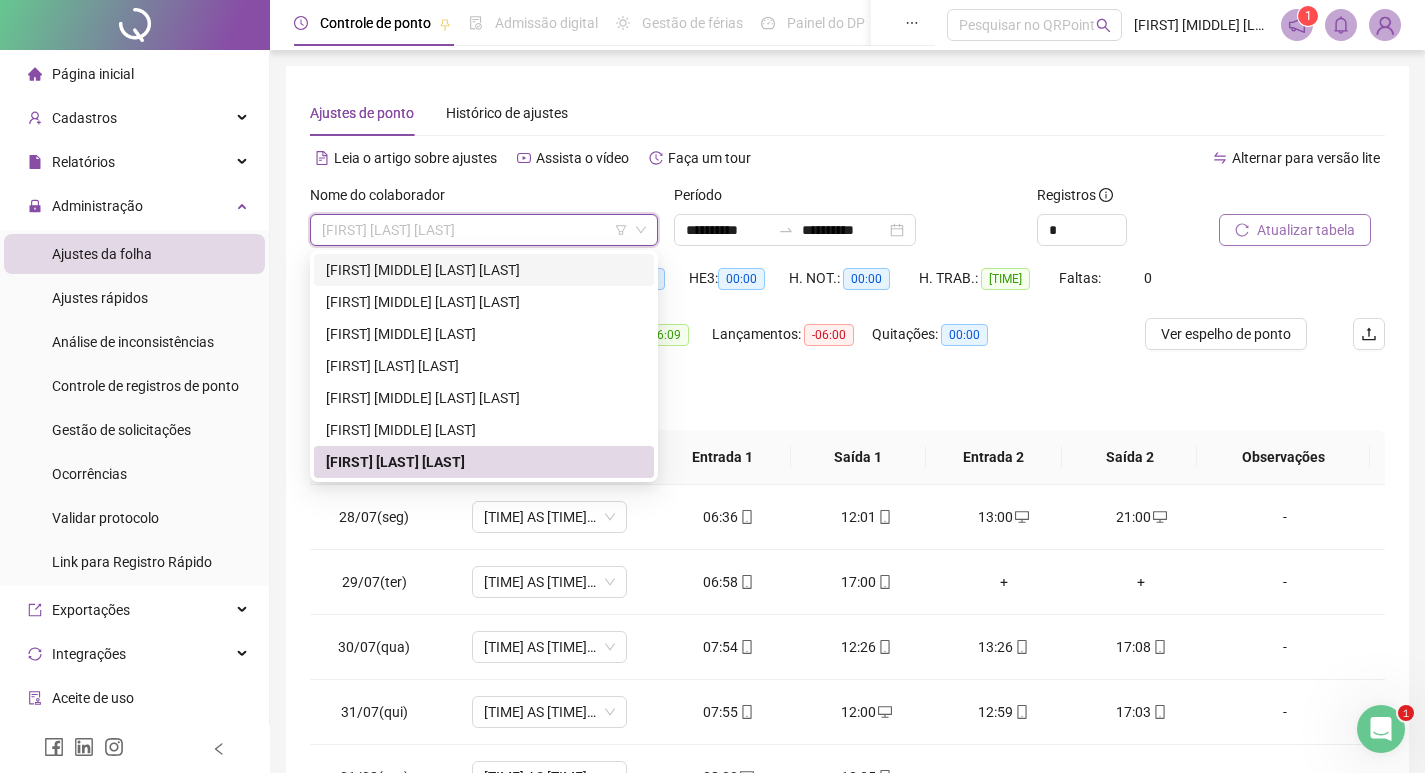 click on "[FIRST] [MIDDLE] [LAST] [LAST]" at bounding box center (484, 270) 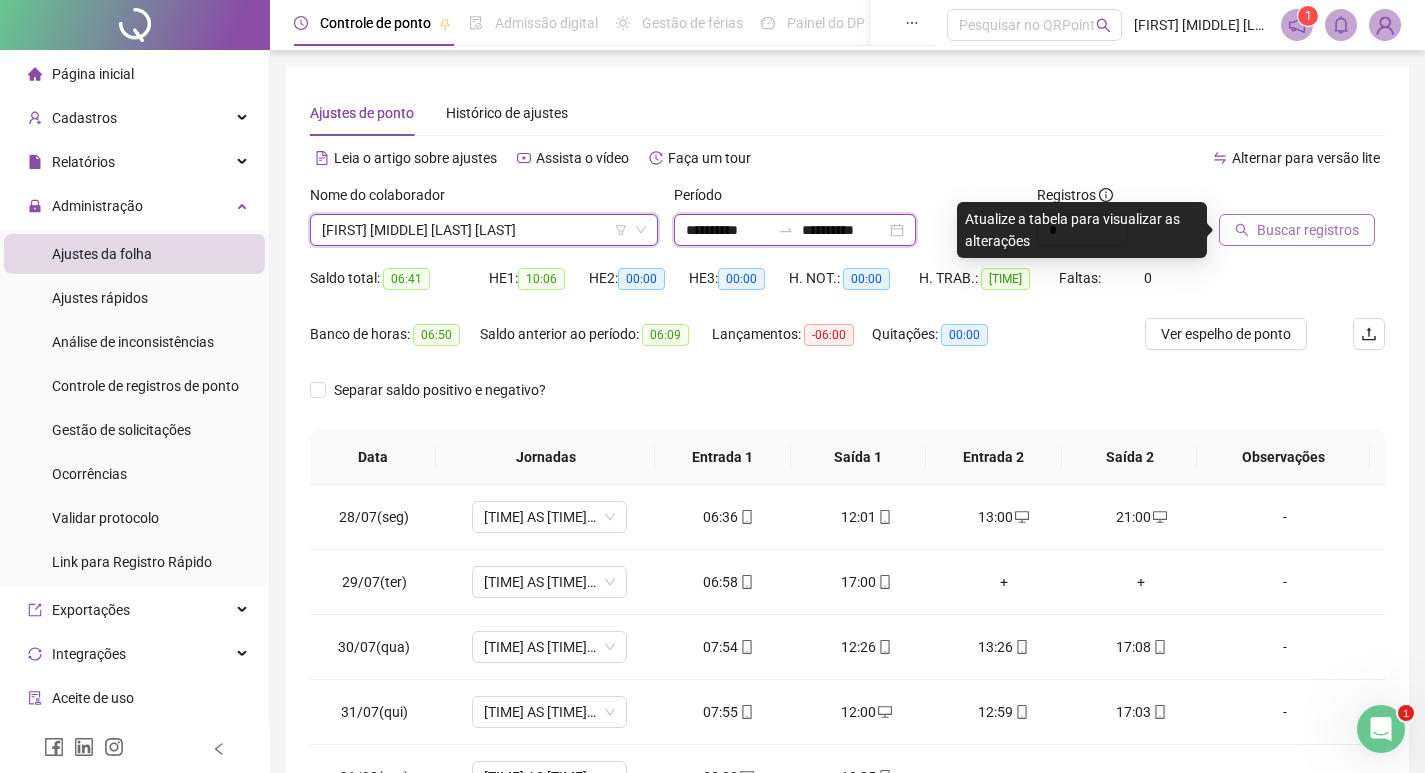click on "**********" at bounding box center (728, 230) 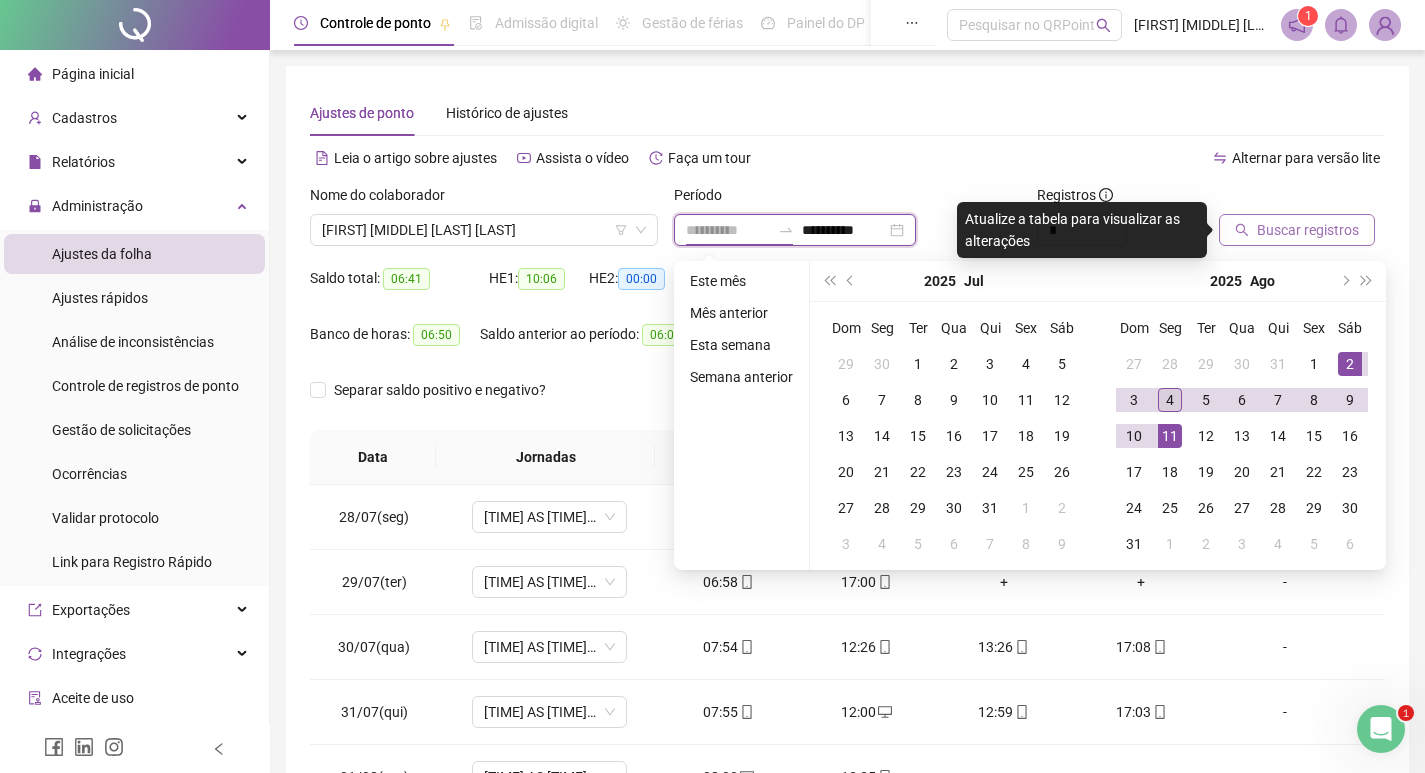 type on "**********" 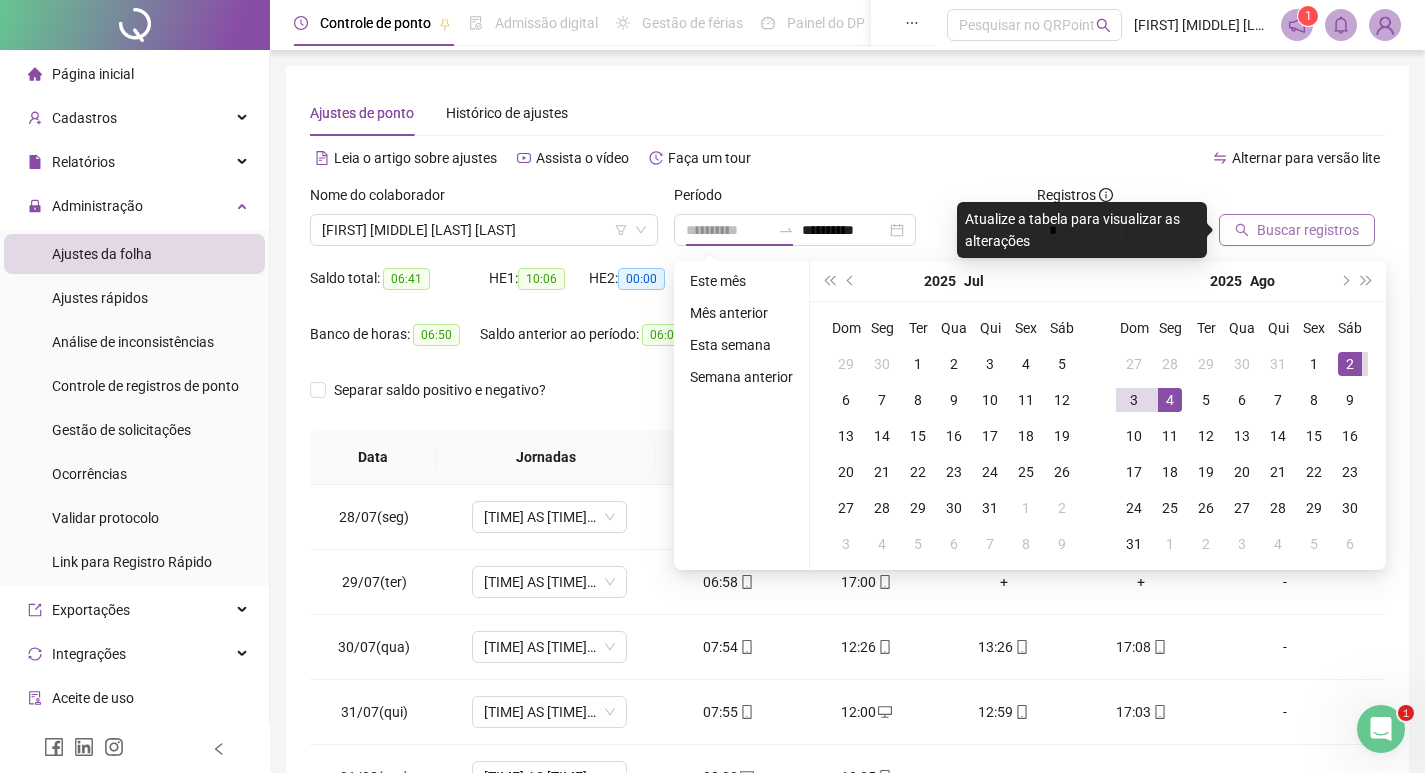 click on "4" at bounding box center [1170, 400] 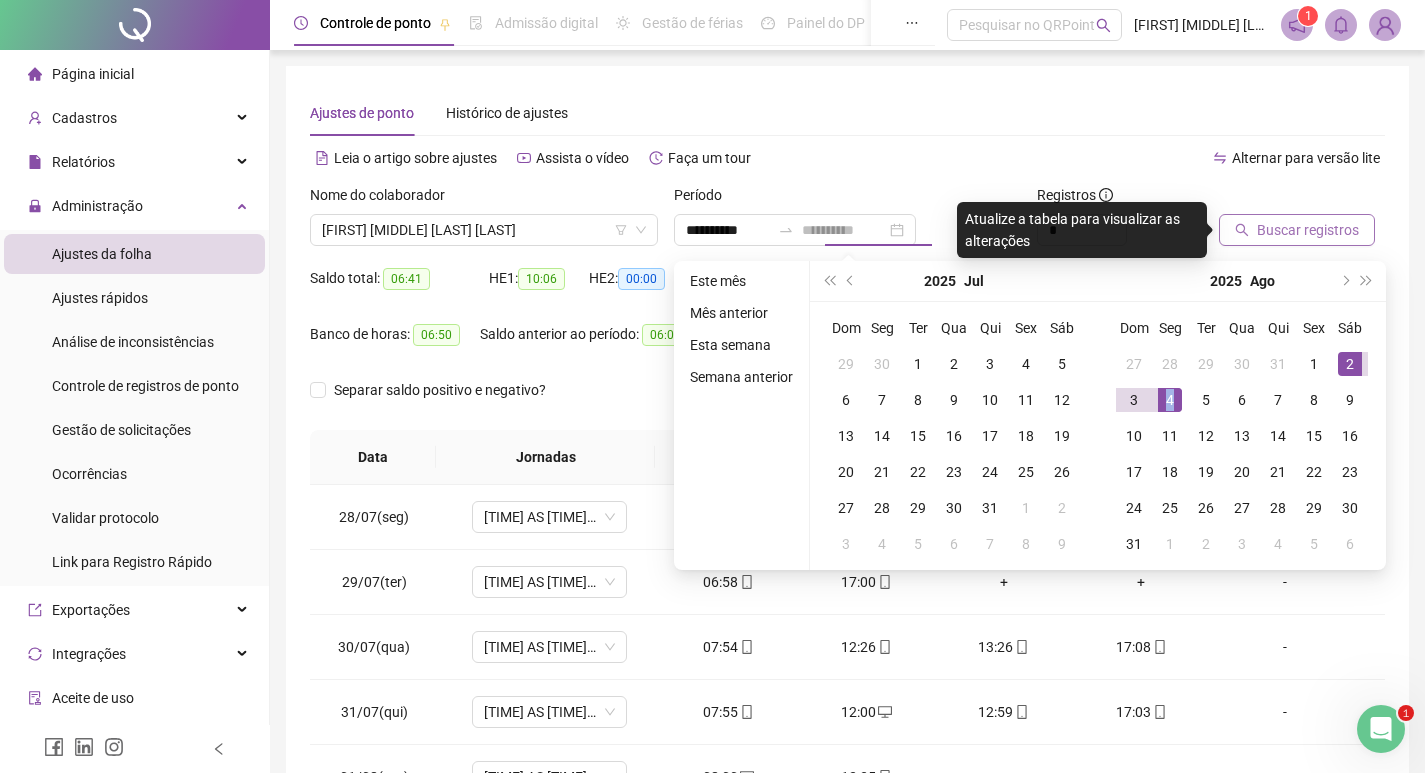 click on "4" at bounding box center (1170, 400) 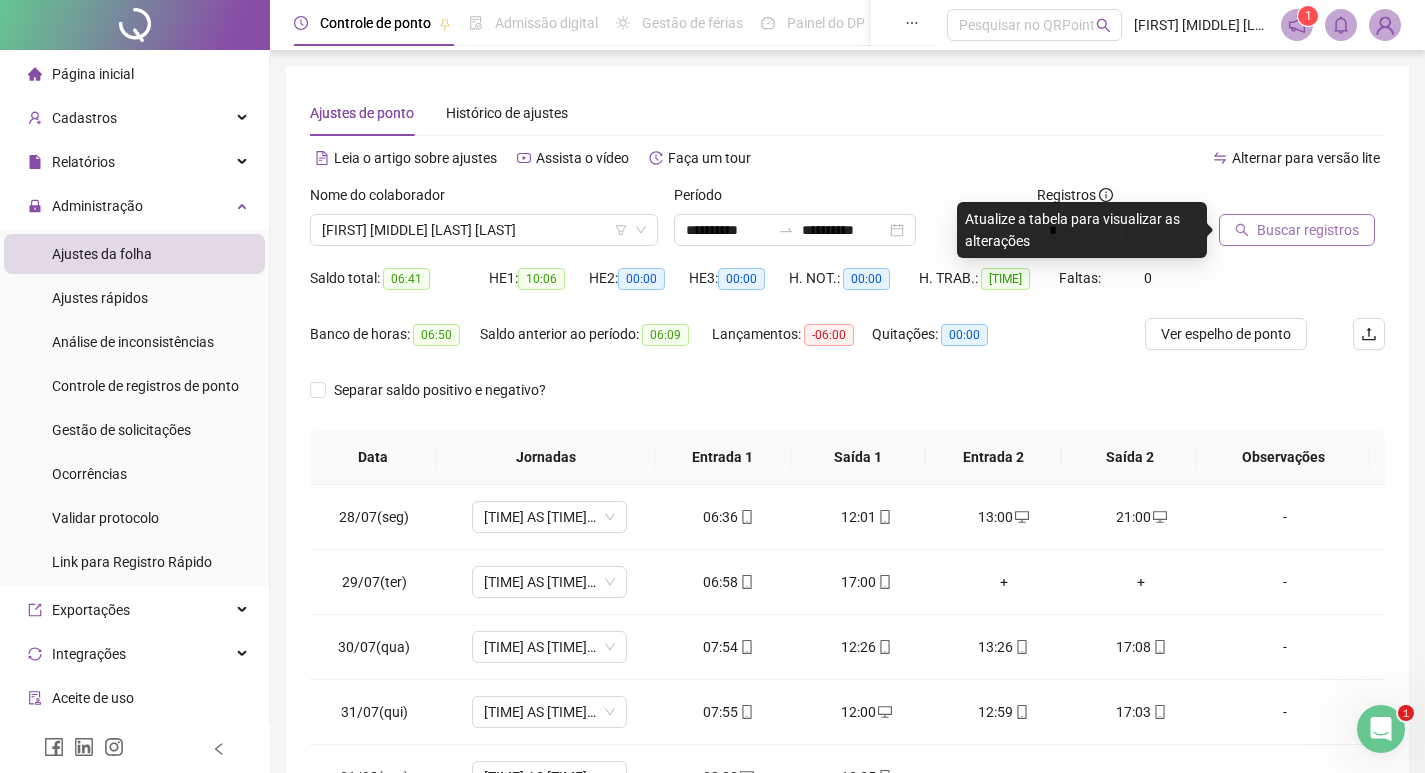 click on "Buscar registros" at bounding box center [1308, 230] 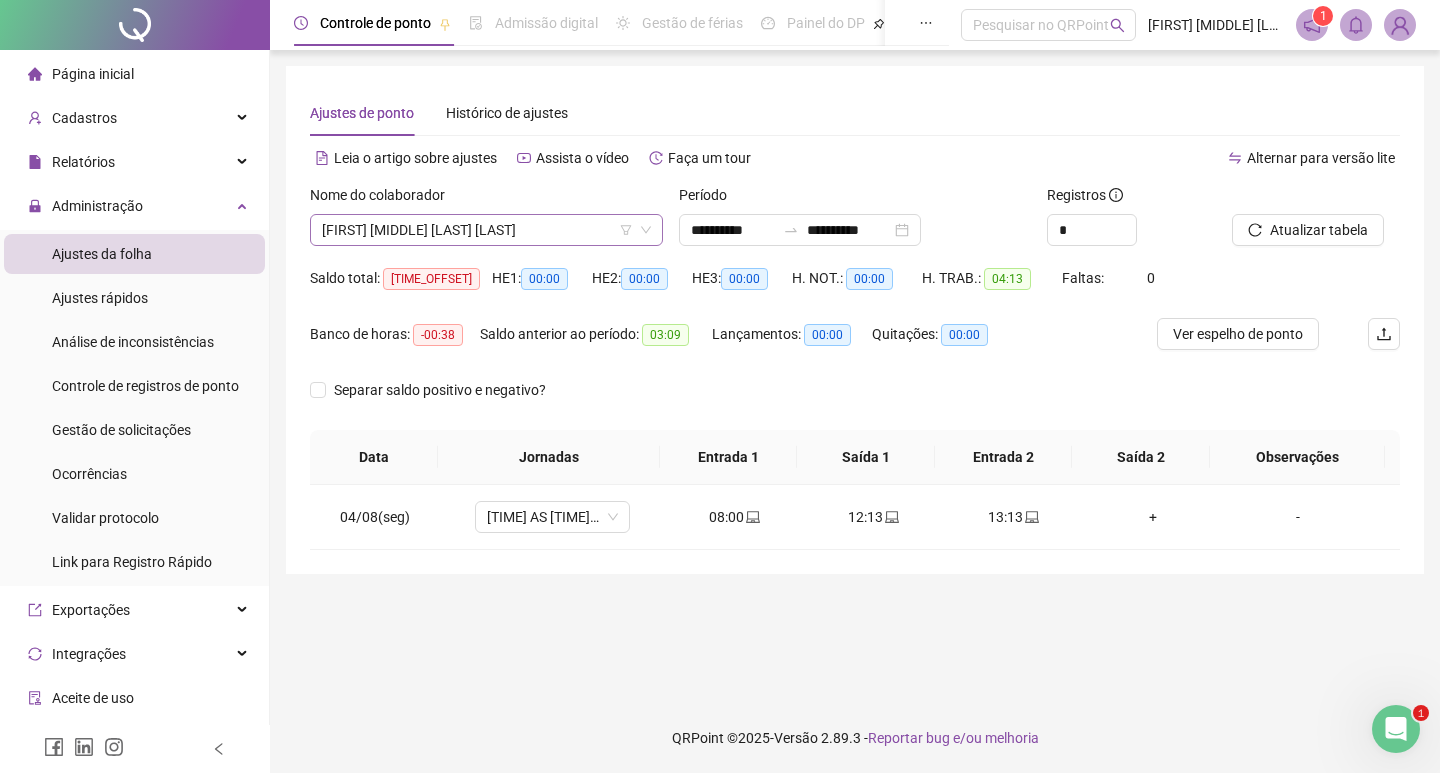 click on "[FIRST] [MIDDLE] [LAST] [LAST]" at bounding box center [486, 230] 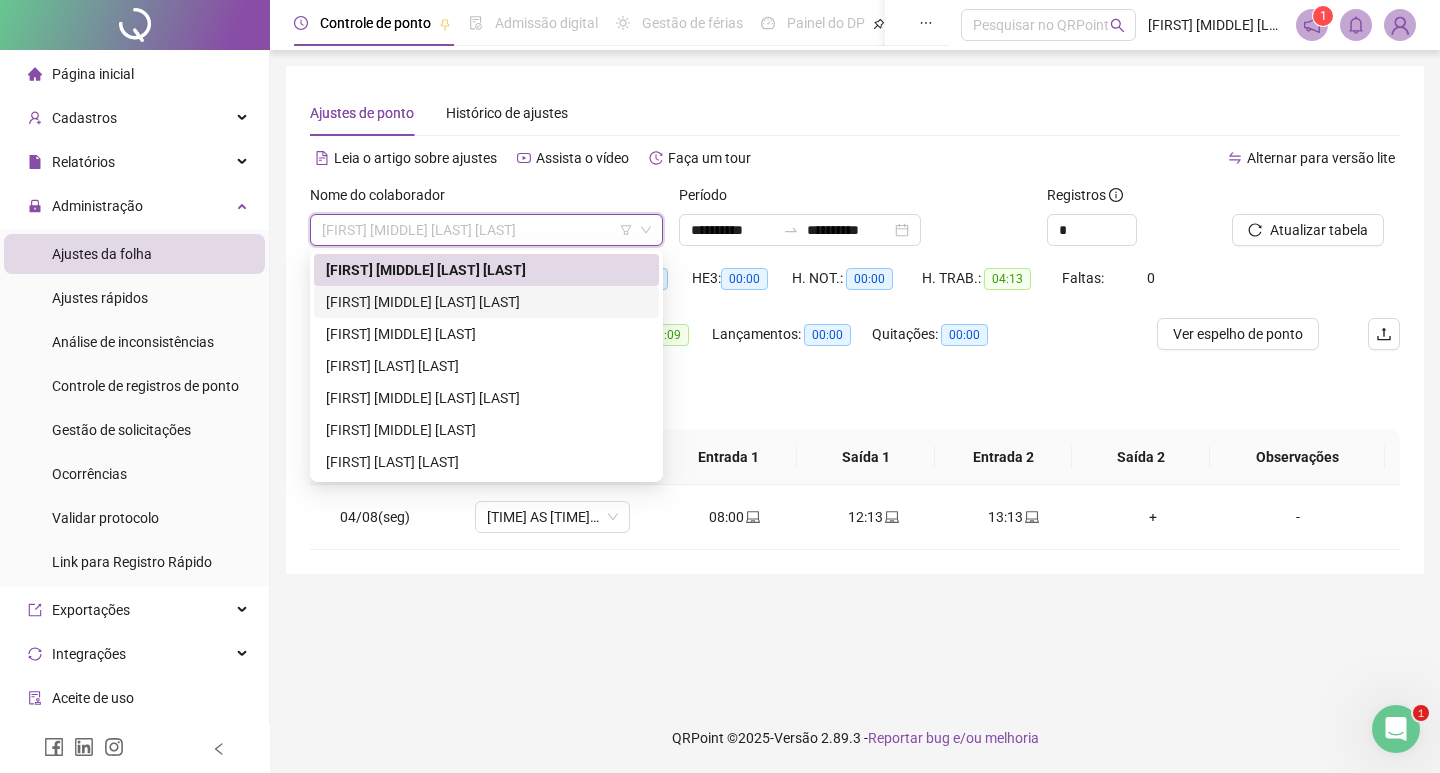 click on "[FIRST] [MIDDLE] [LAST] [LAST]" at bounding box center (486, 302) 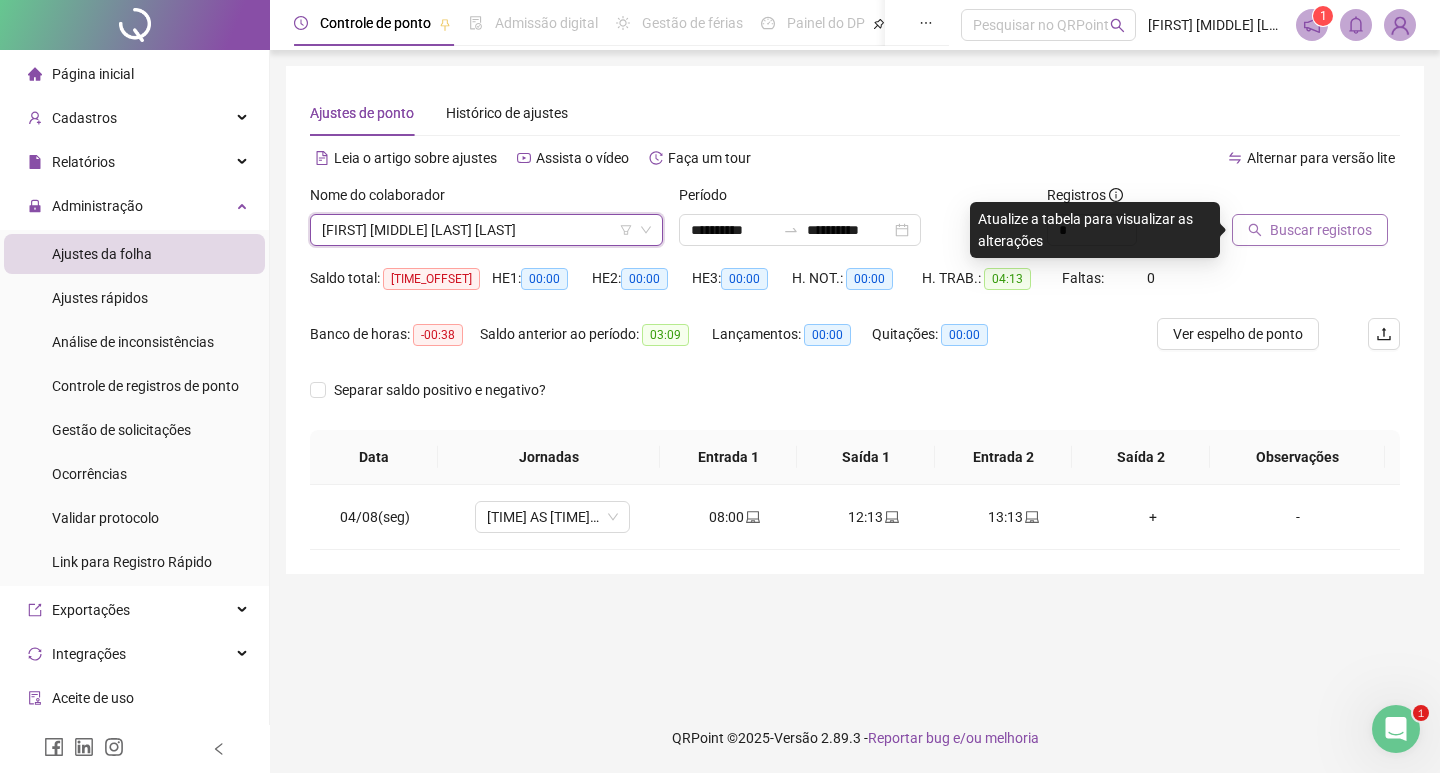 click on "Buscar registros" at bounding box center (1321, 230) 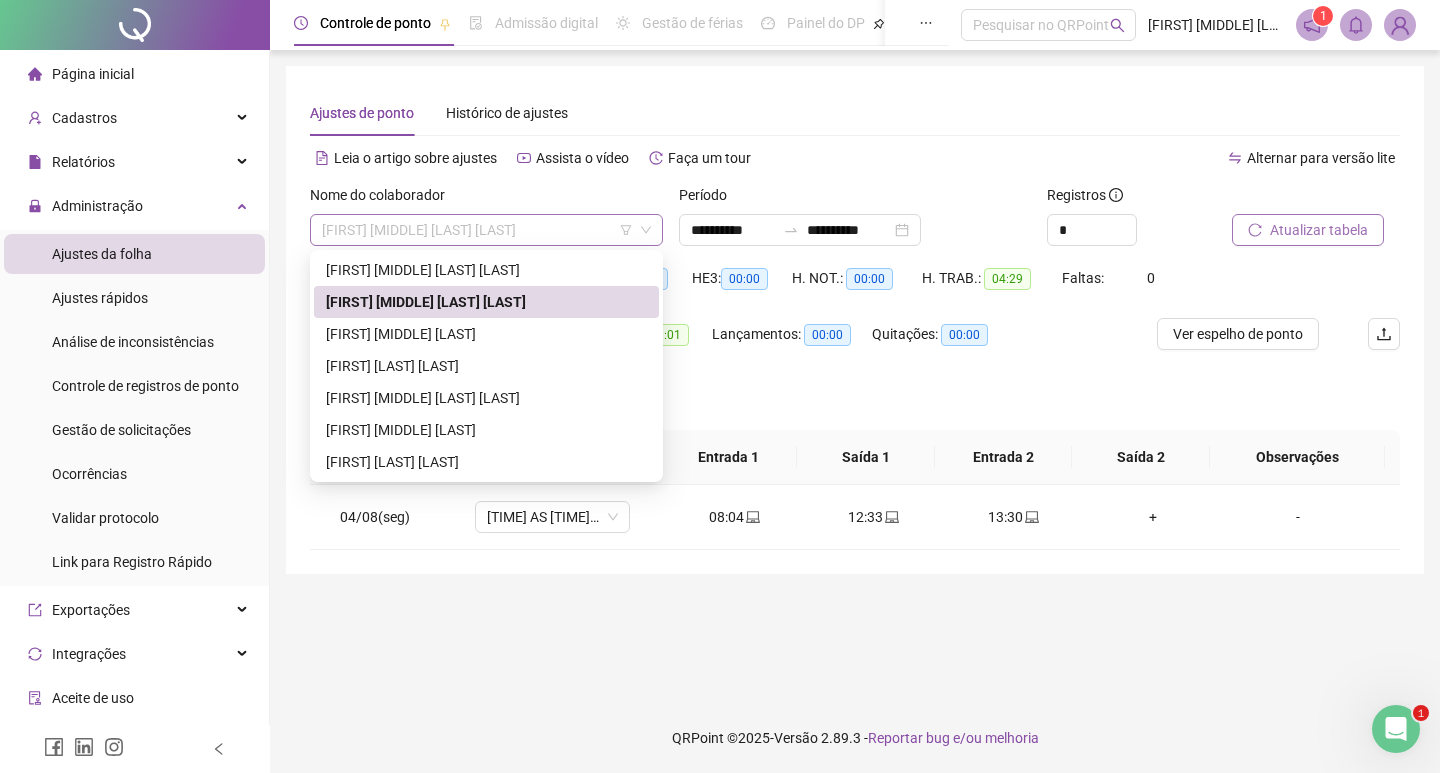 click on "[FIRST] [MIDDLE] [LAST] [LAST]" at bounding box center [486, 230] 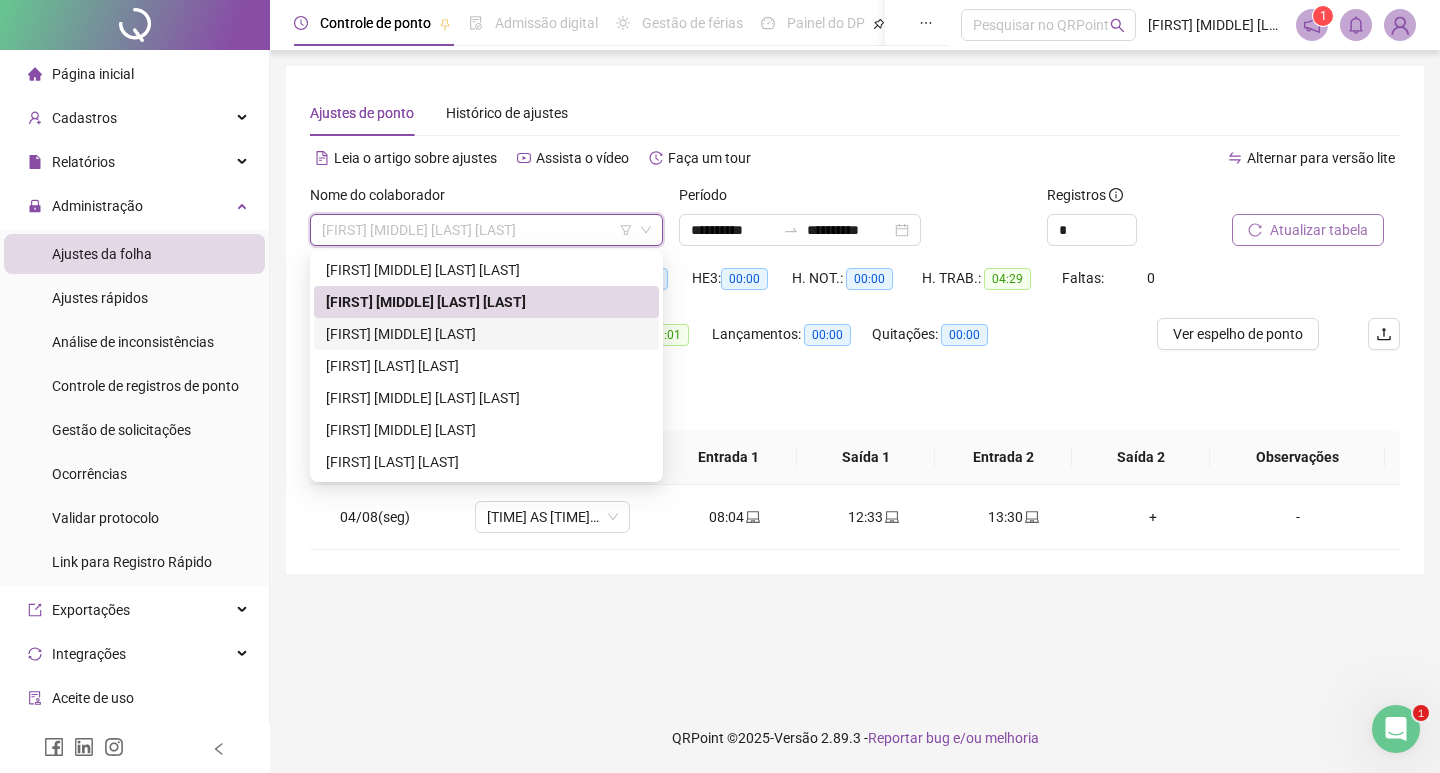 click on "[FIRST] [MIDDLE] [LAST]" at bounding box center (486, 334) 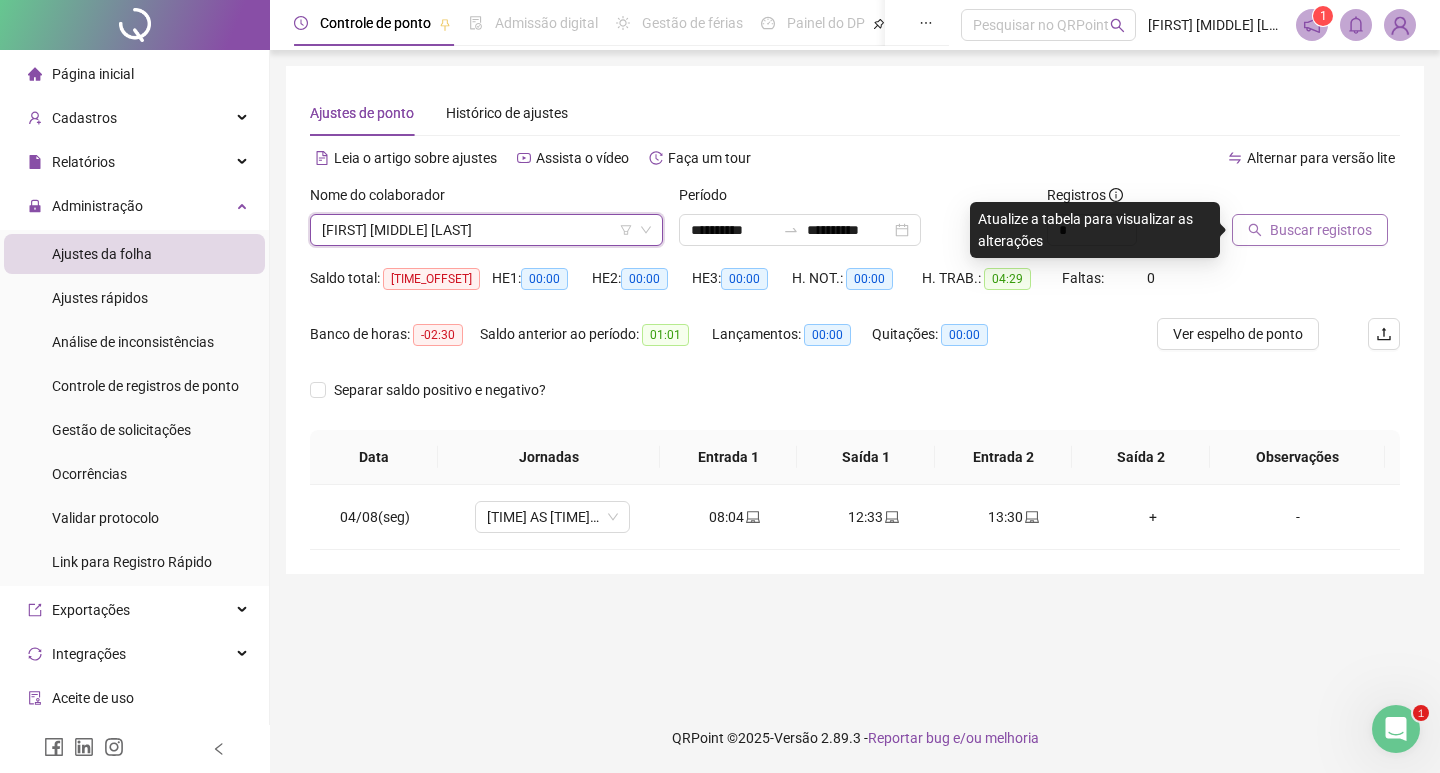click on "Buscar registros" at bounding box center [1321, 230] 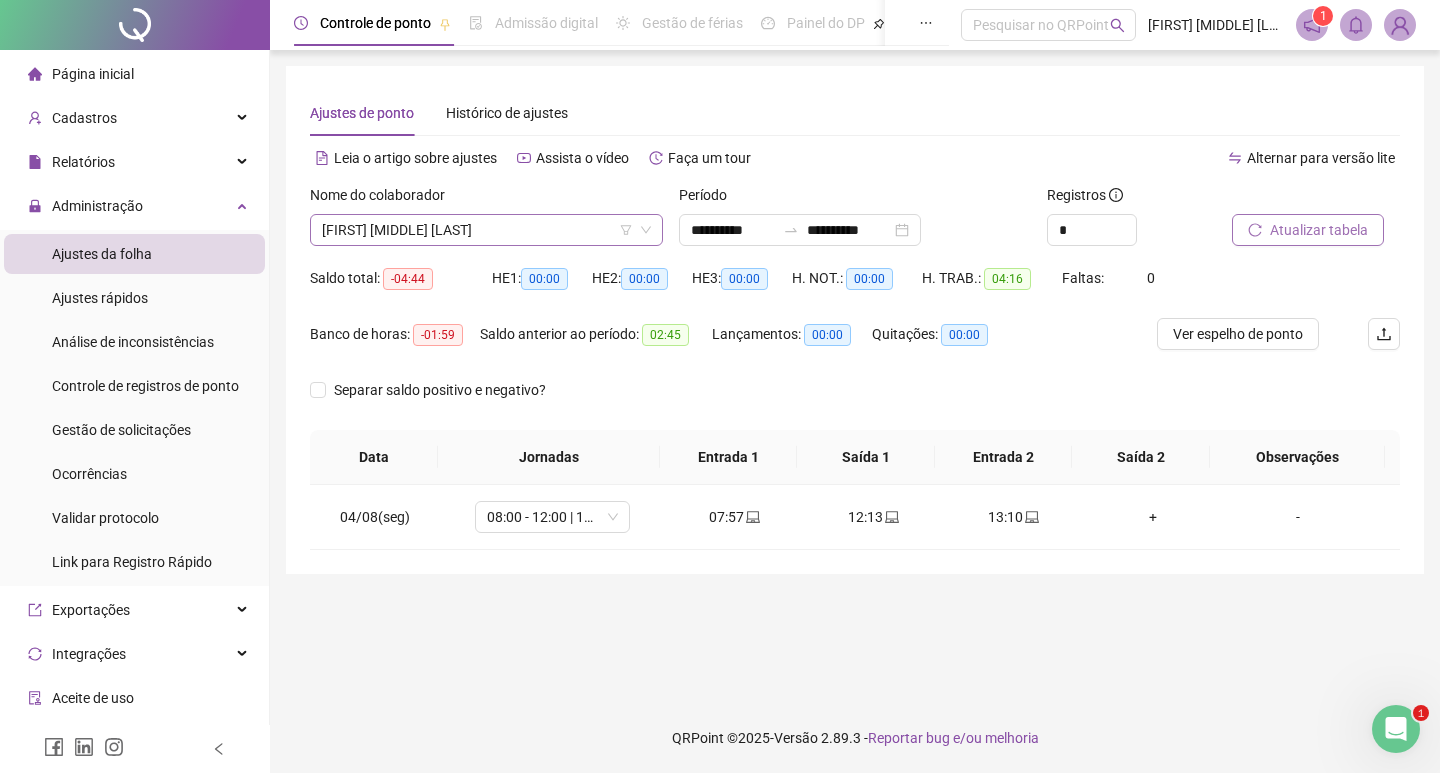 click on "[FIRST] [MIDDLE] [LAST]" at bounding box center [486, 230] 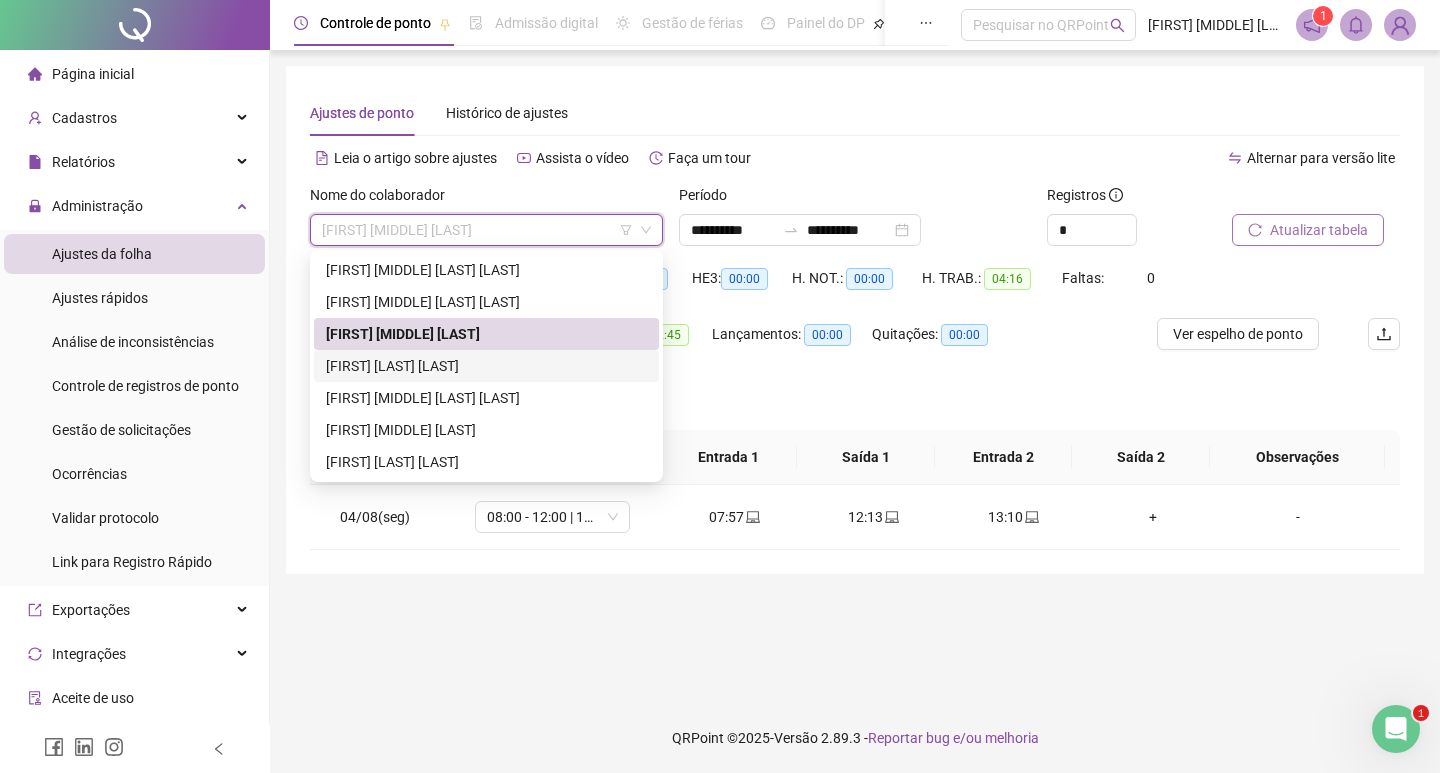 click on "[FIRST] [LAST] [LAST]" at bounding box center (486, 366) 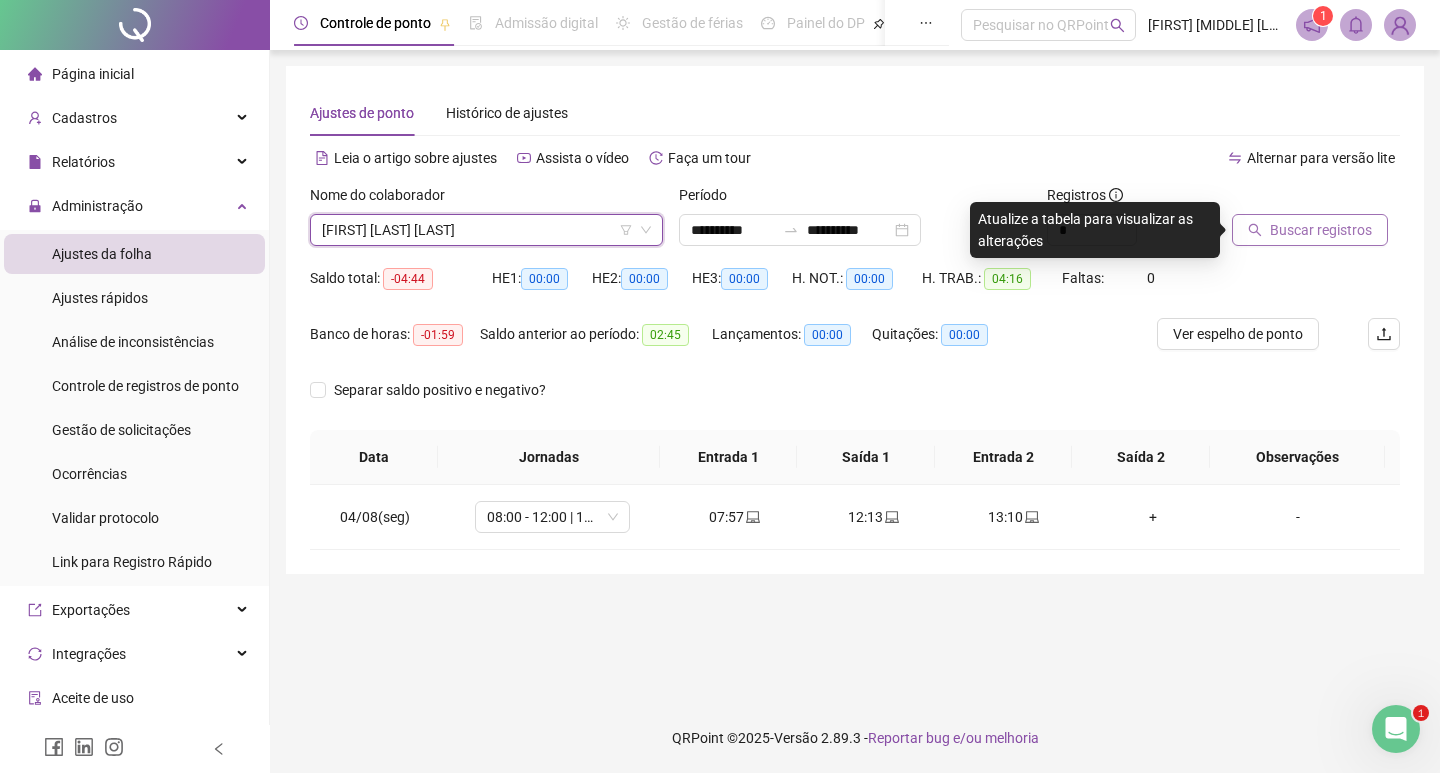 click on "Buscar registros" at bounding box center (1321, 230) 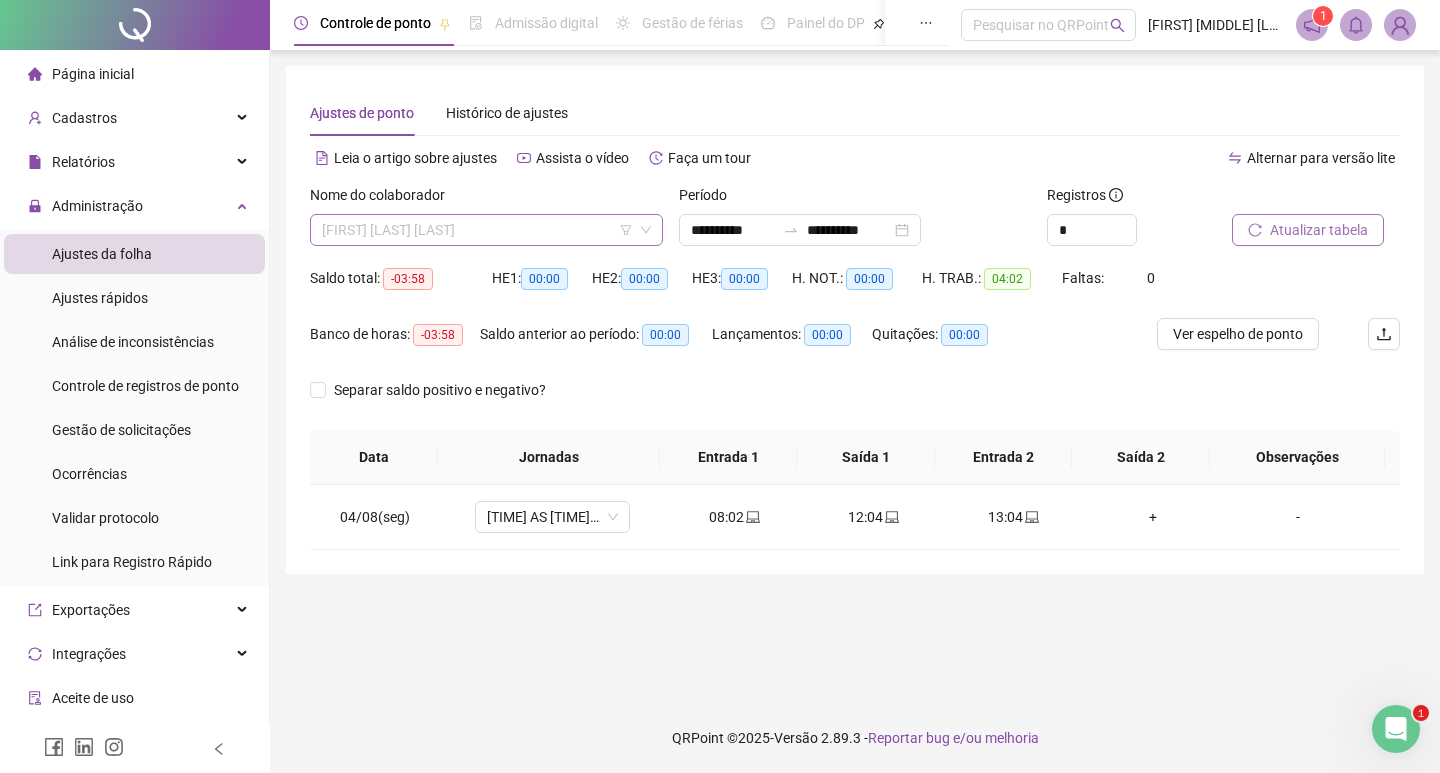 click on "[FIRST] [LAST] [LAST]" at bounding box center [486, 230] 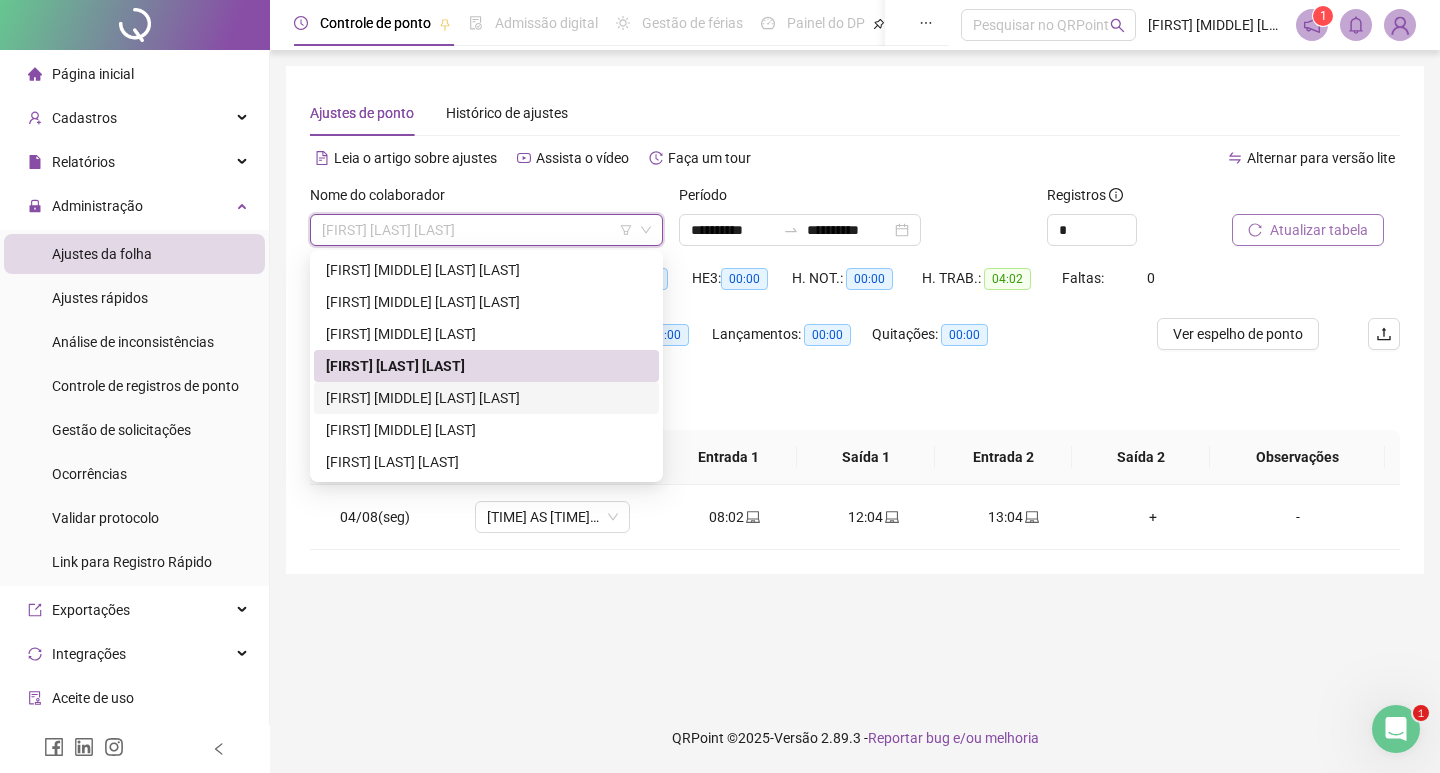 click on "[FIRST] [MIDDLE] [LAST] [LAST]" at bounding box center [486, 398] 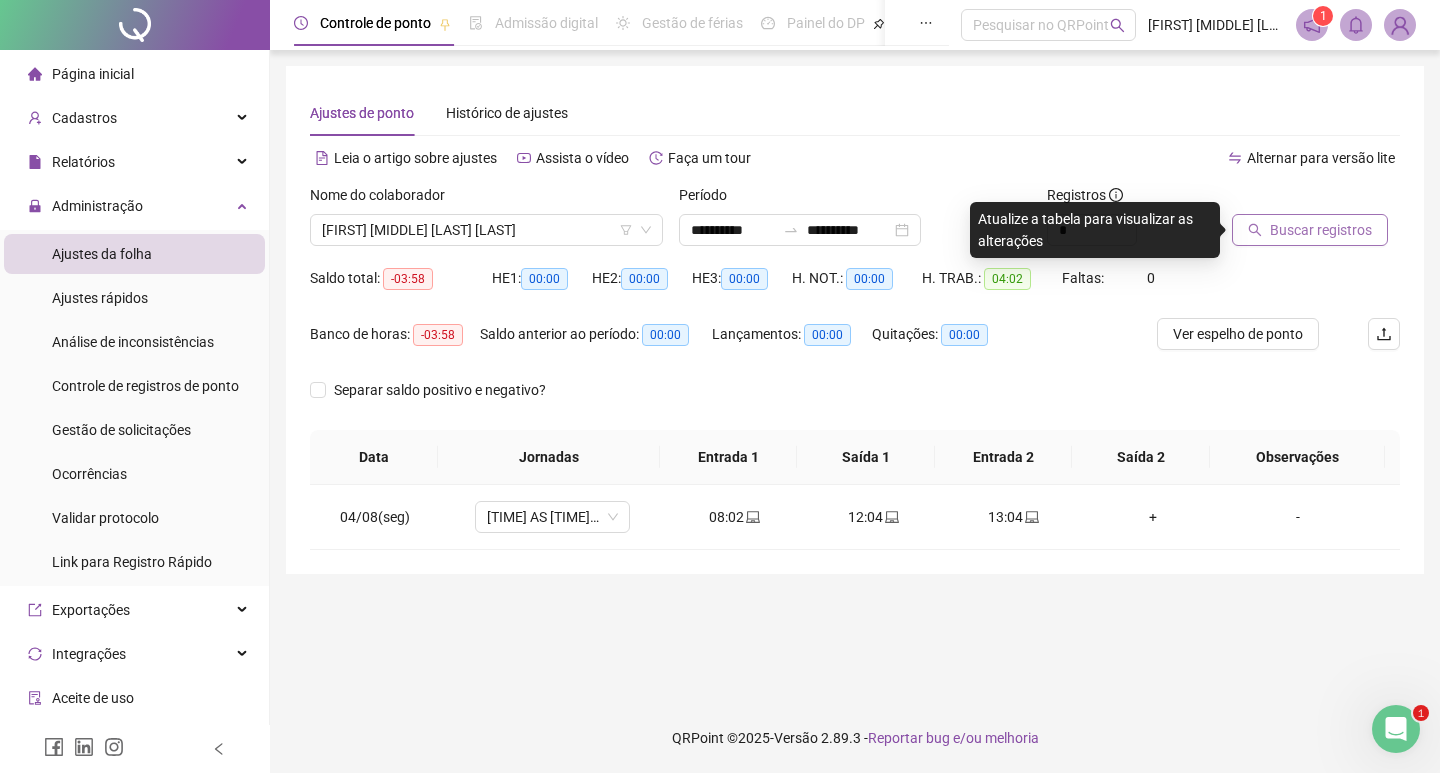 click on "Buscar registros" at bounding box center [1321, 230] 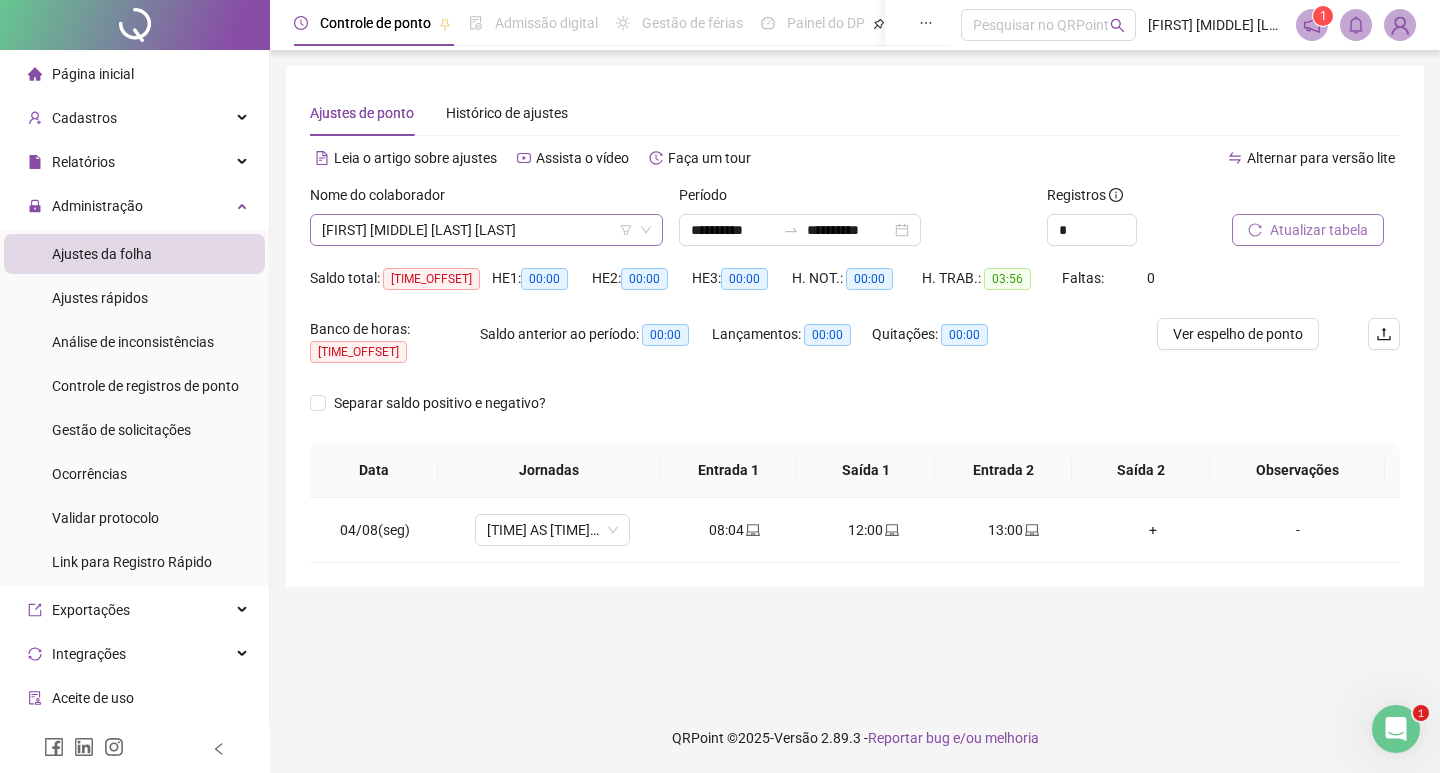 click on "[FIRST] [MIDDLE] [LAST] [LAST]" at bounding box center [486, 230] 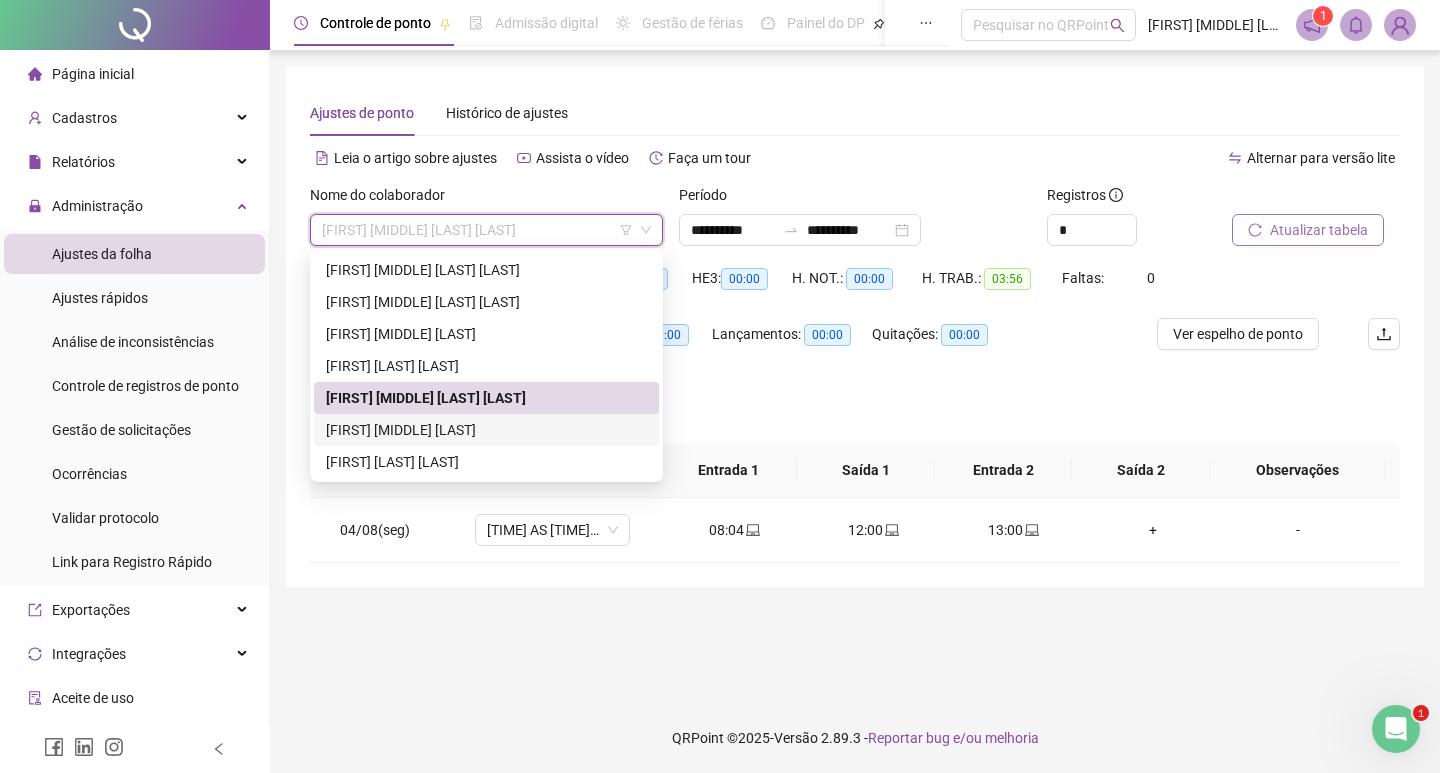 click on "[FIRST] [MIDDLE] [LAST]" at bounding box center (486, 430) 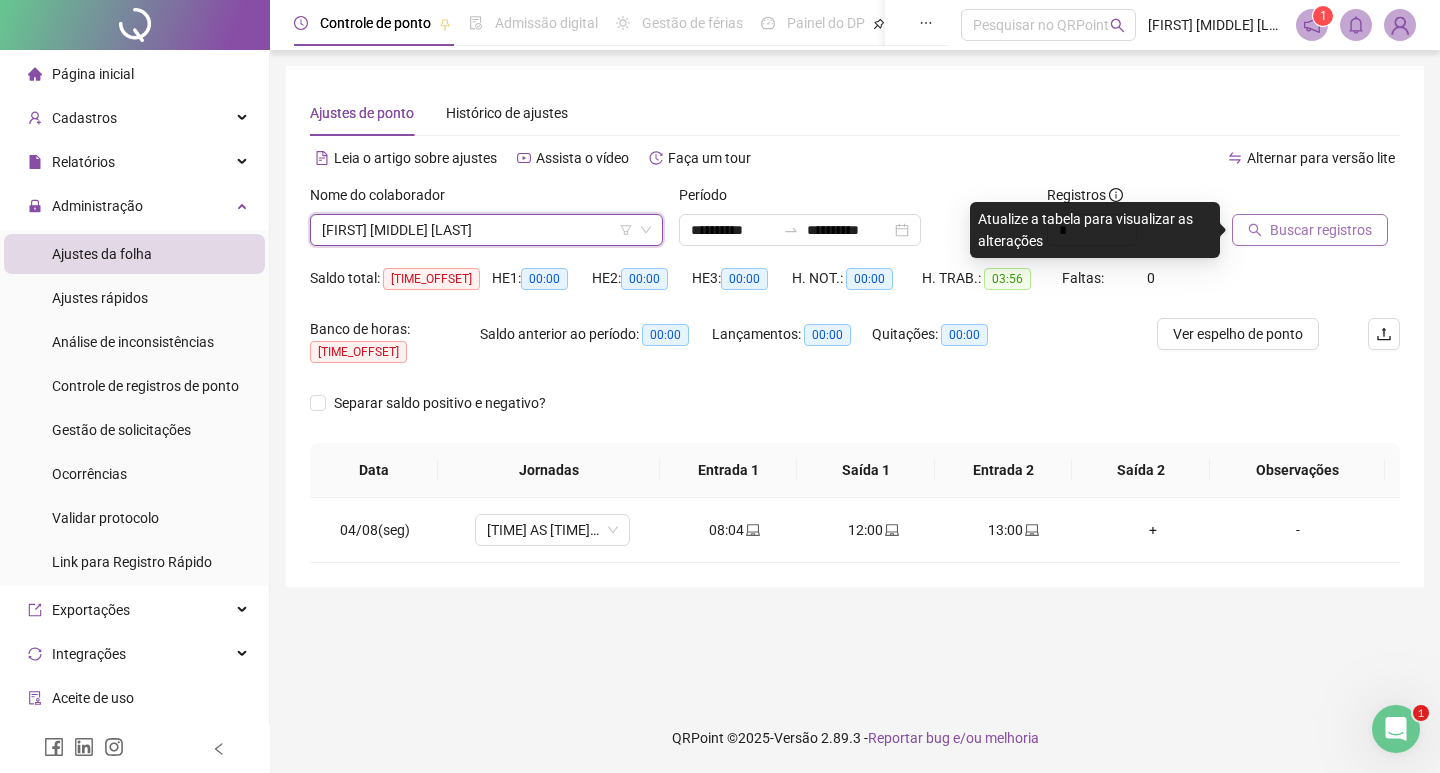 click on "Buscar registros" at bounding box center (1321, 230) 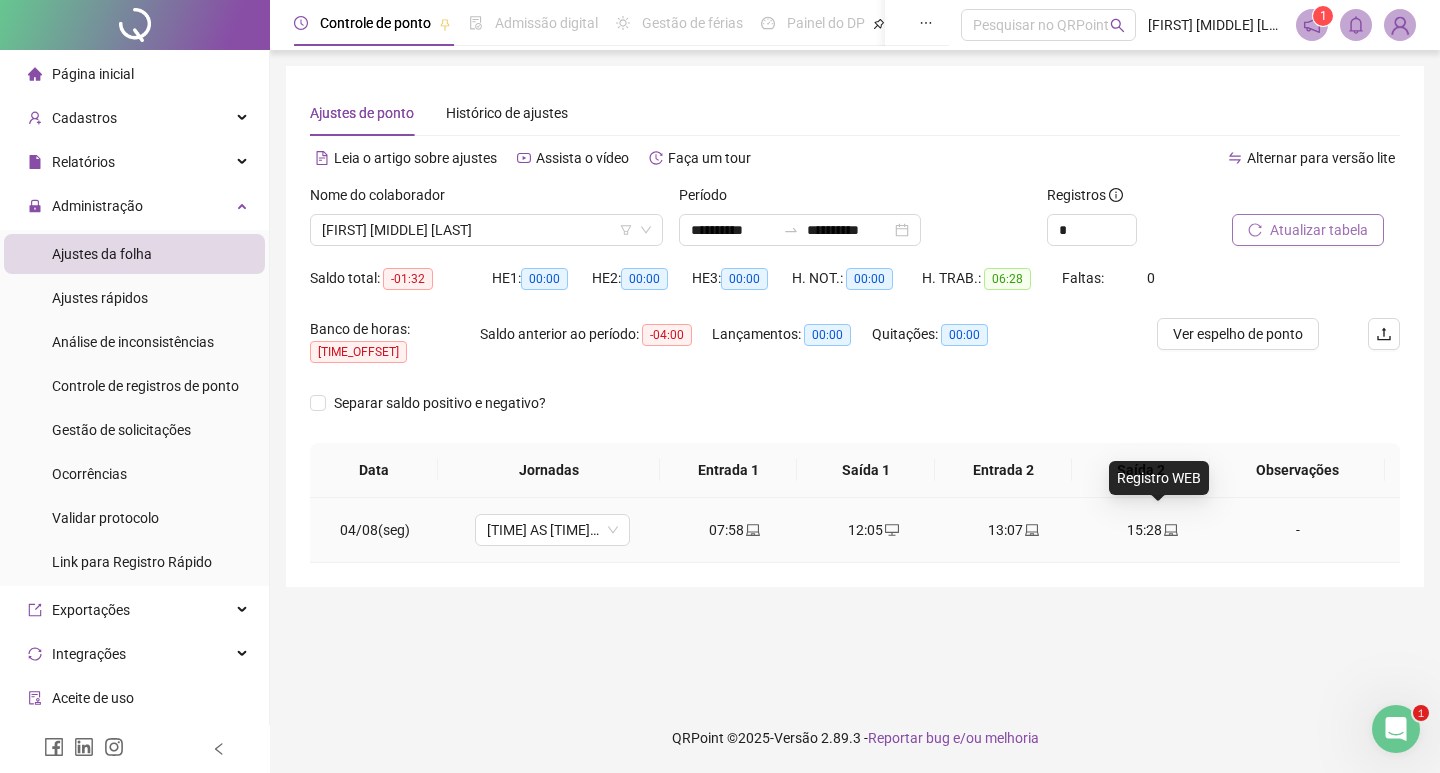 click at bounding box center (1170, 530) 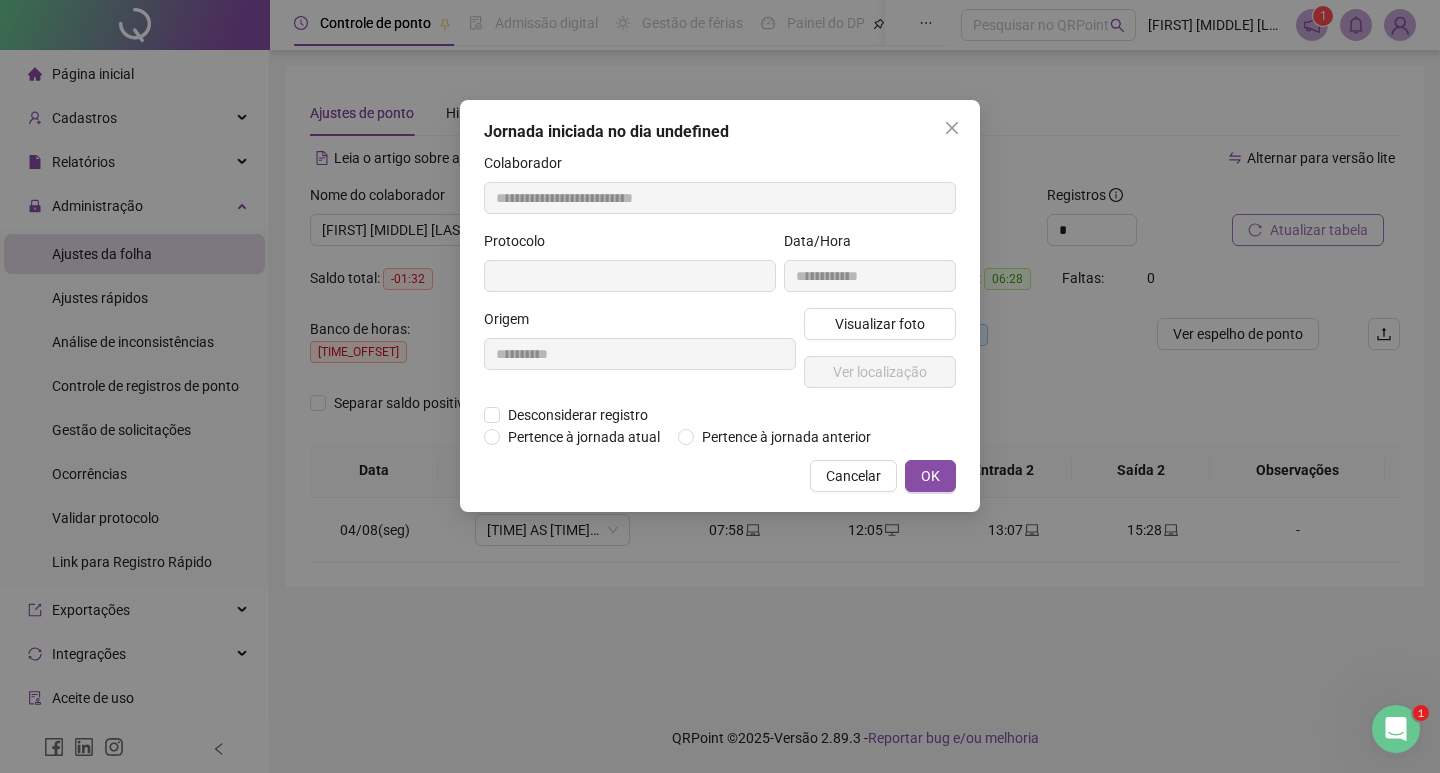 type on "**********" 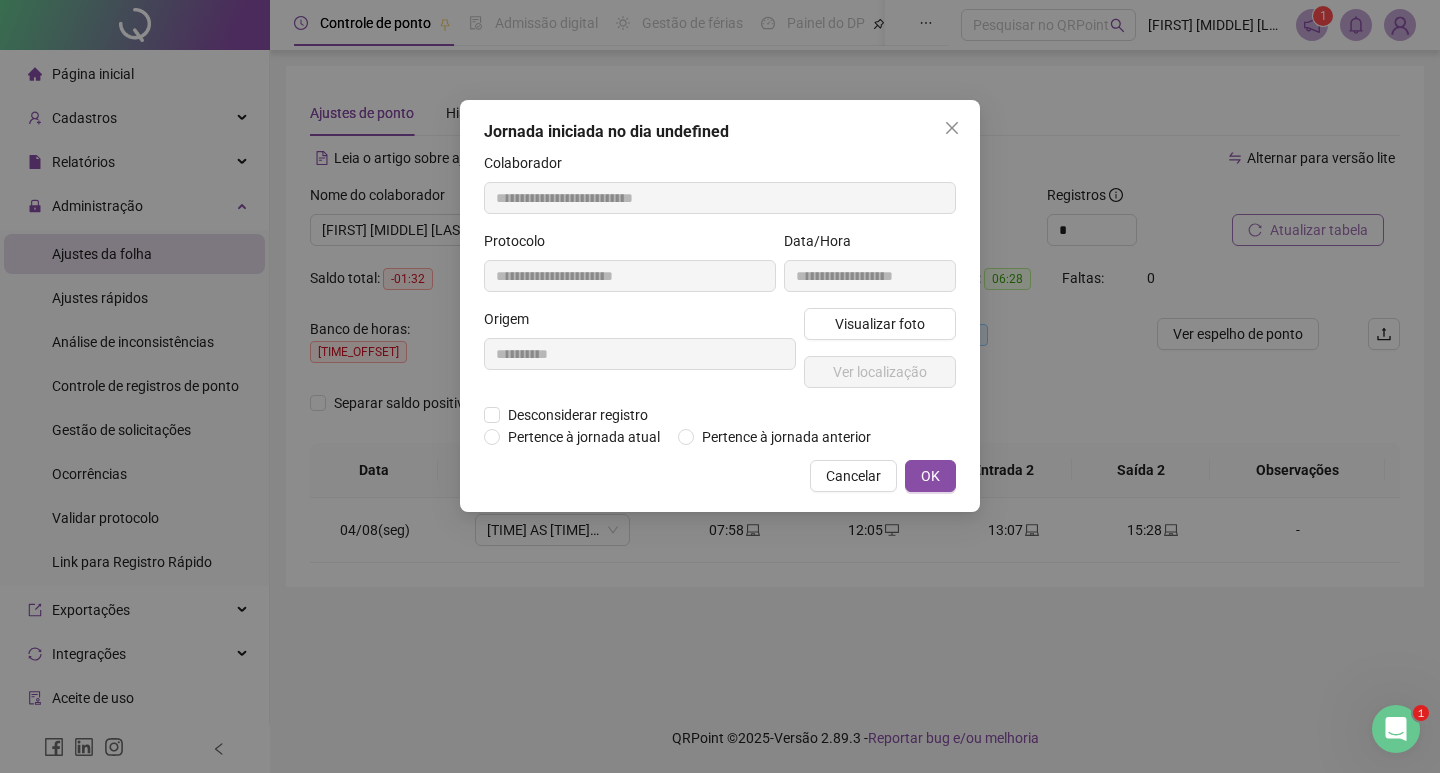 type on "**********" 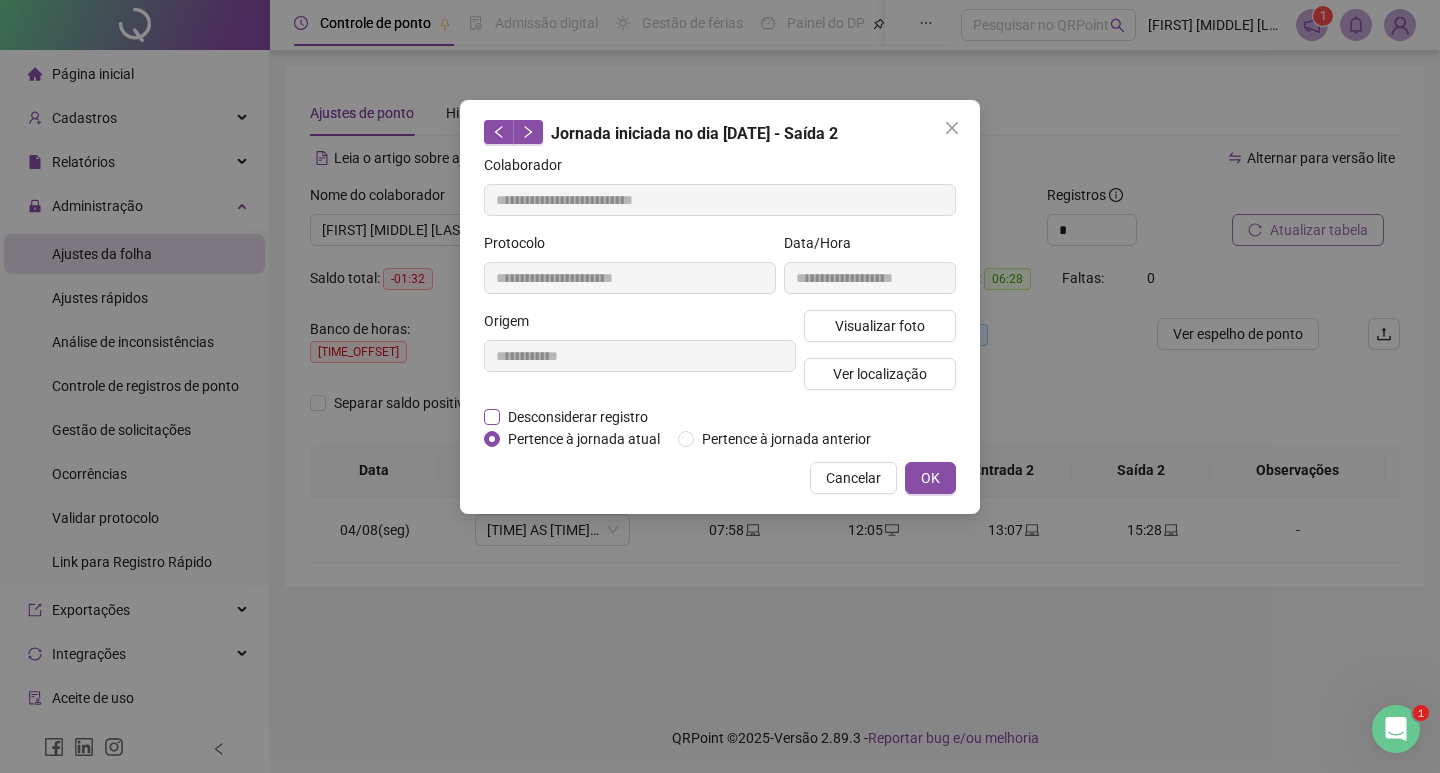 click on "Desconsiderar registro" at bounding box center (578, 417) 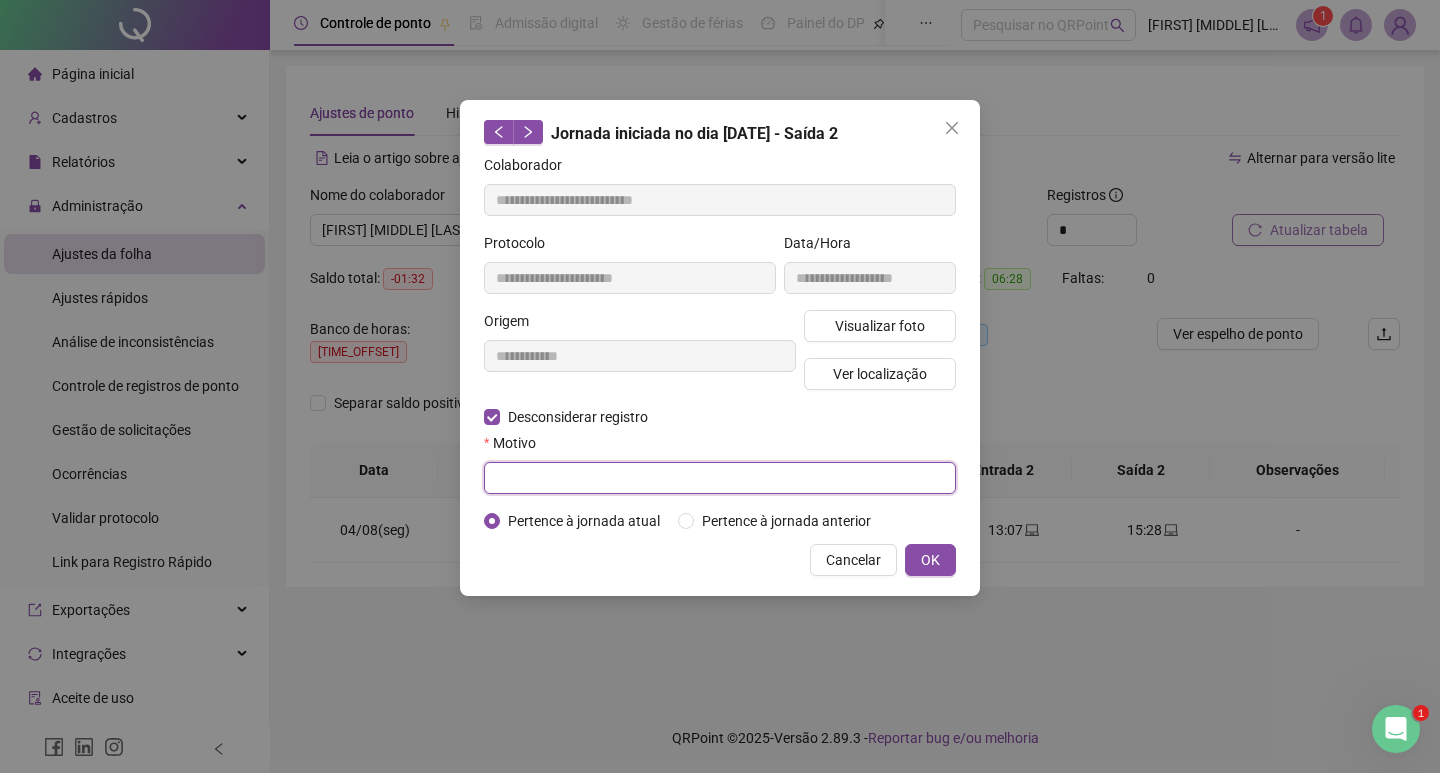 click at bounding box center (720, 478) 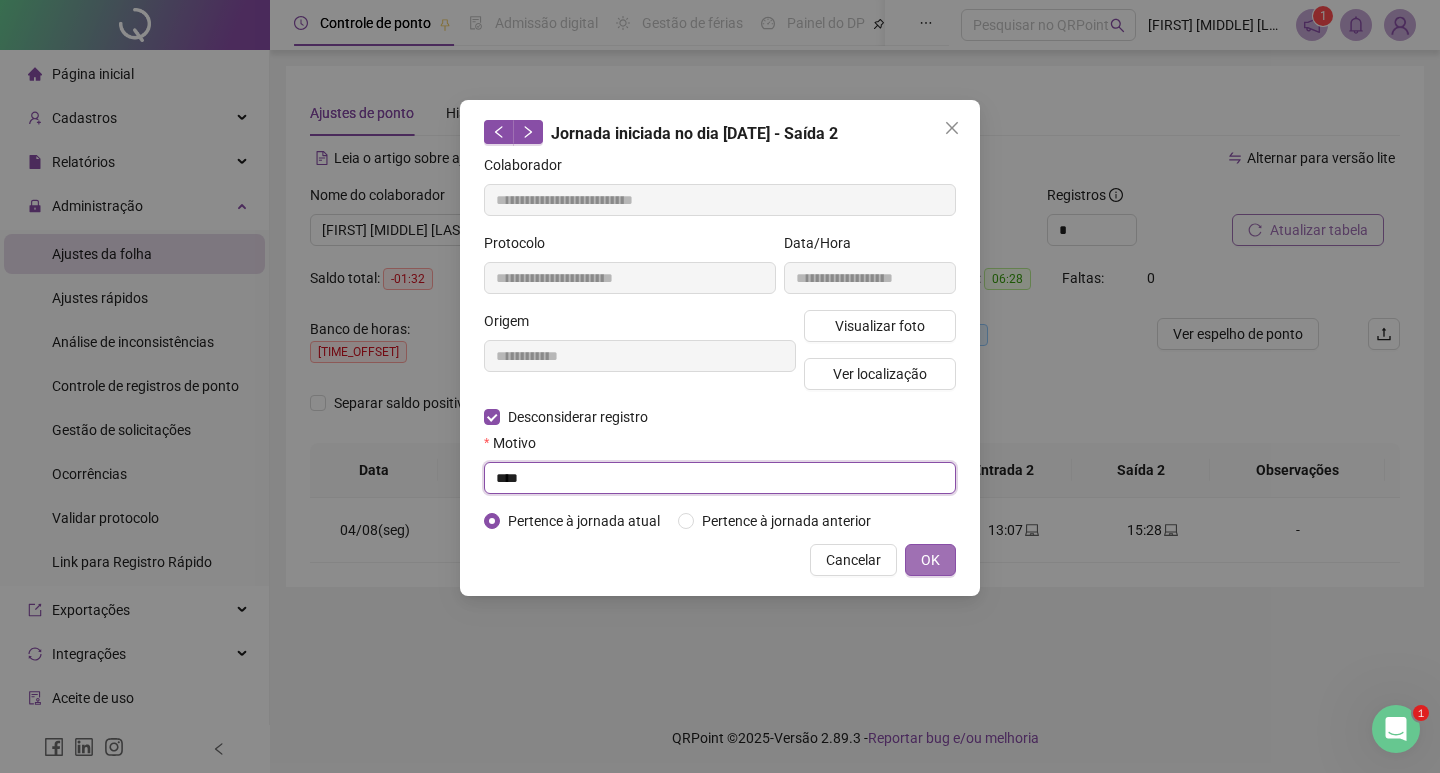 type on "****" 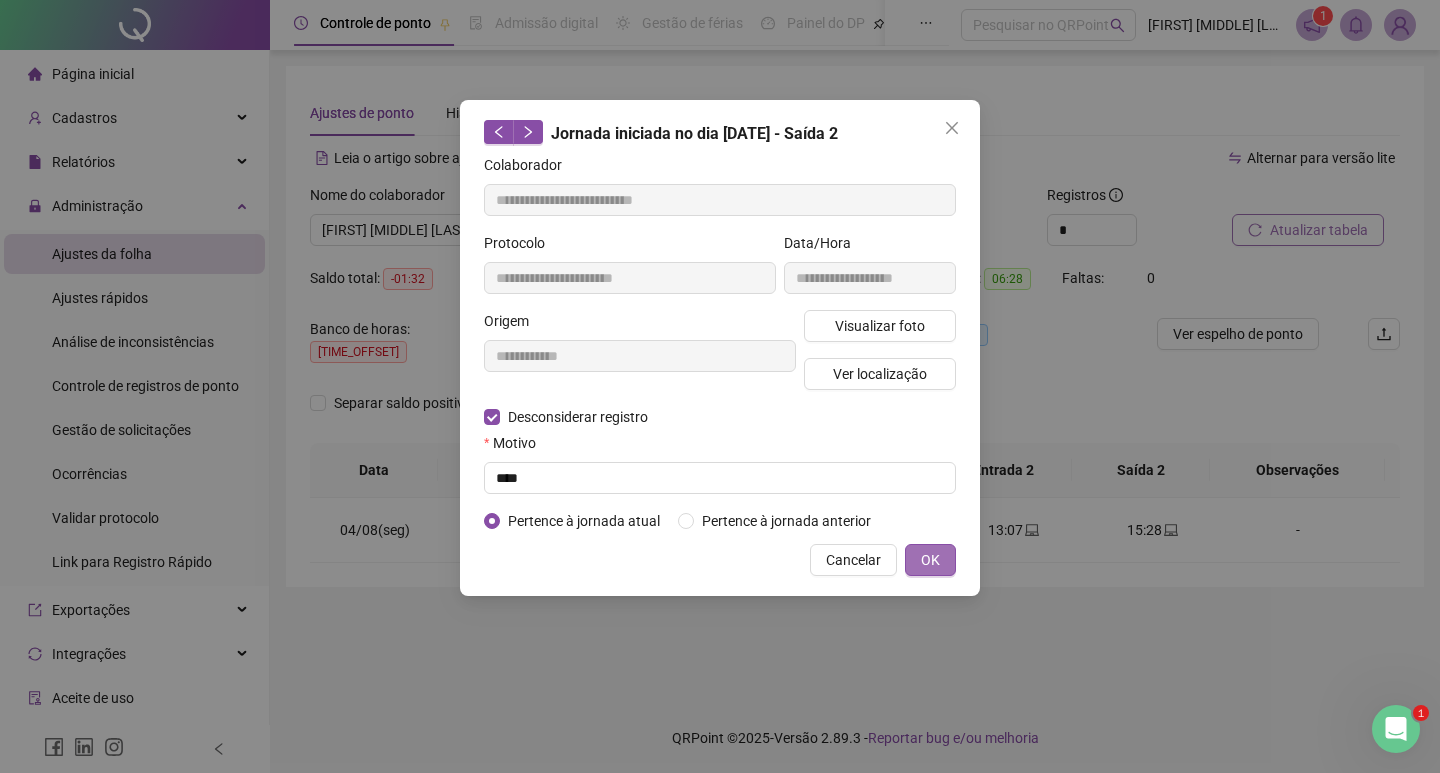 click on "OK" at bounding box center [930, 560] 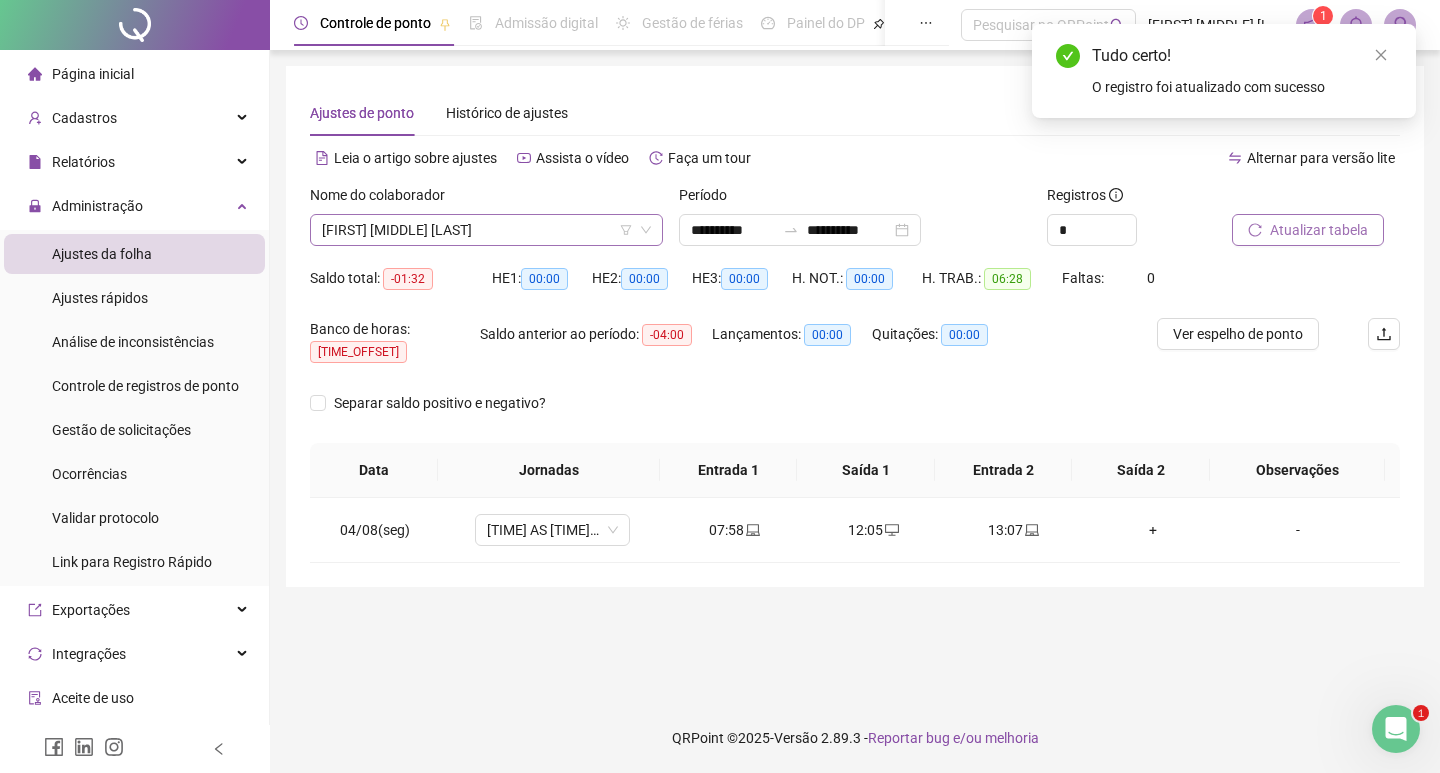 click on "[FIRST] [MIDDLE] [LAST]" at bounding box center [486, 230] 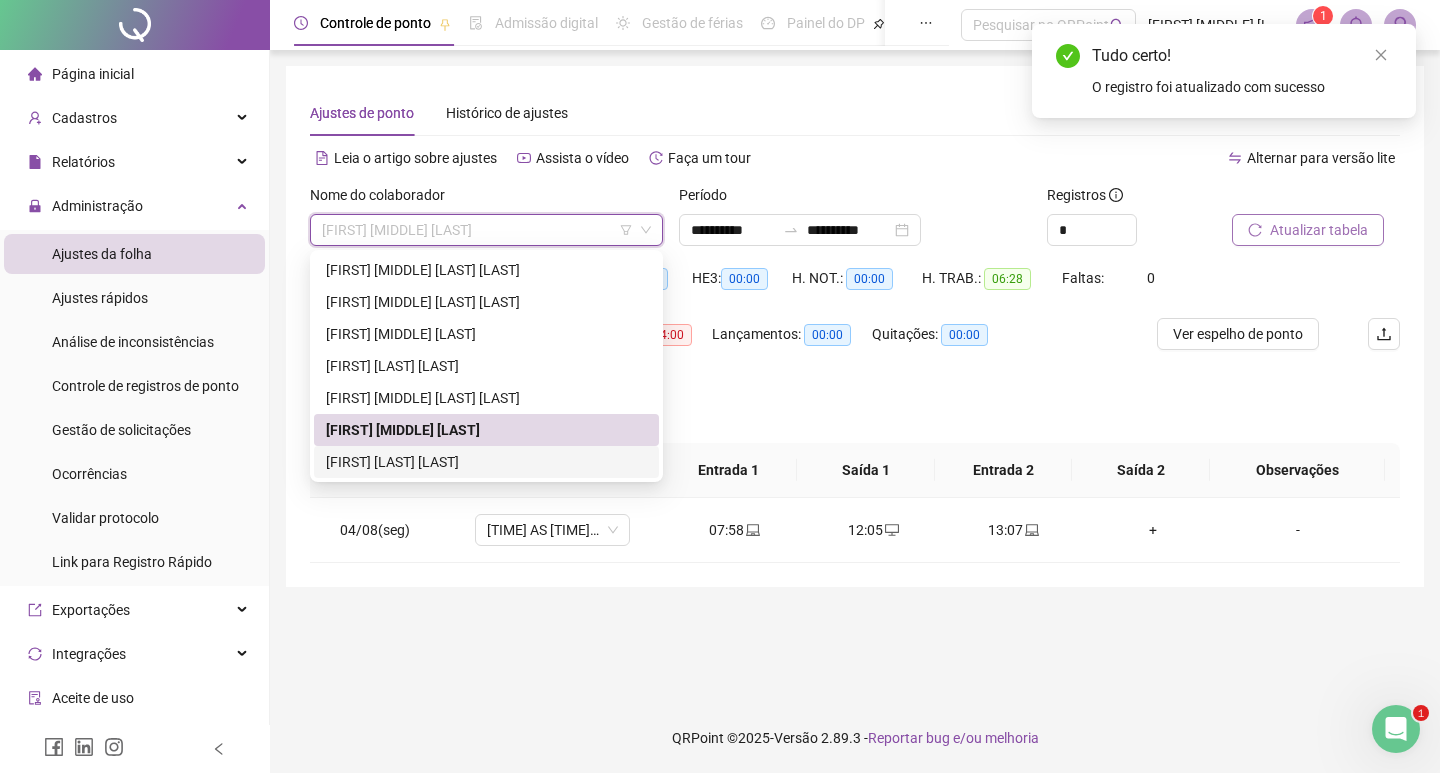 click on "[FIRST] [LAST] [LAST]" at bounding box center [486, 462] 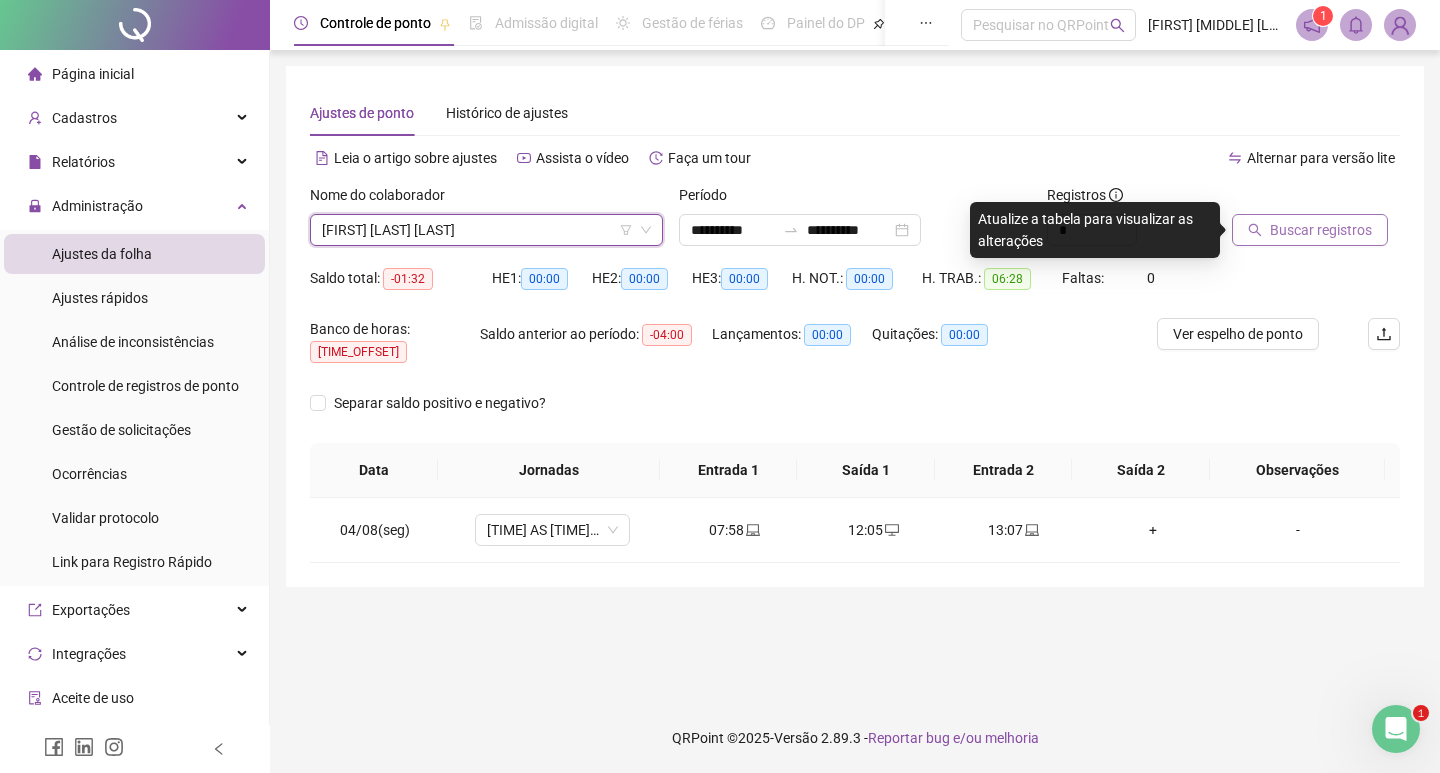 click on "Buscar registros" at bounding box center [1321, 230] 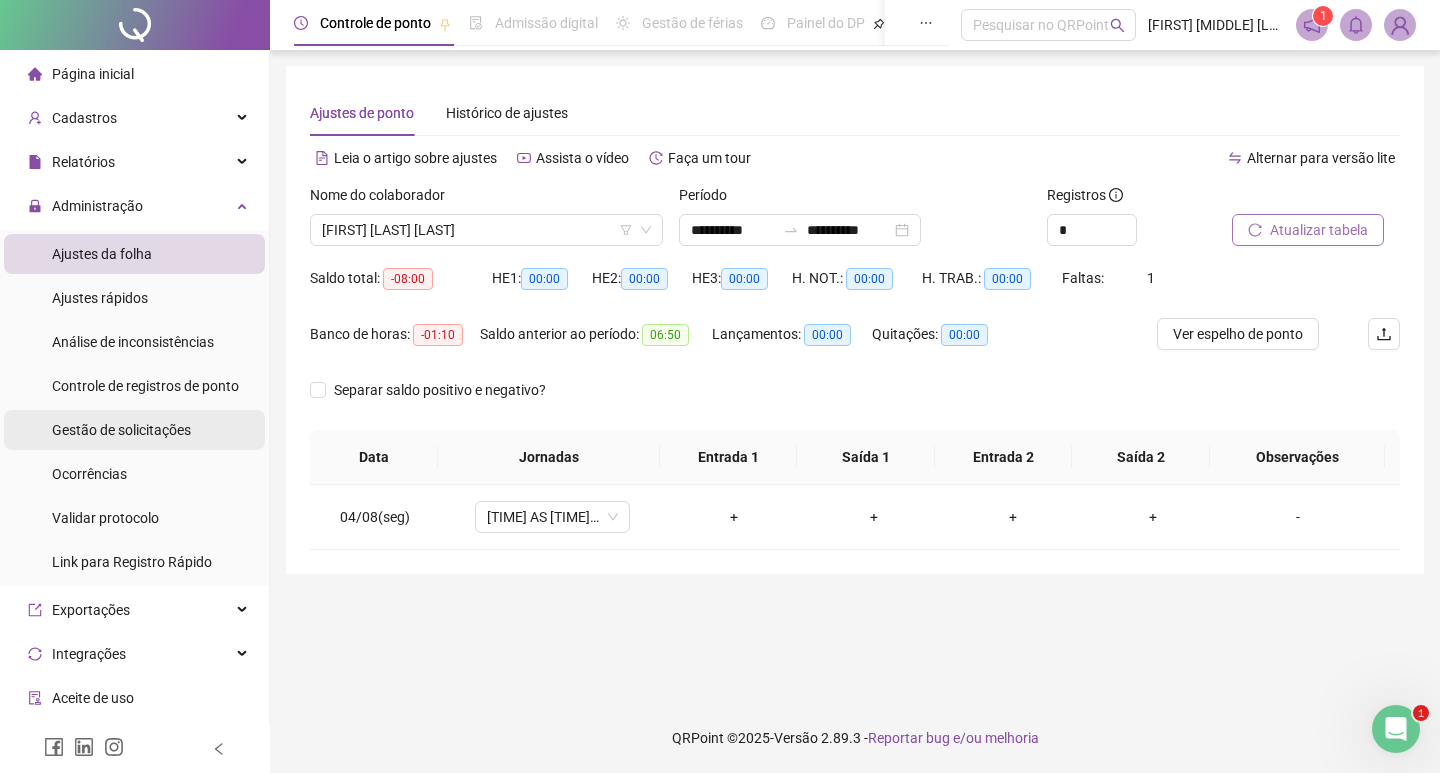 click on "Gestão de solicitações" at bounding box center (121, 430) 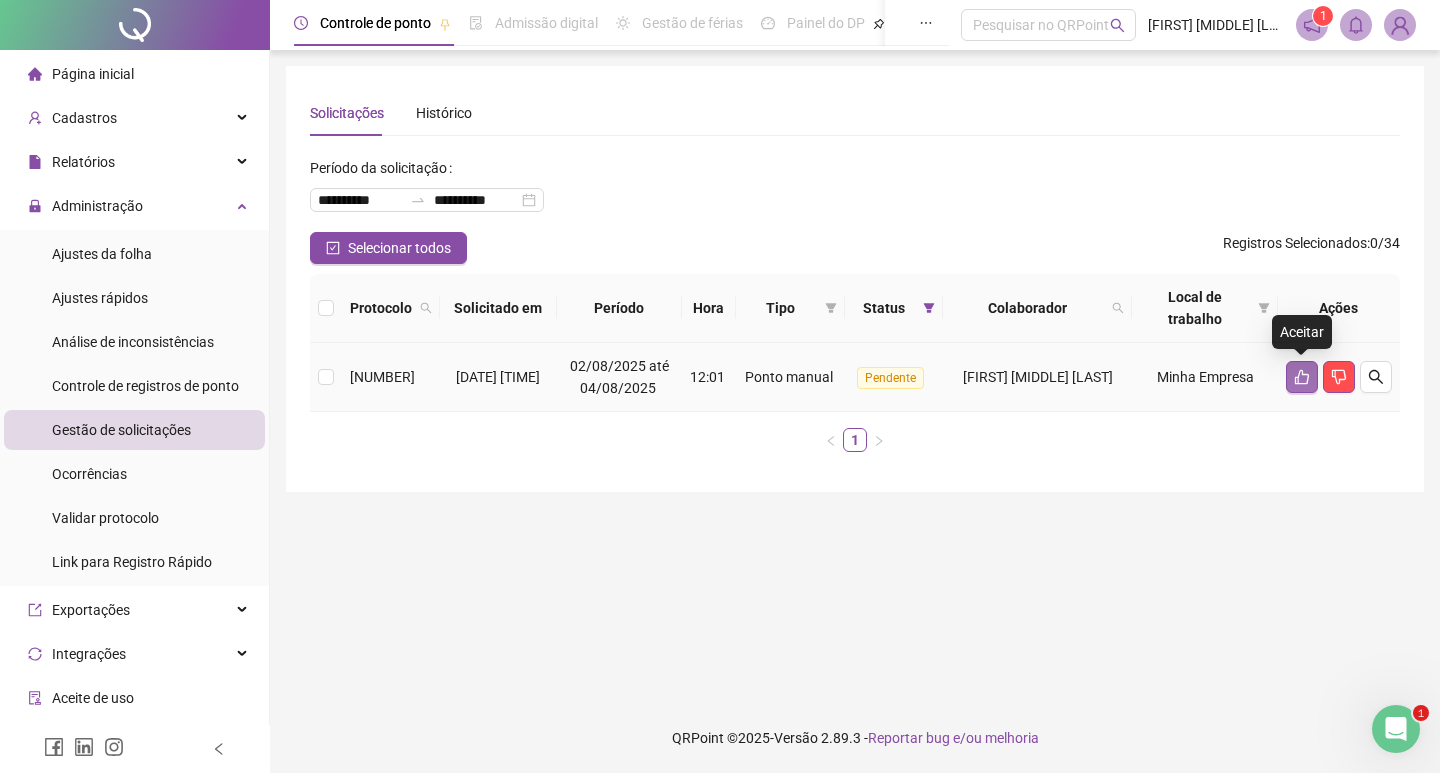 click 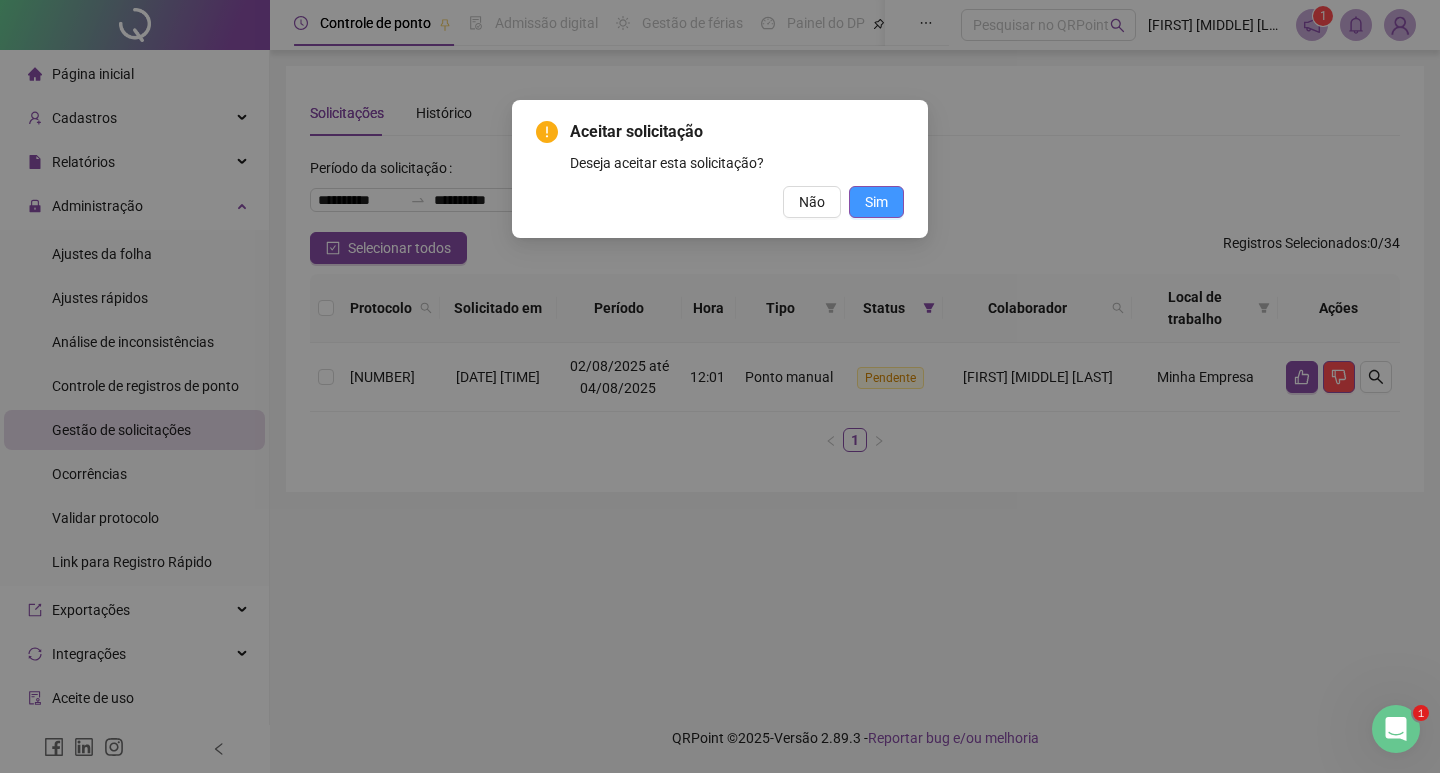 click on "Sim" at bounding box center [876, 202] 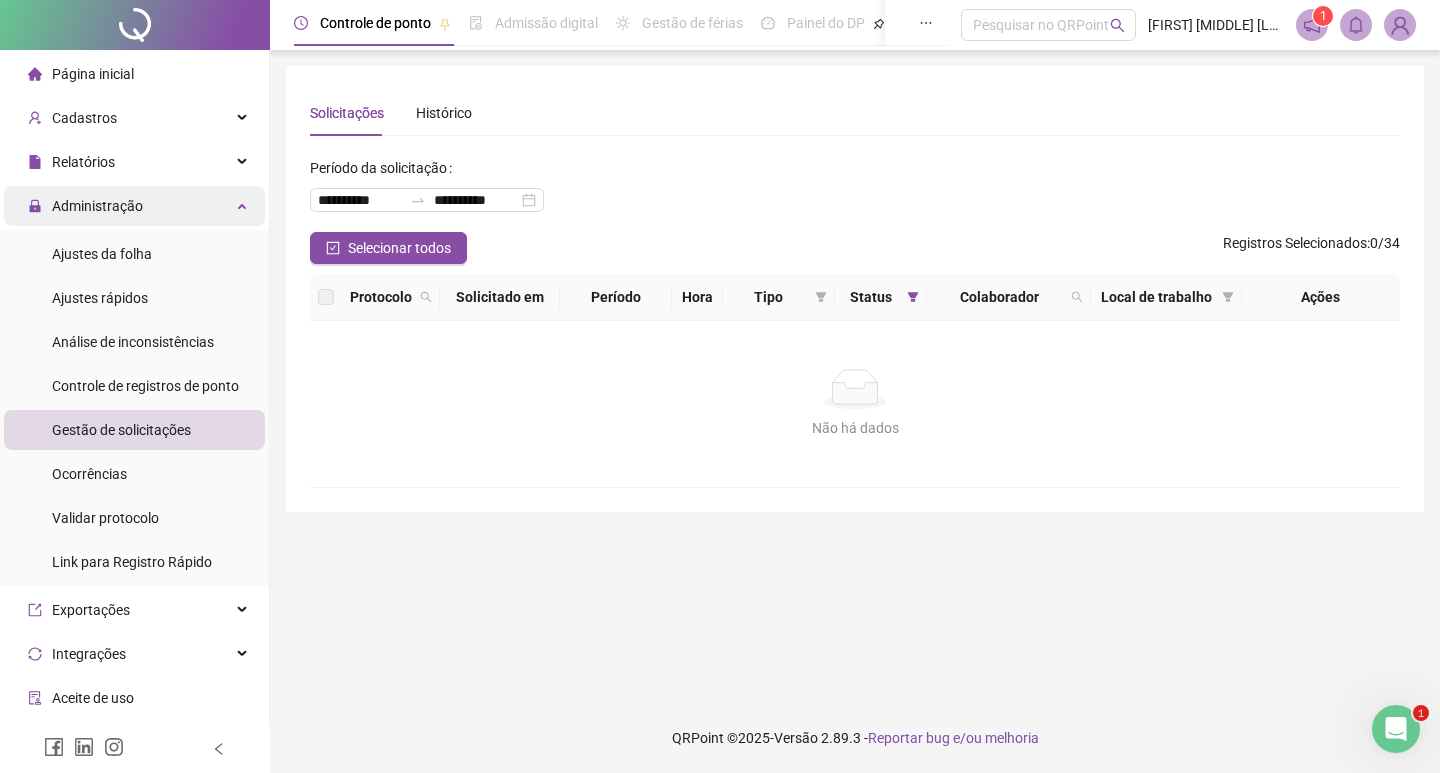 click on "Administração" at bounding box center [134, 206] 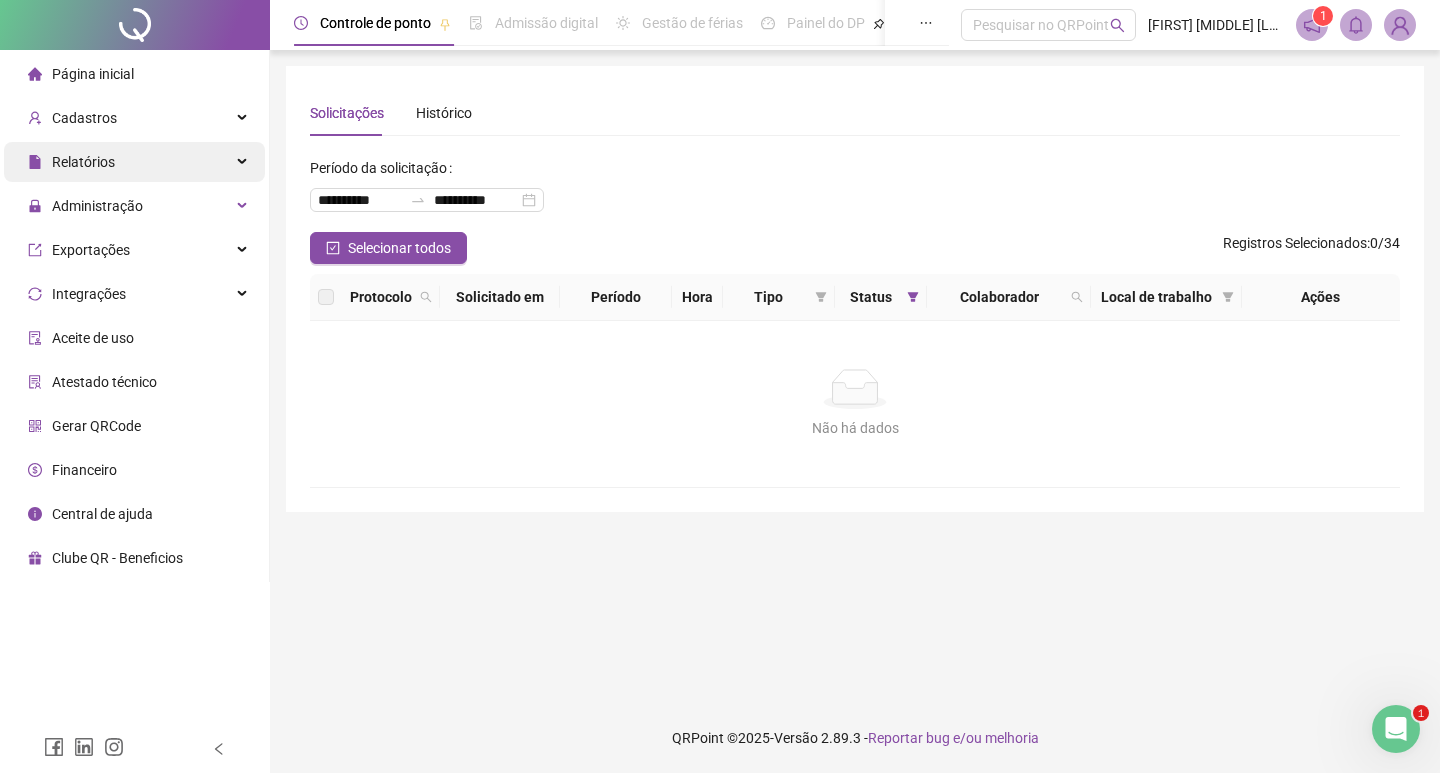 click on "Relatórios" at bounding box center (134, 162) 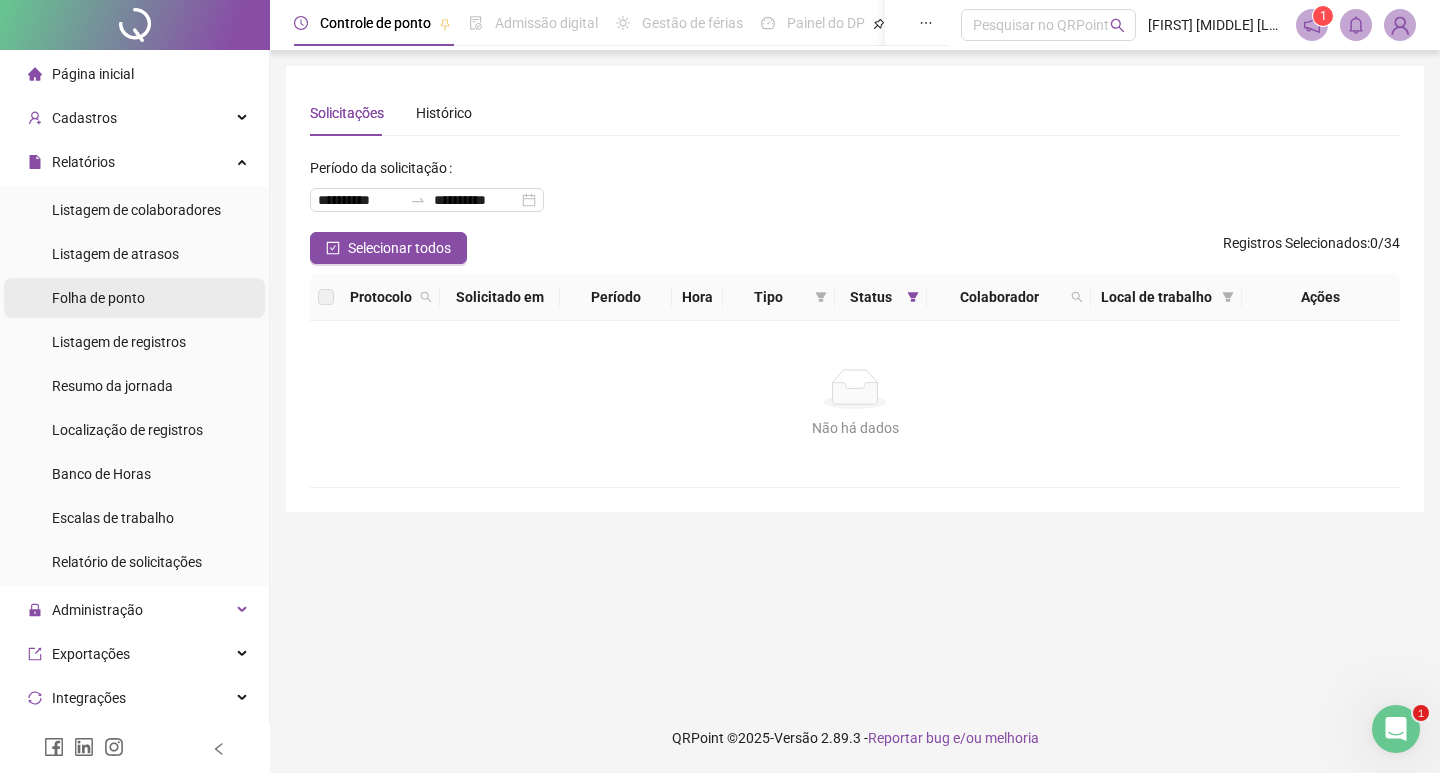 click on "Folha de ponto" at bounding box center (134, 298) 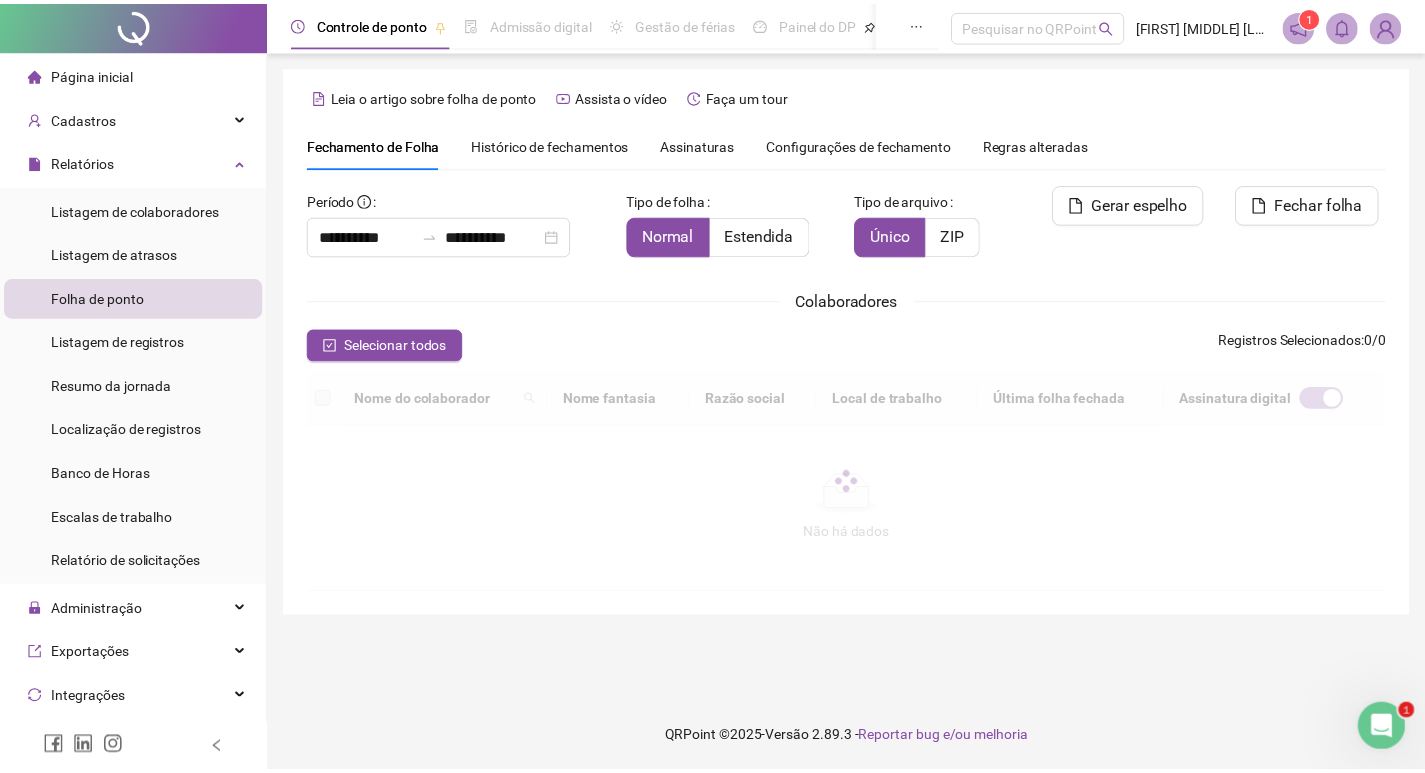 scroll, scrollTop: 23, scrollLeft: 0, axis: vertical 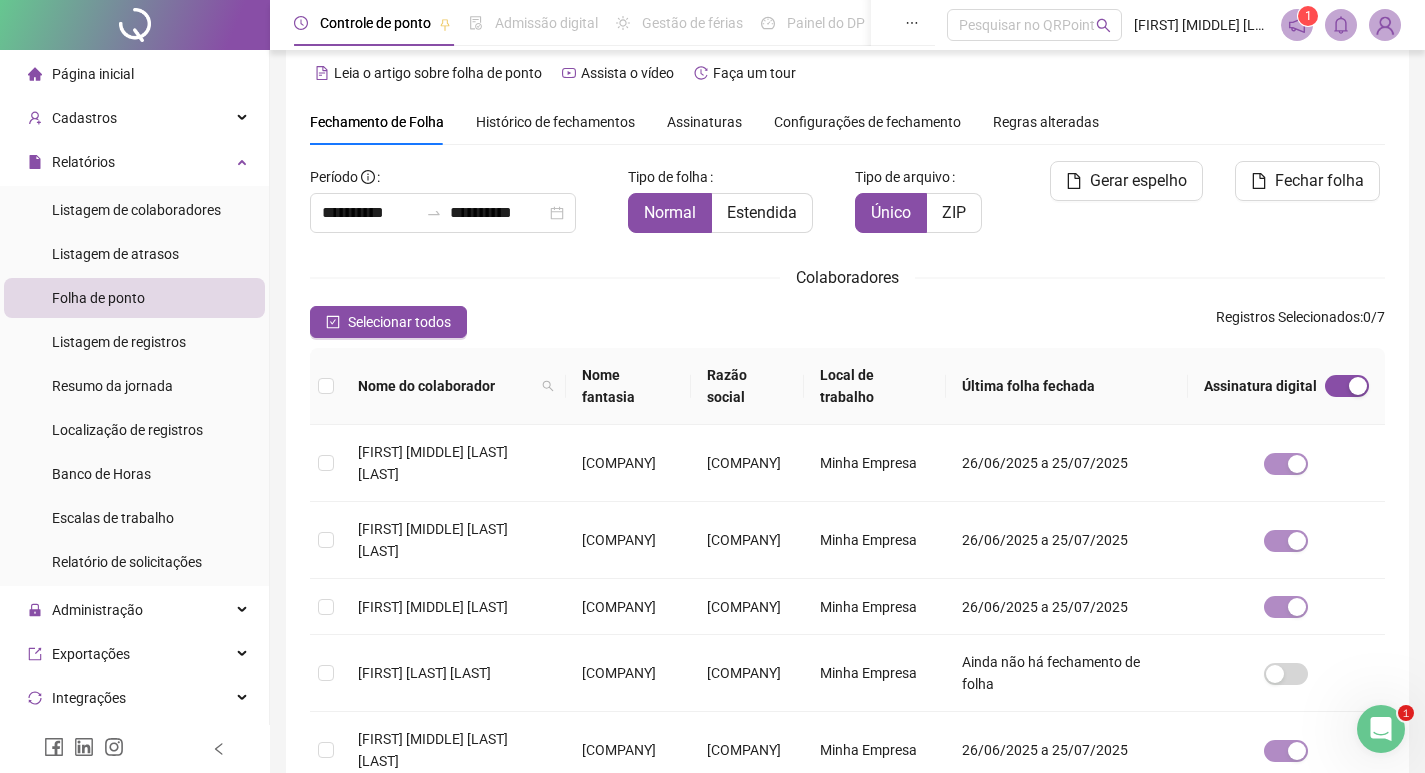 type on "**********" 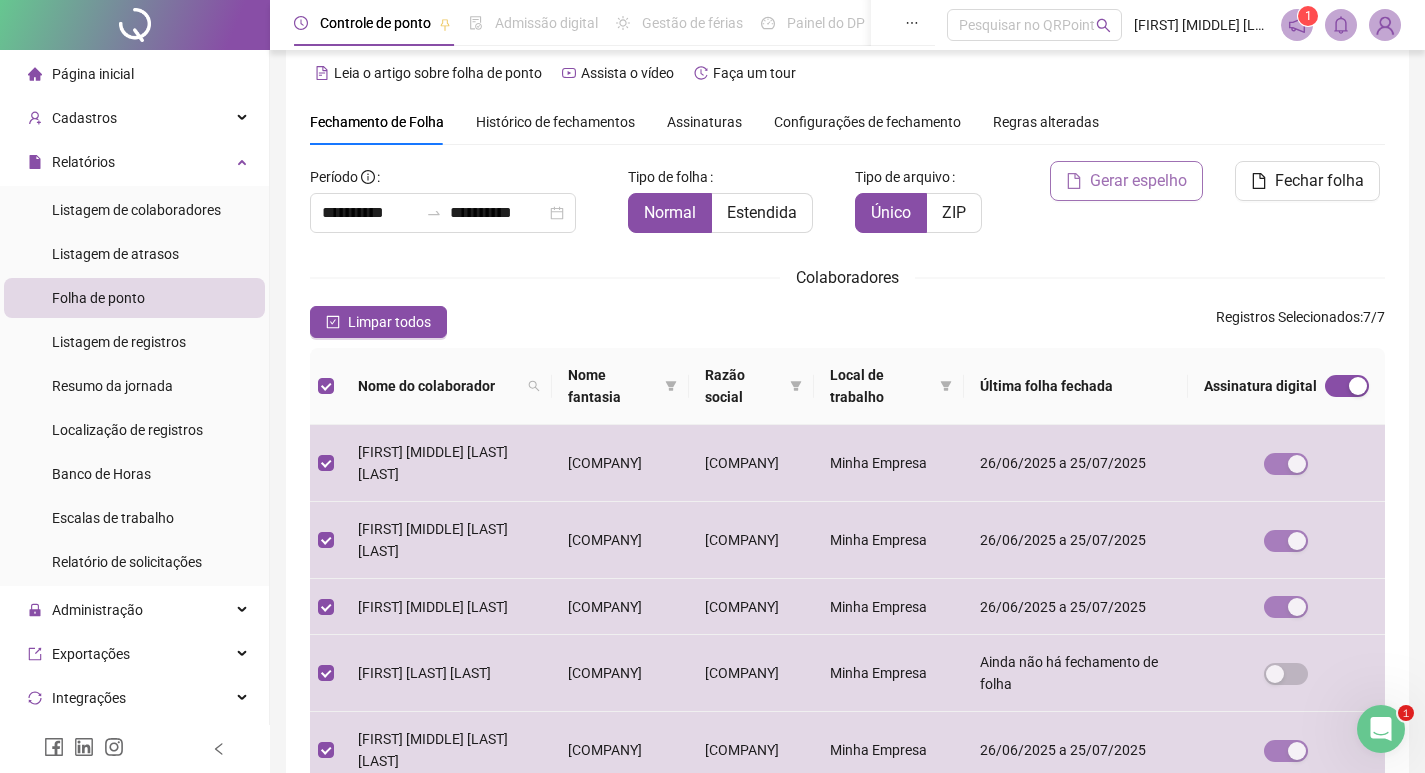 click on "Gerar espelho" at bounding box center [1138, 181] 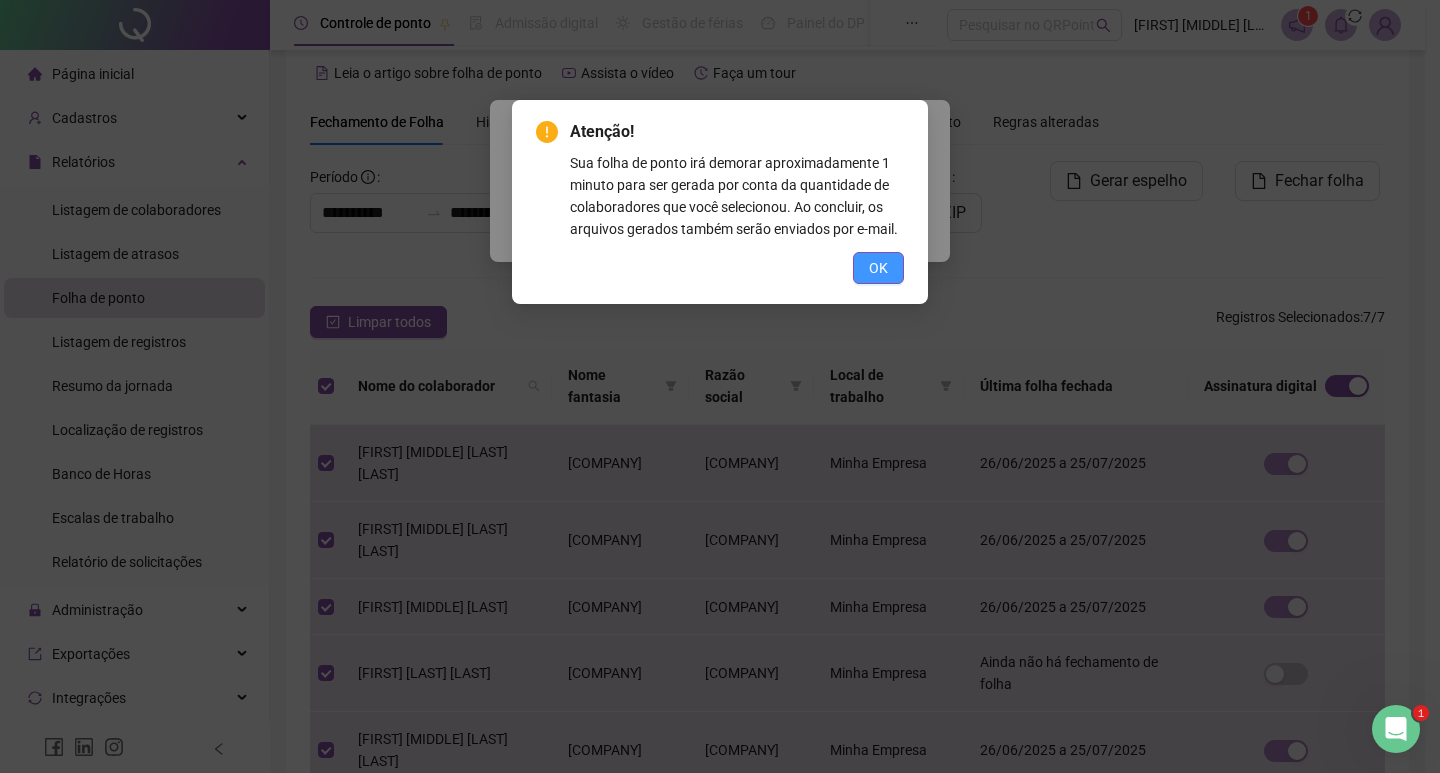 click on "OK" at bounding box center (878, 268) 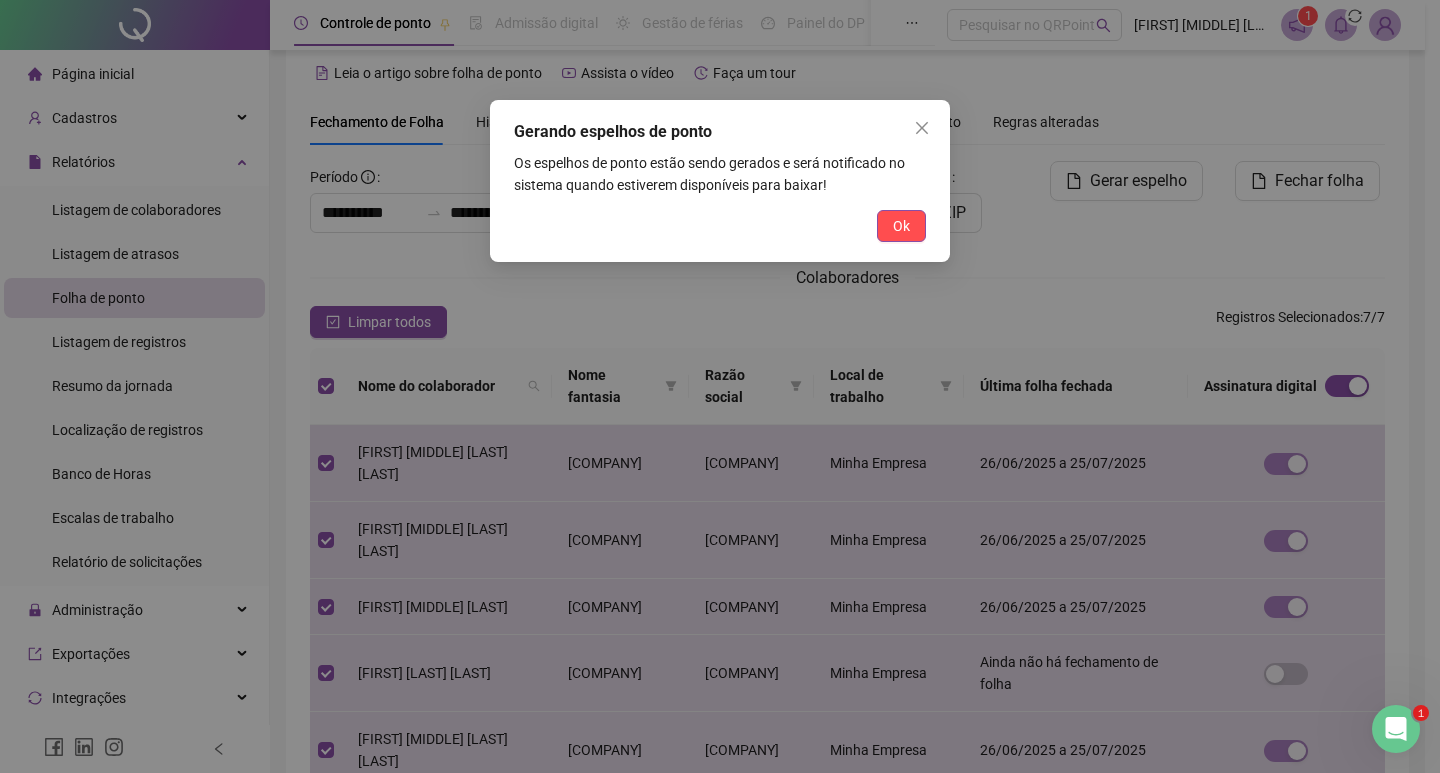 click on "Ok" at bounding box center [901, 226] 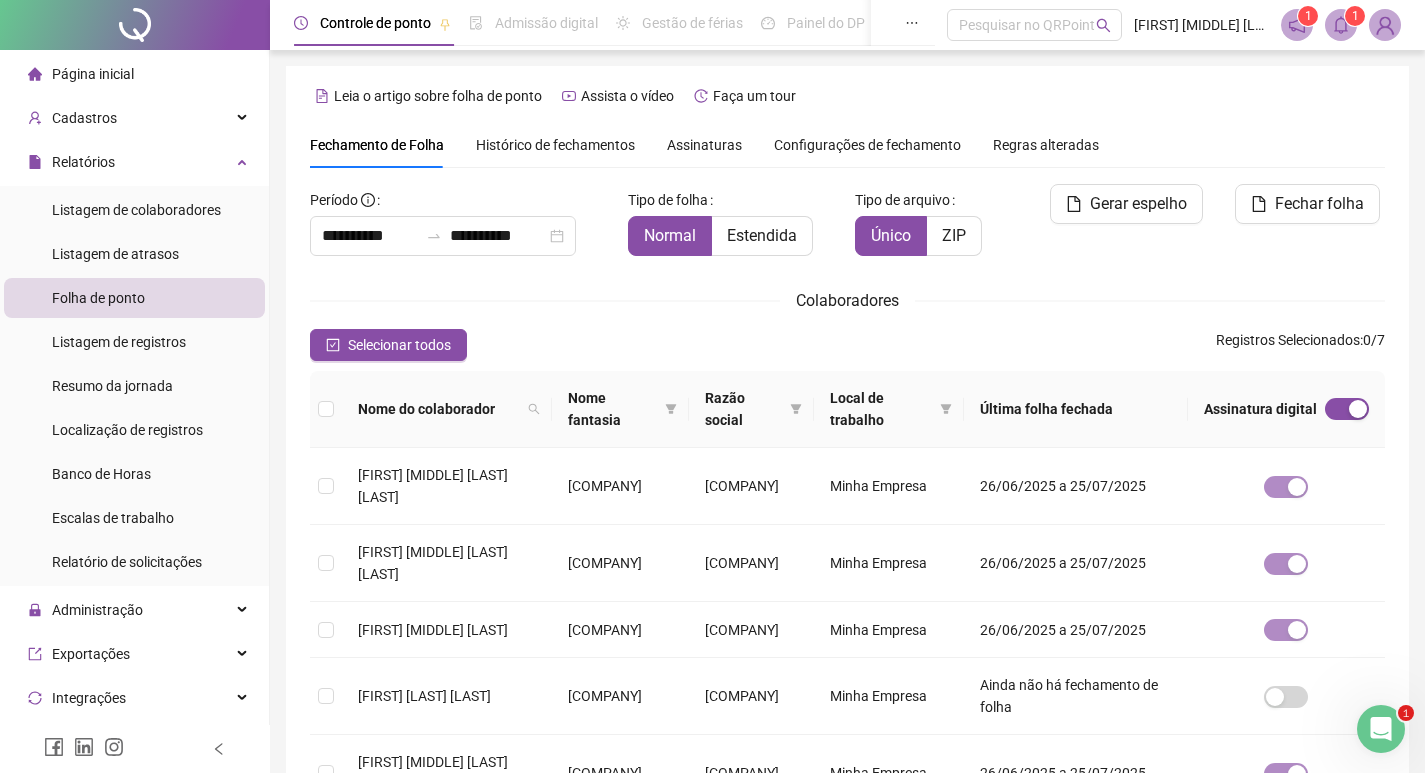 scroll, scrollTop: 23, scrollLeft: 0, axis: vertical 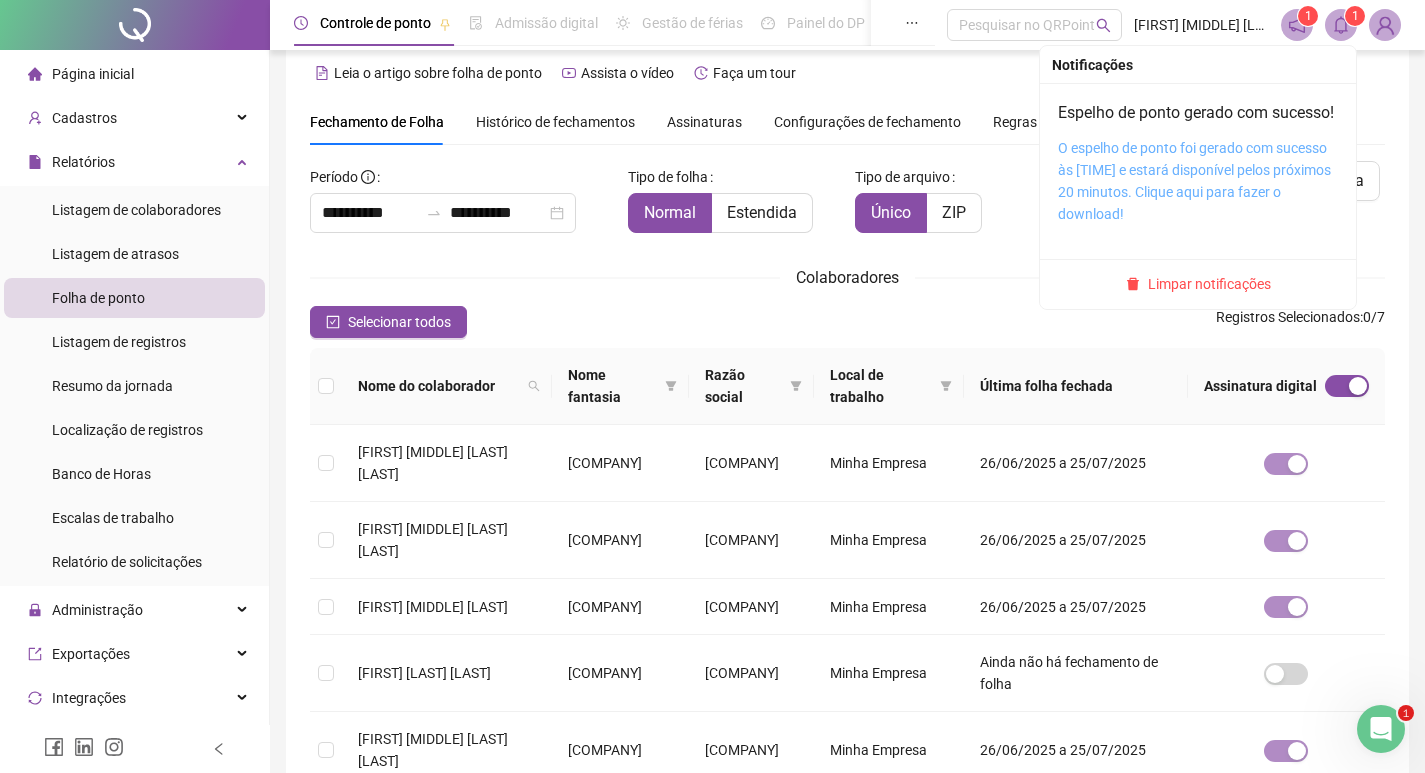 click on "O espelho de ponto foi gerado com sucesso às [TIME] e estará disponível pelos próximos 20 minutos.
Clique aqui para fazer o download!" at bounding box center (1194, 181) 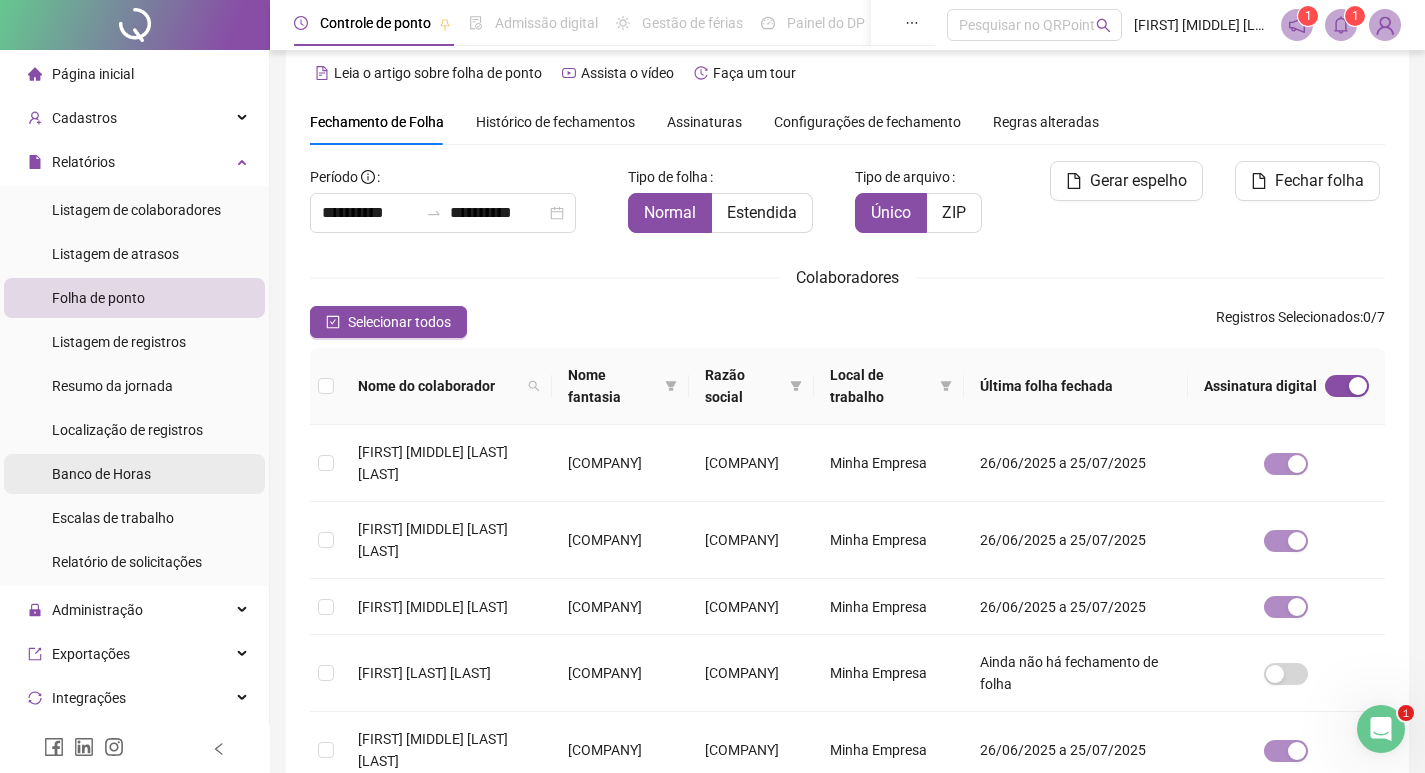 click on "Banco de Horas" at bounding box center [134, 474] 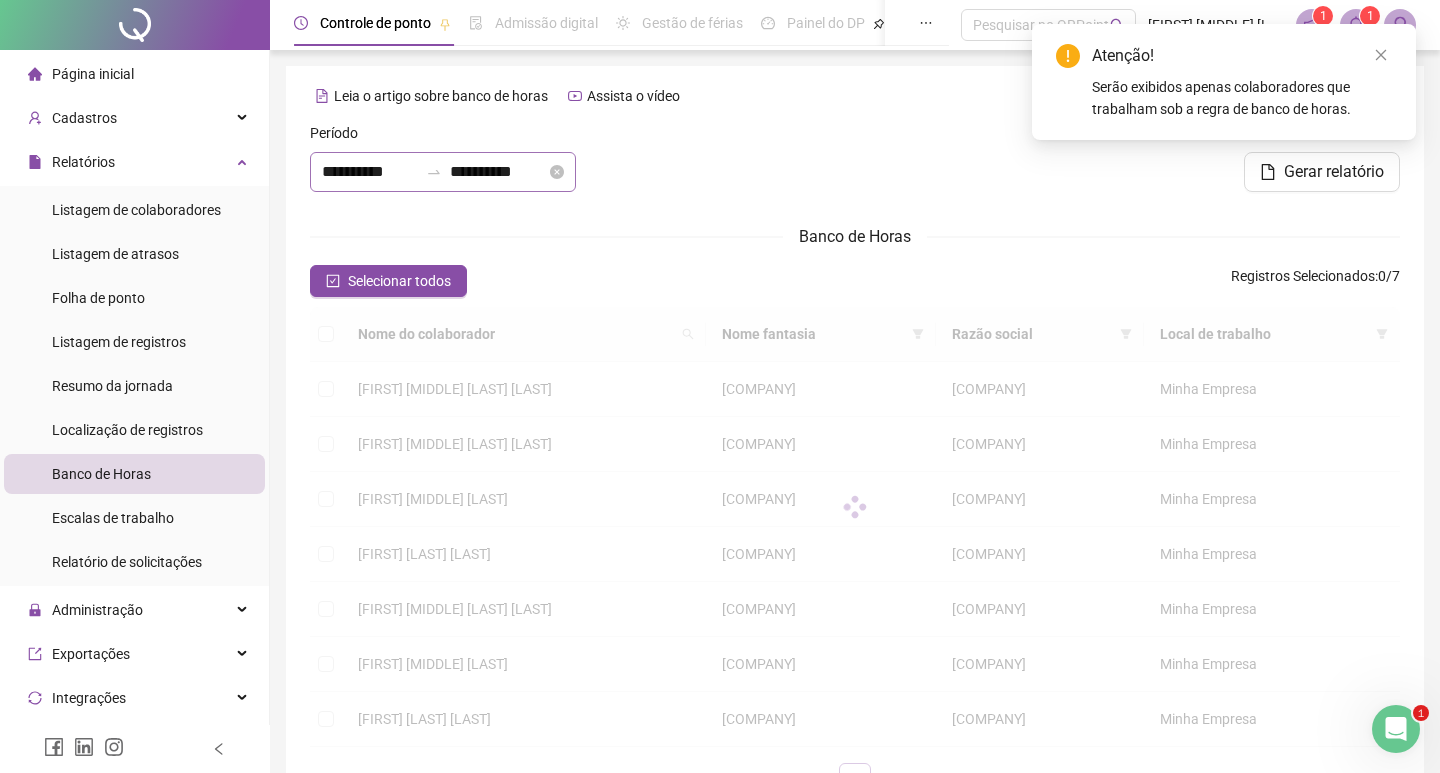type on "**********" 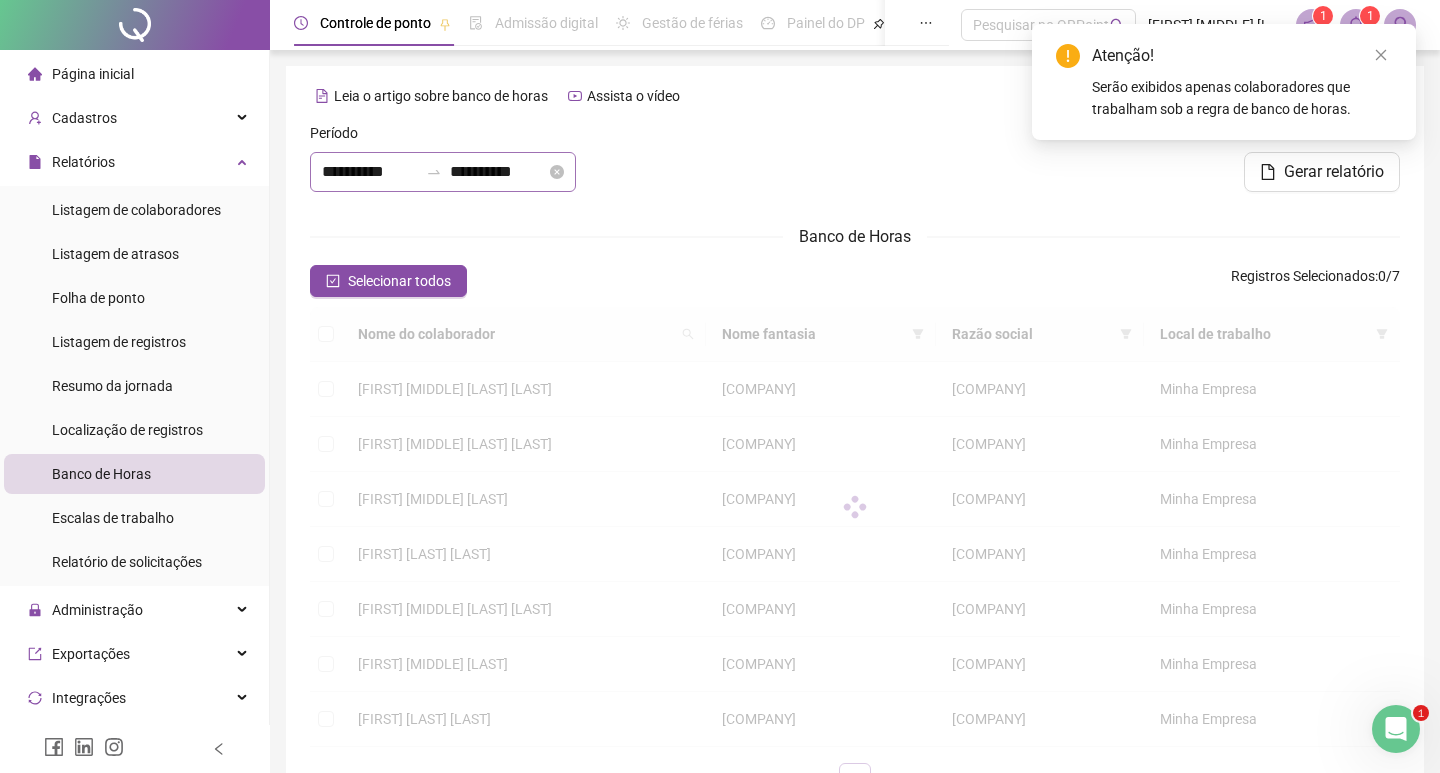 type on "**********" 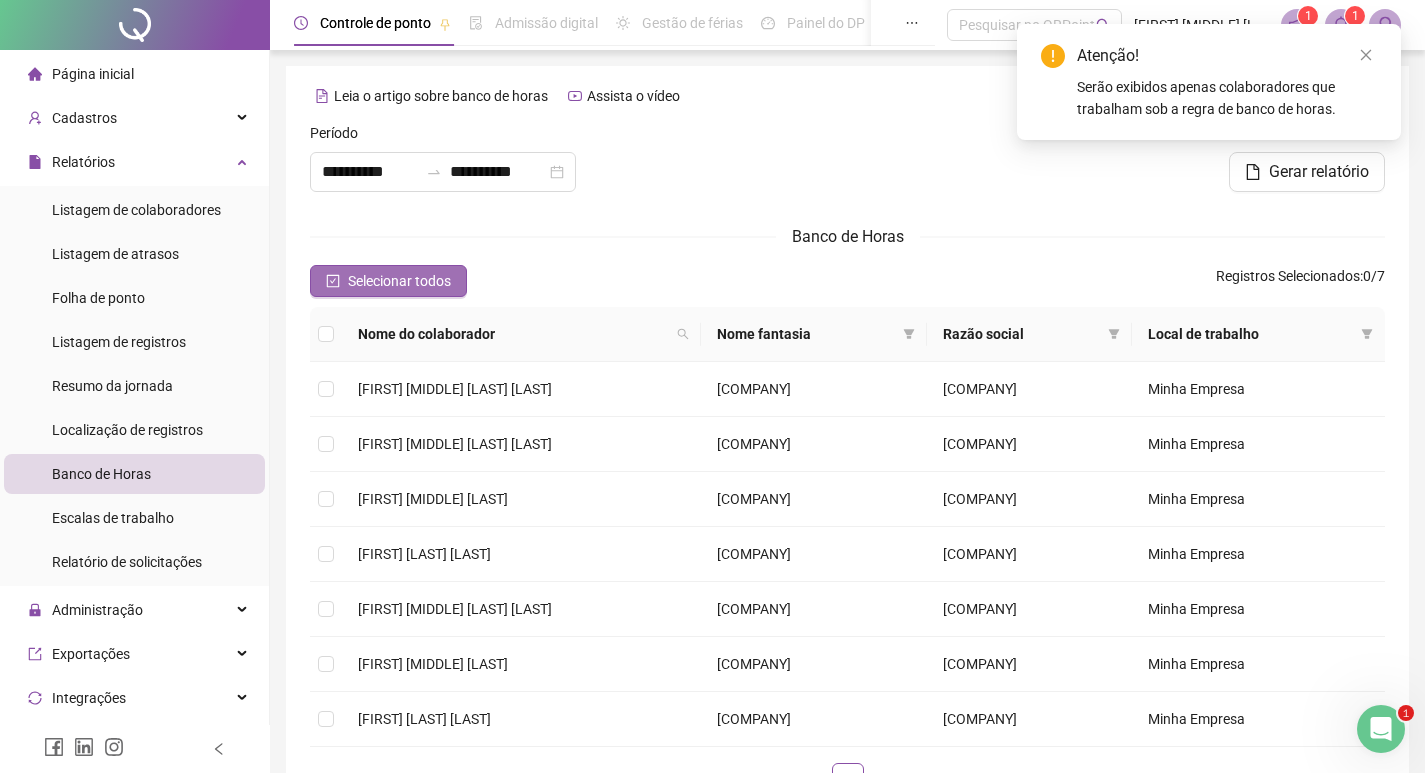 click on "Selecionar todos" at bounding box center [399, 281] 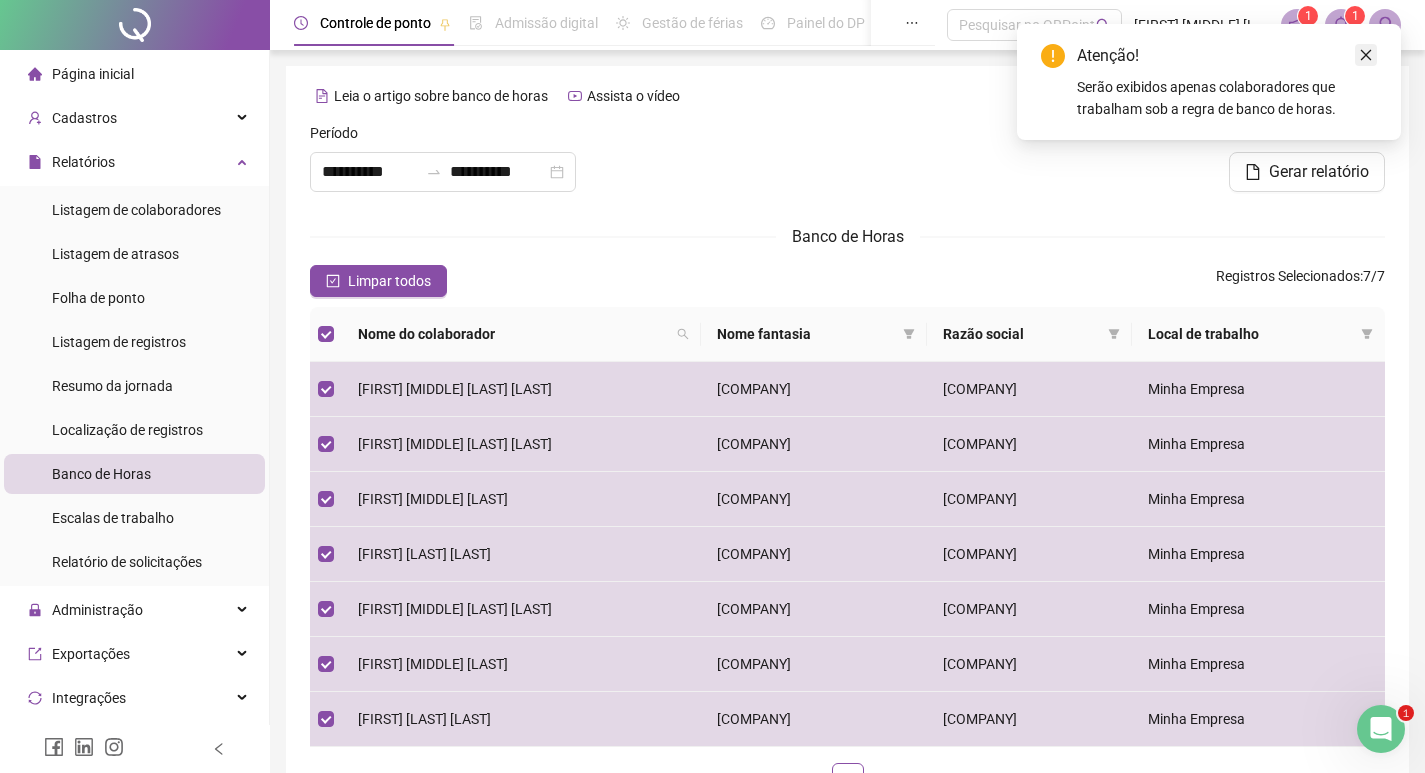 click 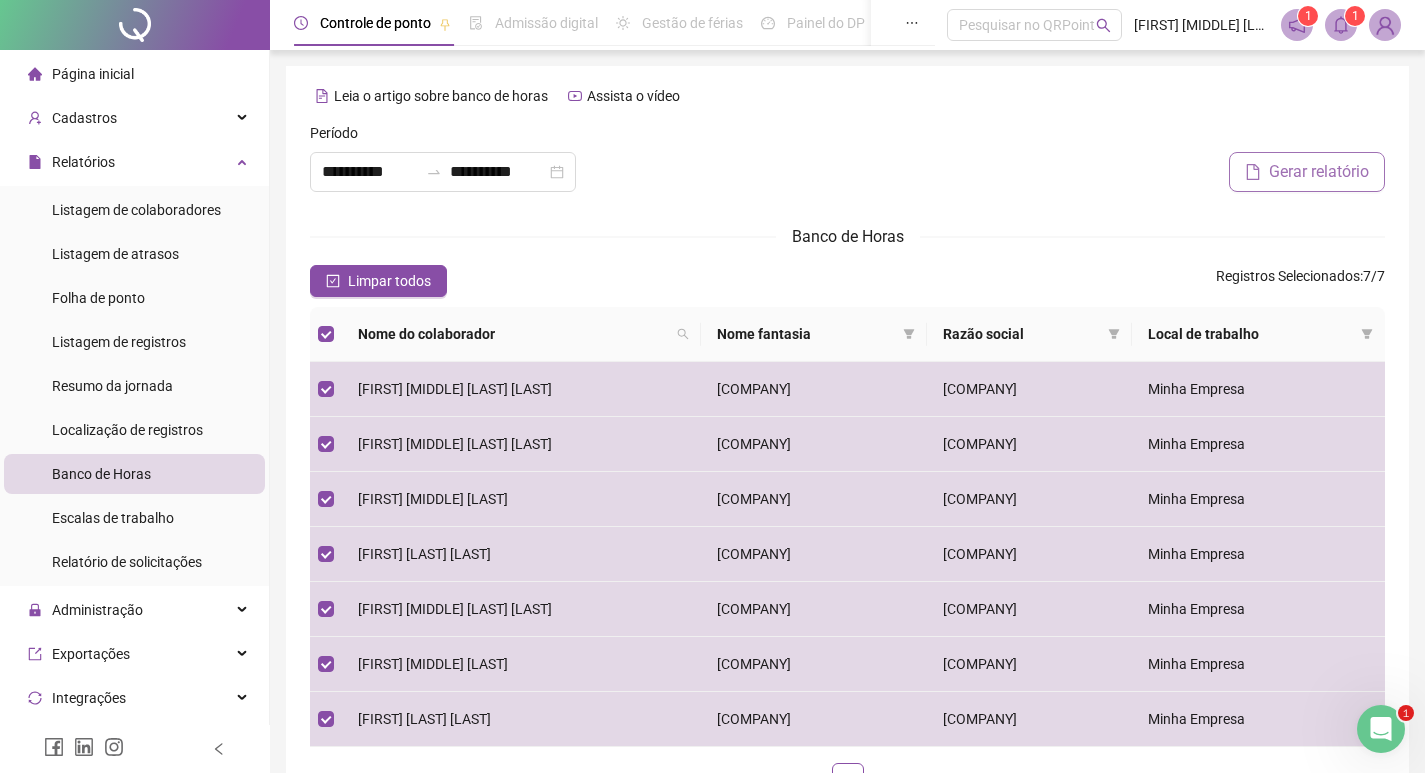 click on "Gerar relatório" at bounding box center [1319, 172] 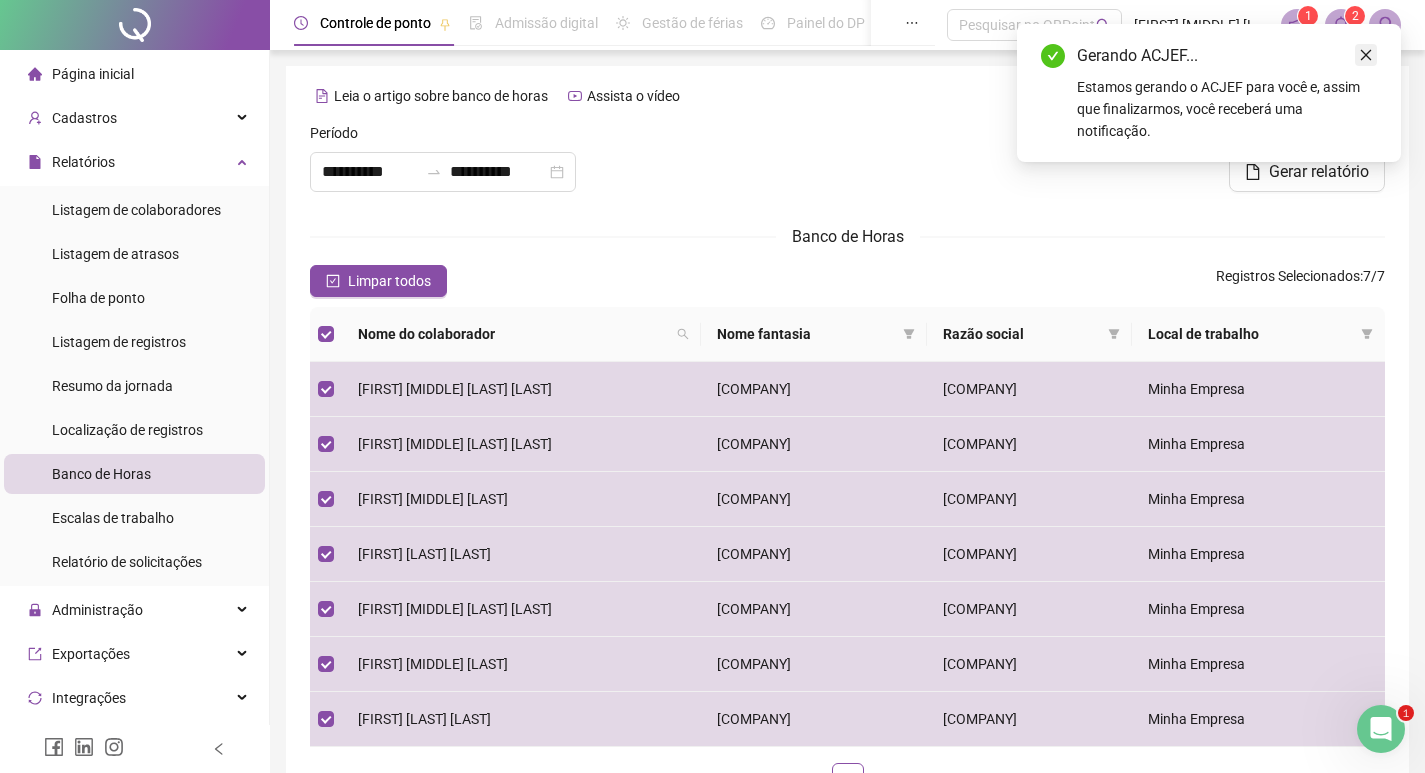 click at bounding box center (1366, 55) 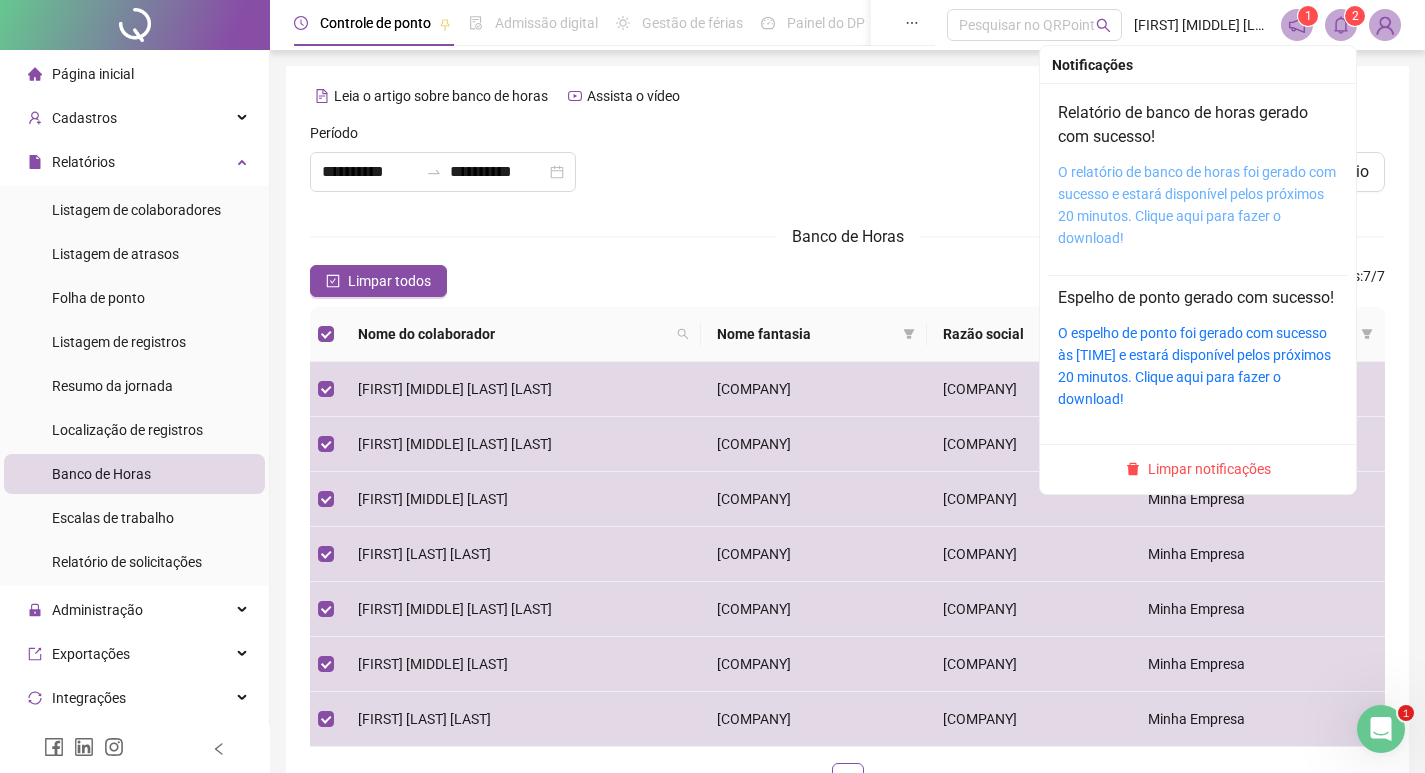 click on "O relatório de banco de horas foi gerado com sucesso e estará disponível pelos próximos 20 minutos.
Clique aqui para fazer o download!" at bounding box center [1197, 205] 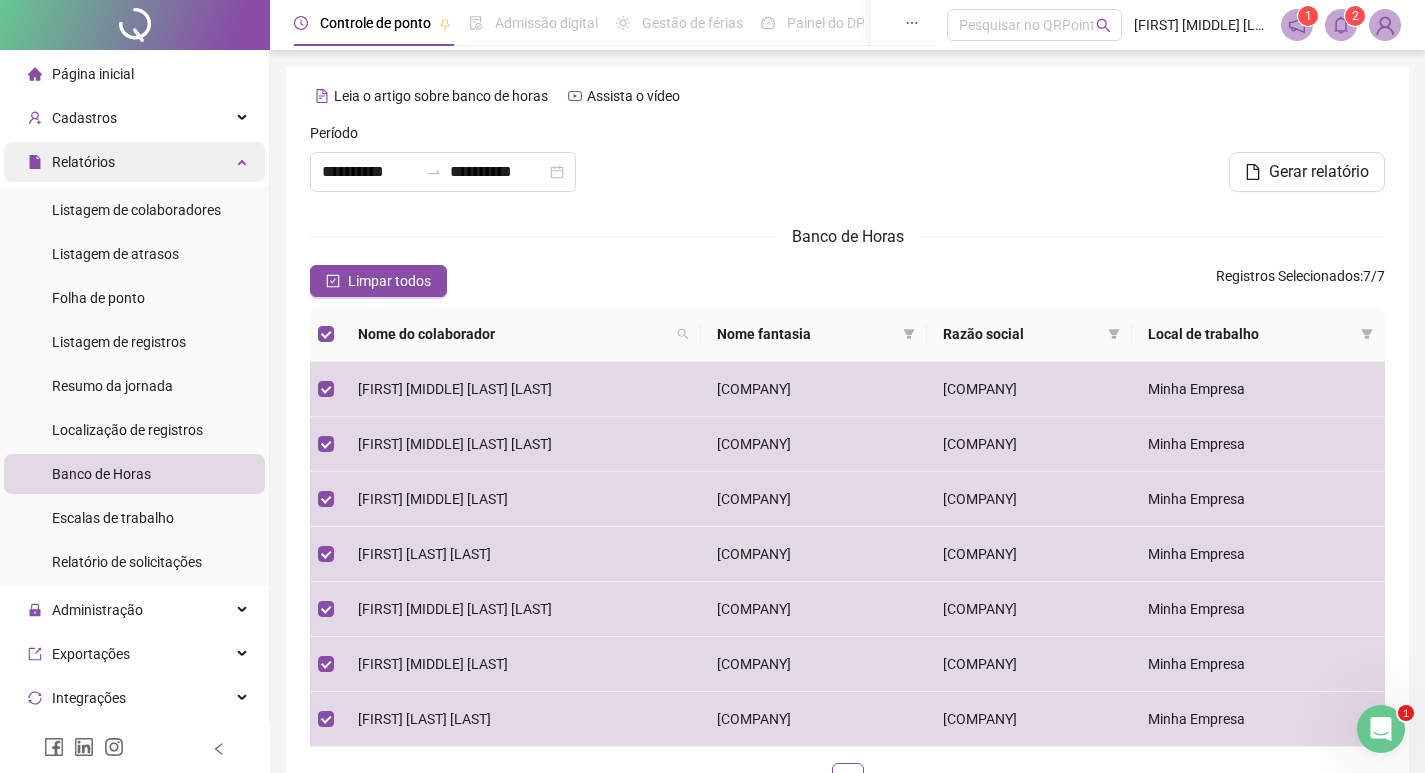 click on "Relatórios" at bounding box center (134, 162) 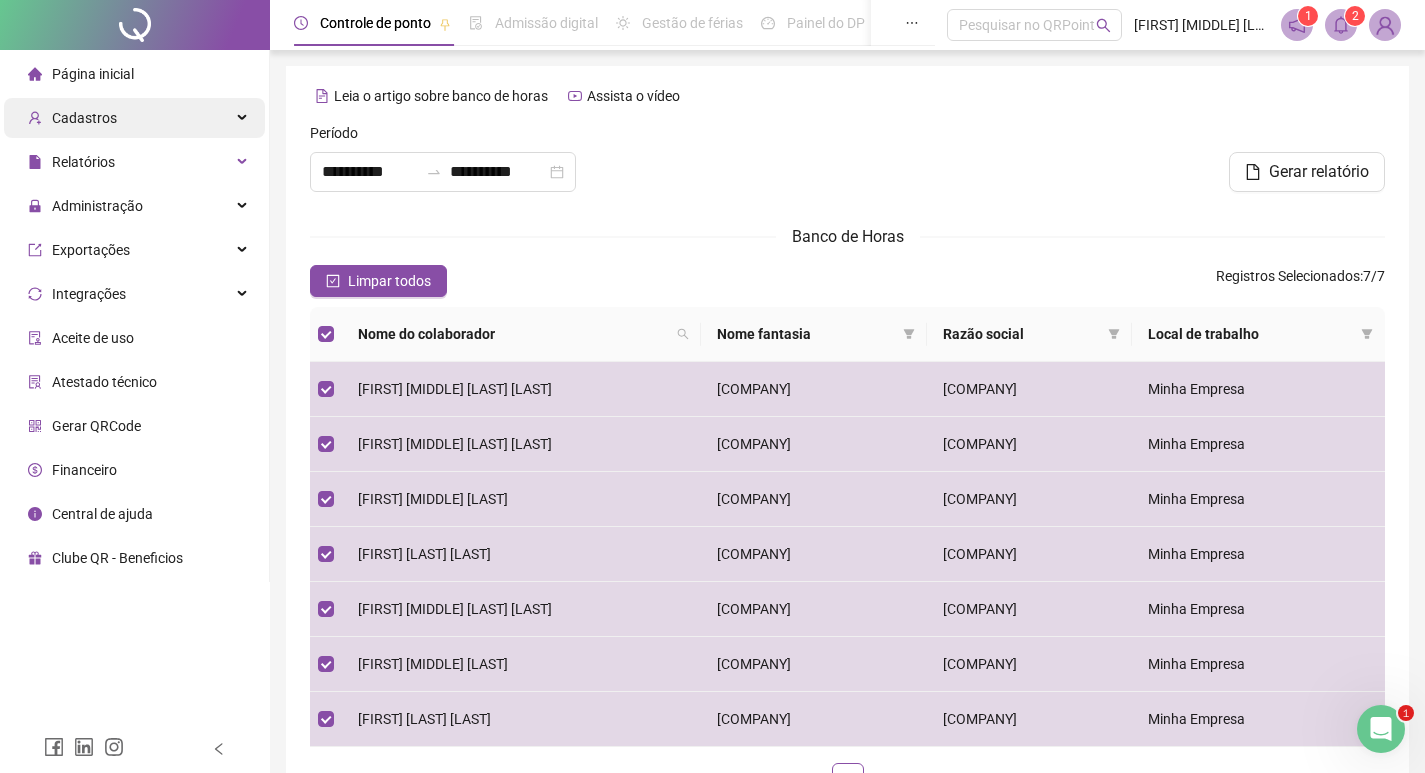 click on "Cadastros" at bounding box center (134, 118) 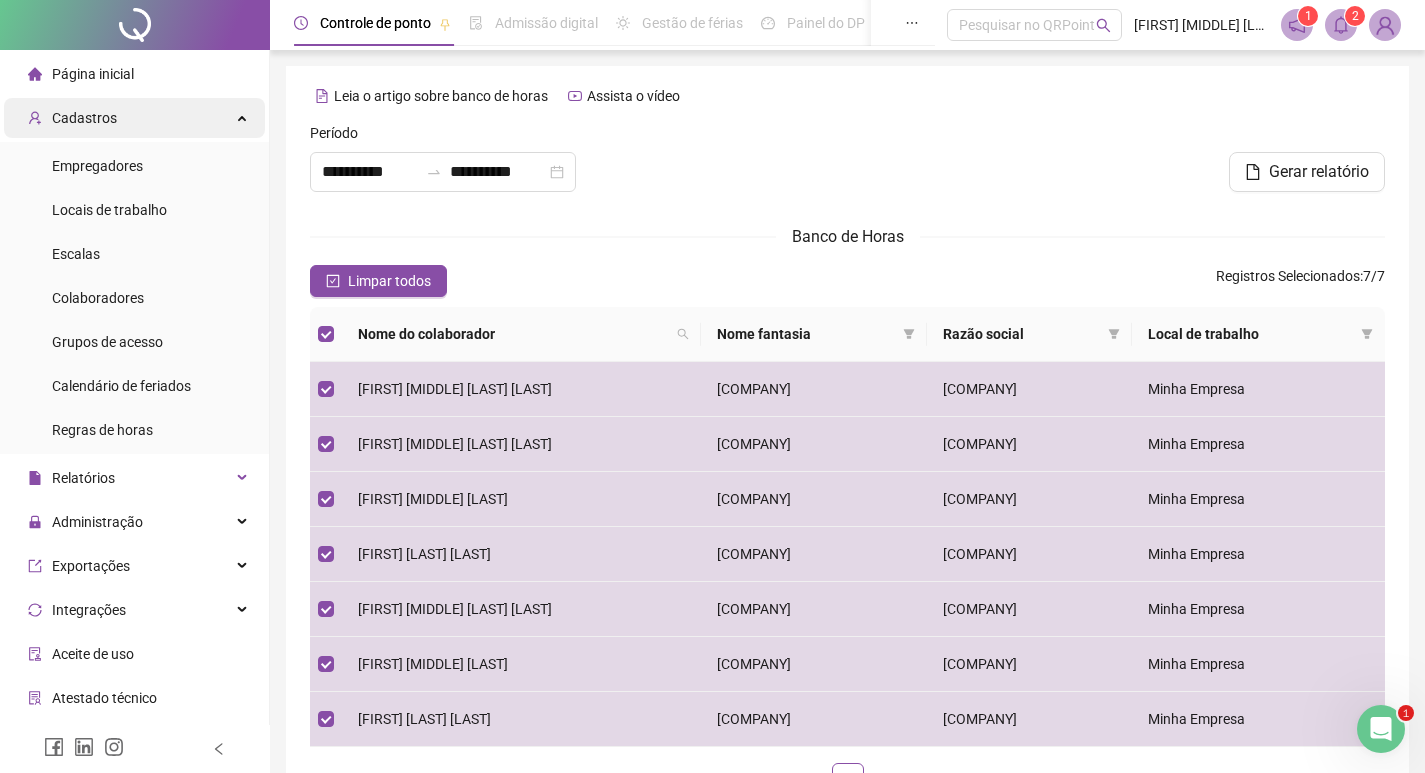 click on "Cadastros" at bounding box center (134, 118) 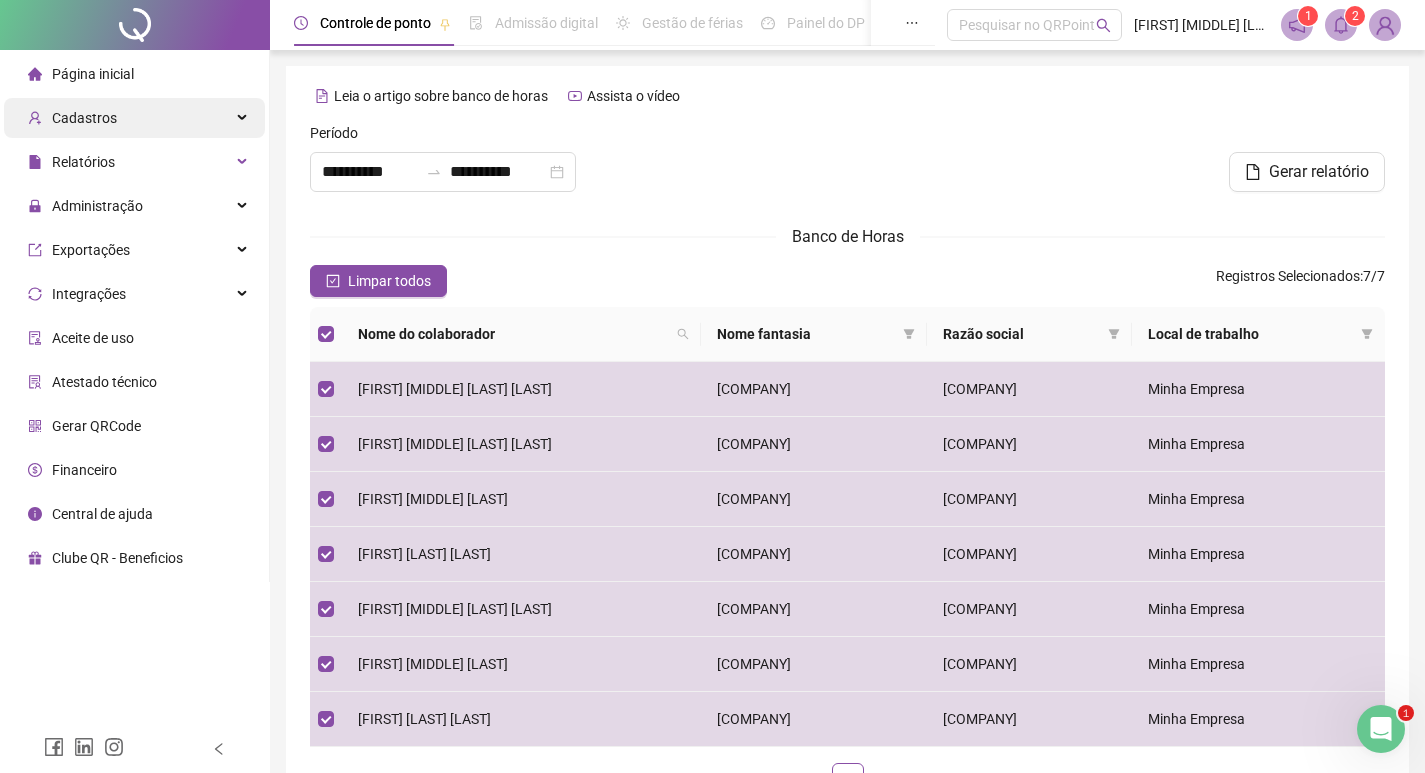 click on "Cadastros" at bounding box center (134, 118) 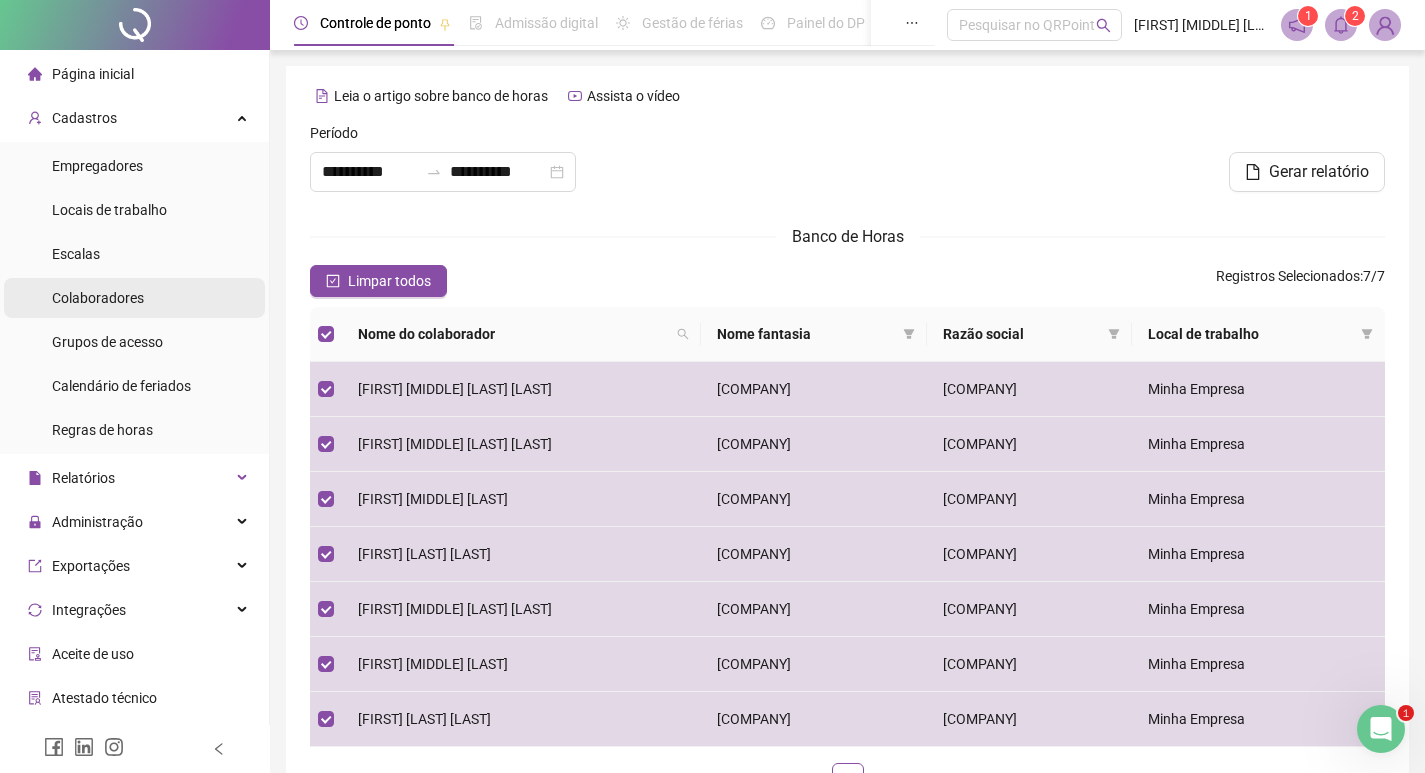 click on "Colaboradores" at bounding box center (134, 298) 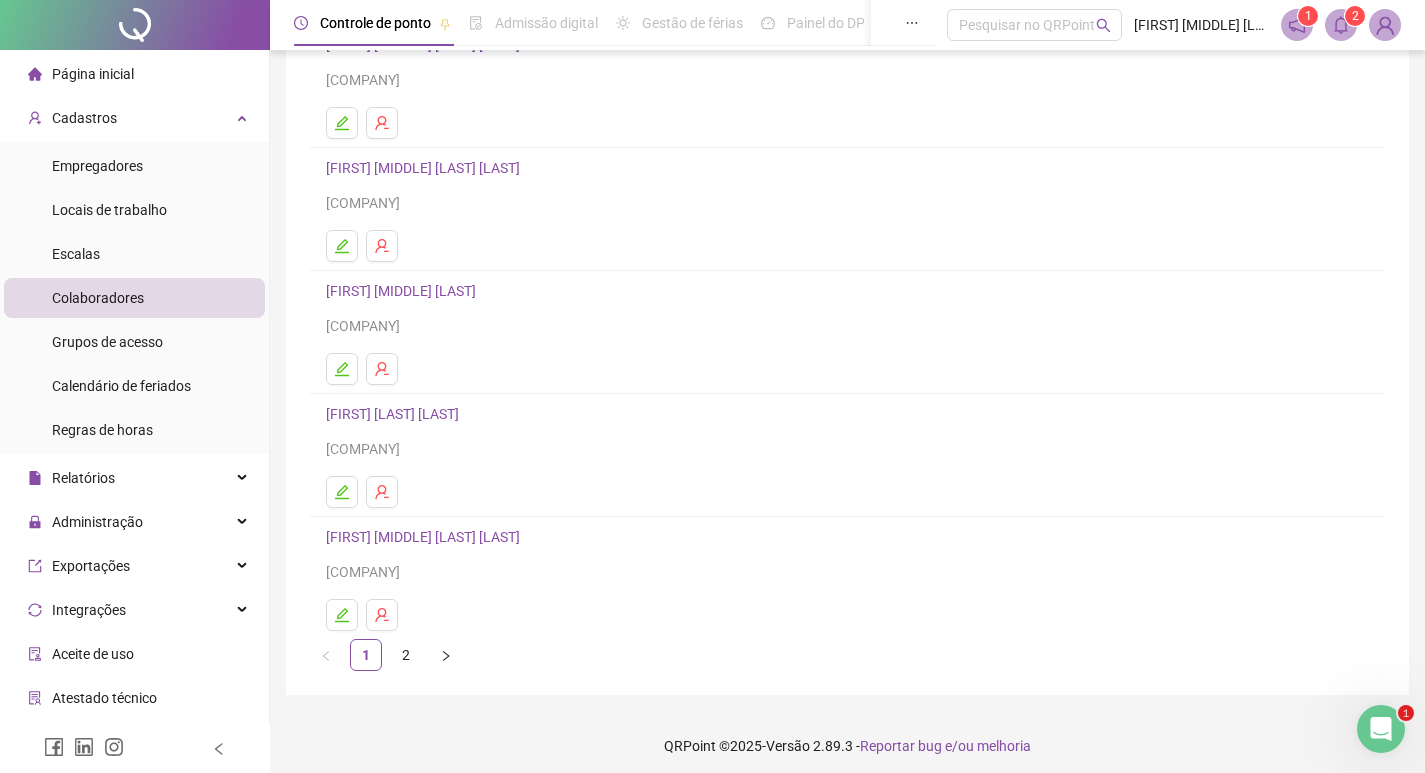 scroll, scrollTop: 194, scrollLeft: 0, axis: vertical 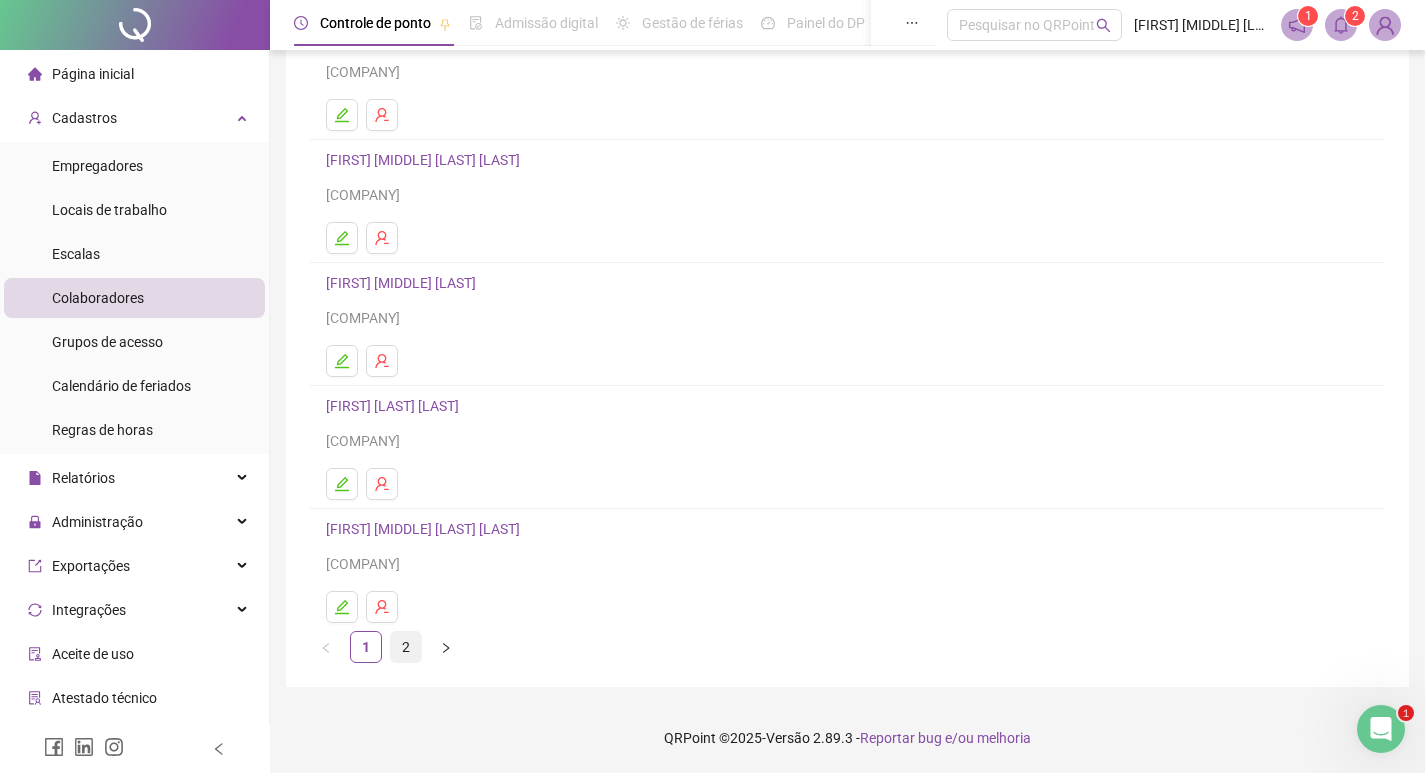 click on "2" at bounding box center (406, 647) 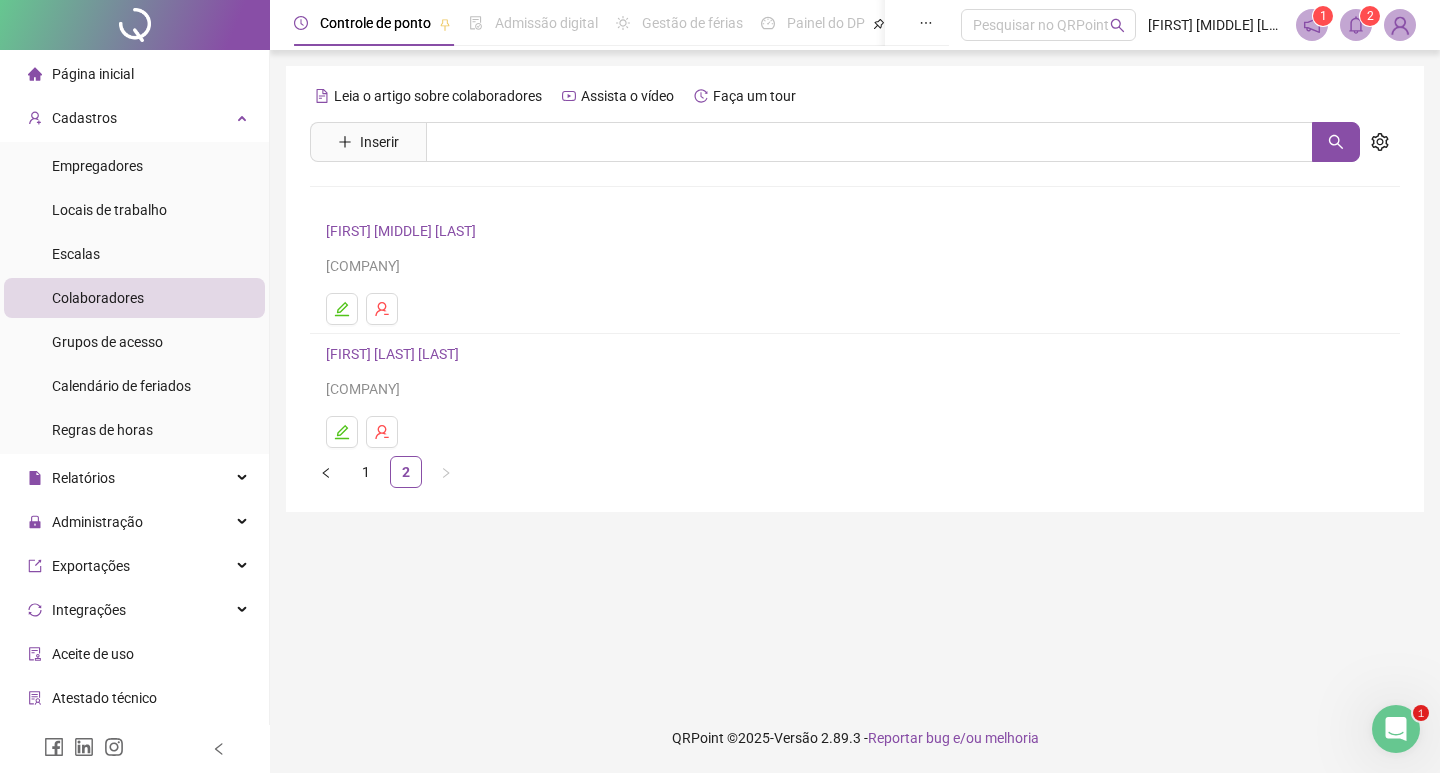 click on "[FIRST] [LAST] [LAST]" at bounding box center [855, 354] 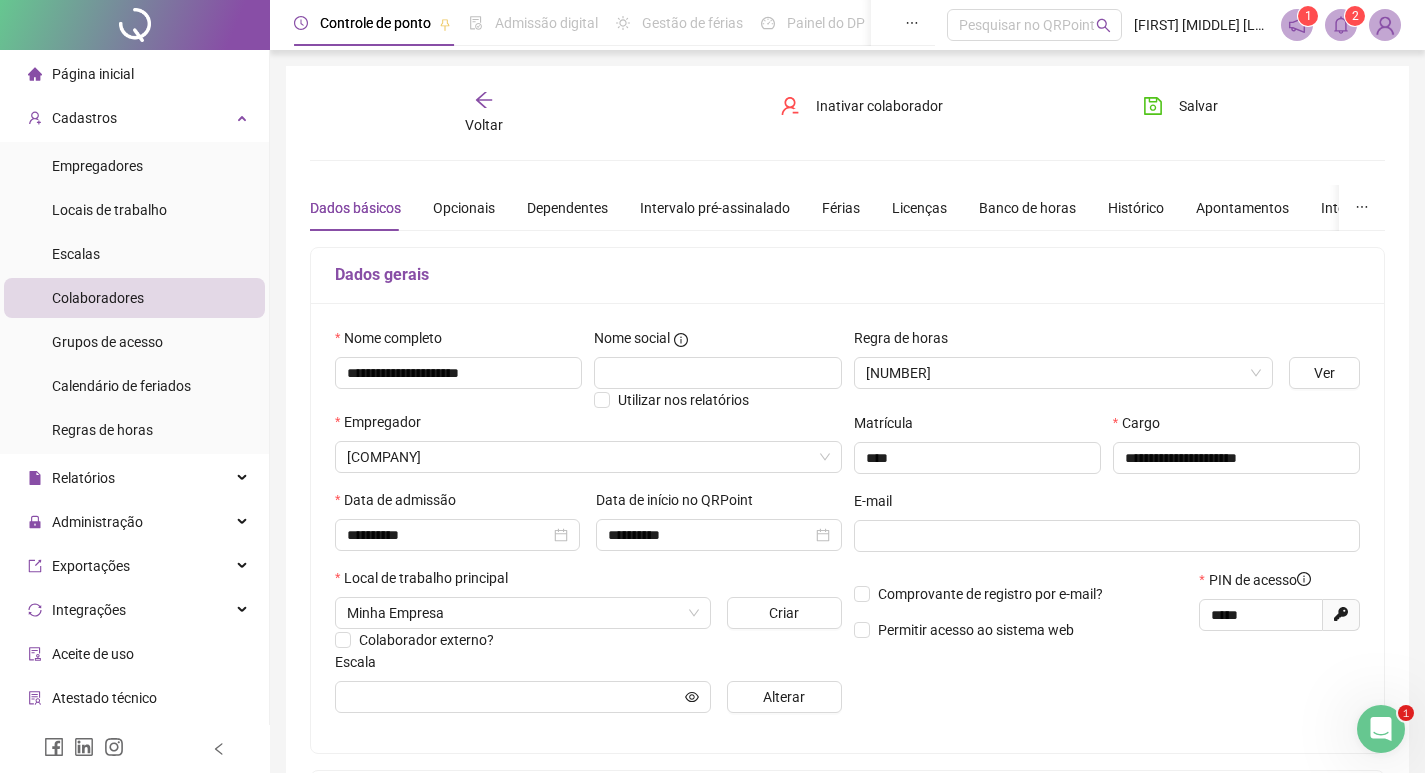 type on "**********" 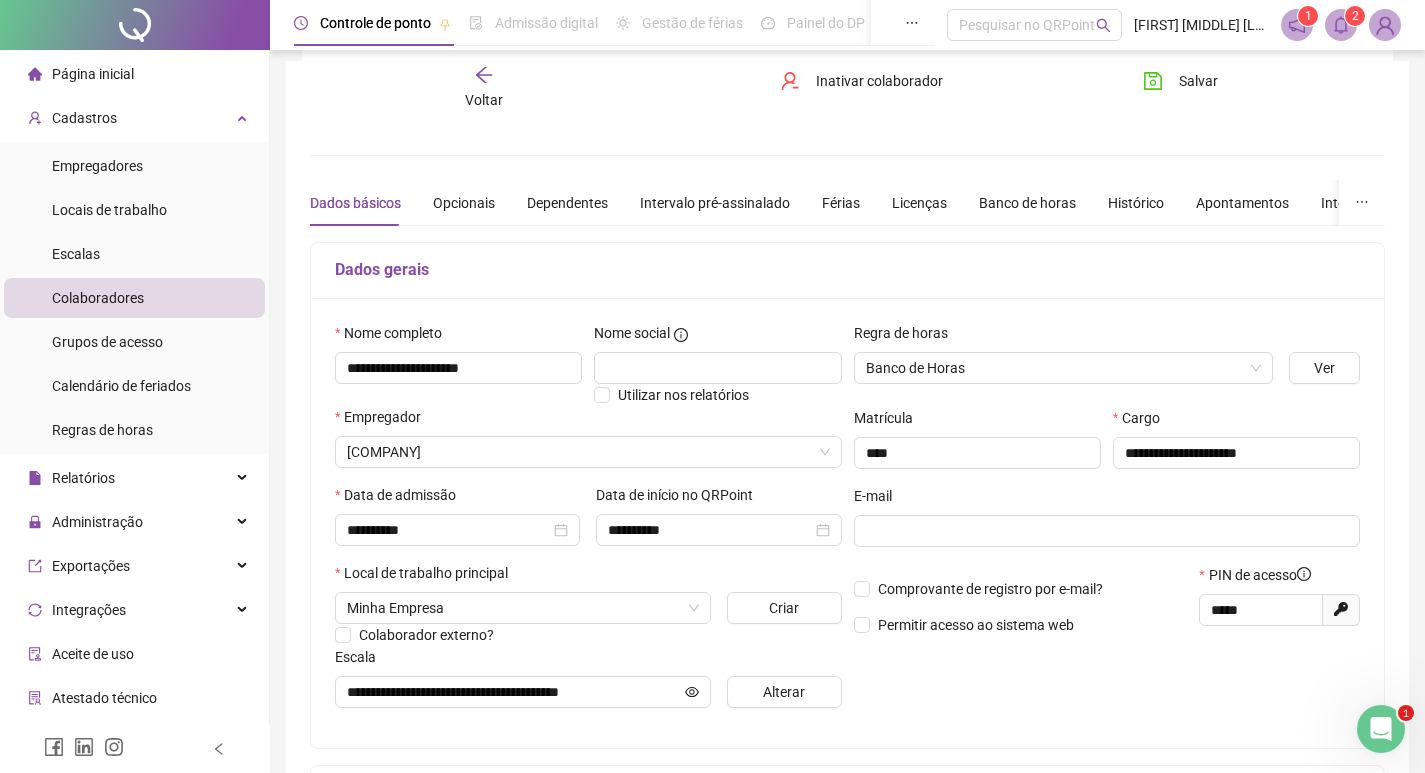 scroll, scrollTop: 0, scrollLeft: 0, axis: both 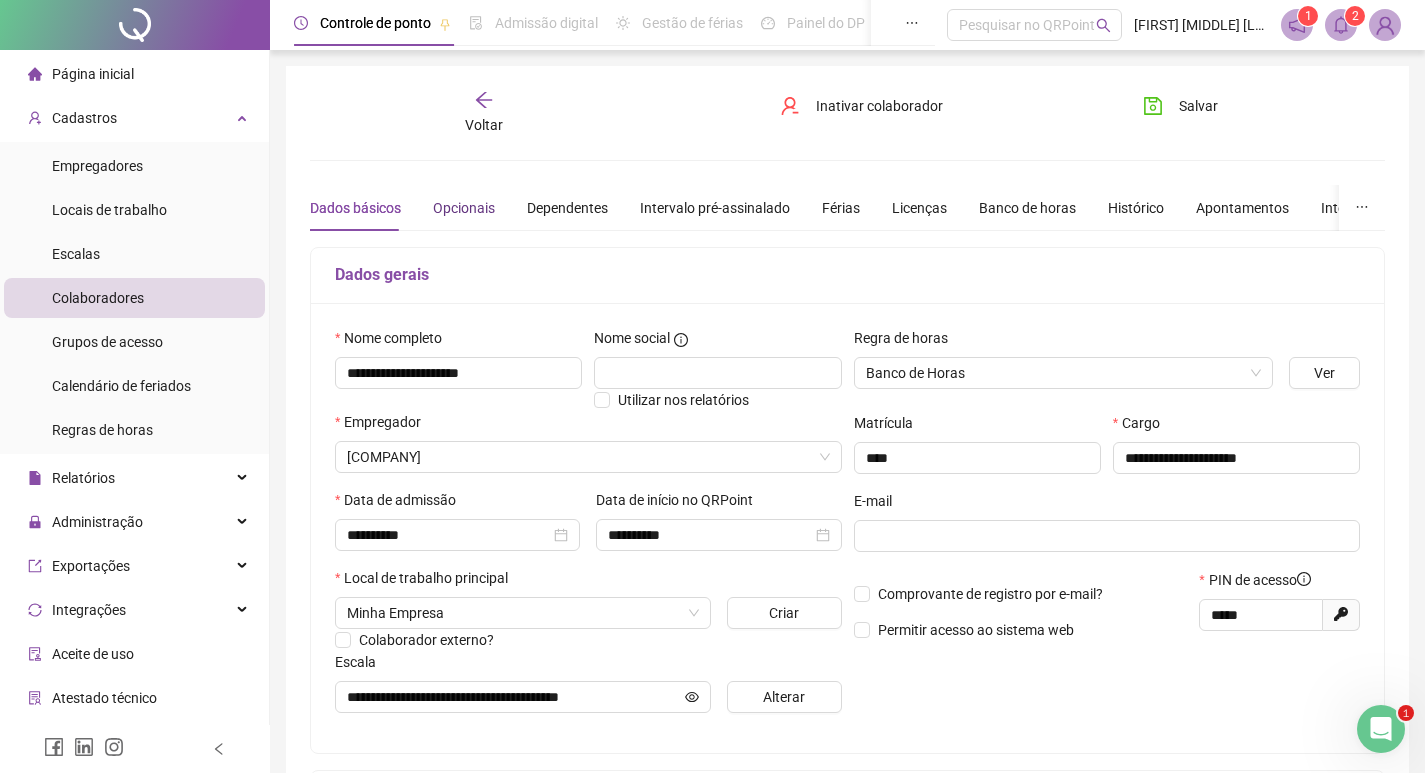 click on "Opcionais" at bounding box center [464, 208] 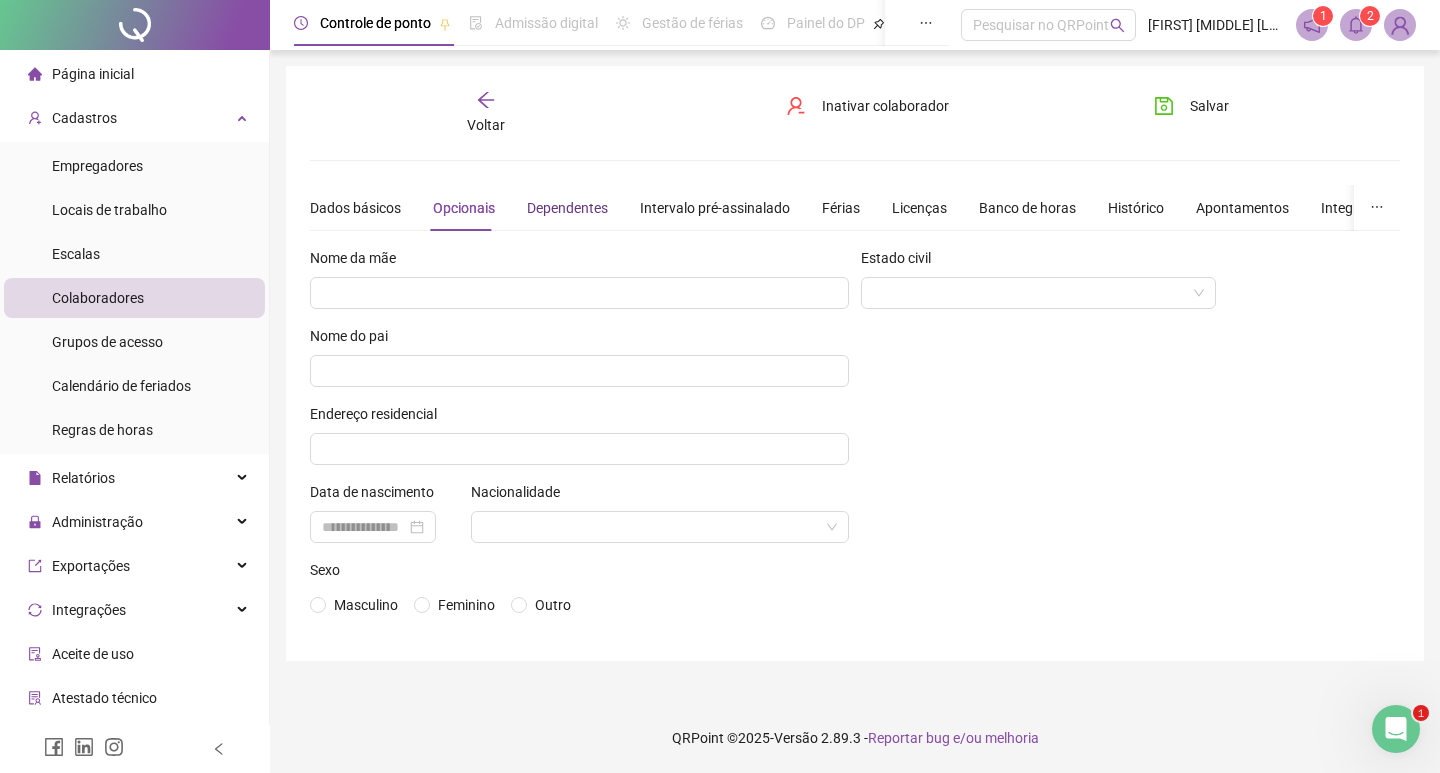 drag, startPoint x: 549, startPoint y: 214, endPoint x: 584, endPoint y: 220, distance: 35.510563 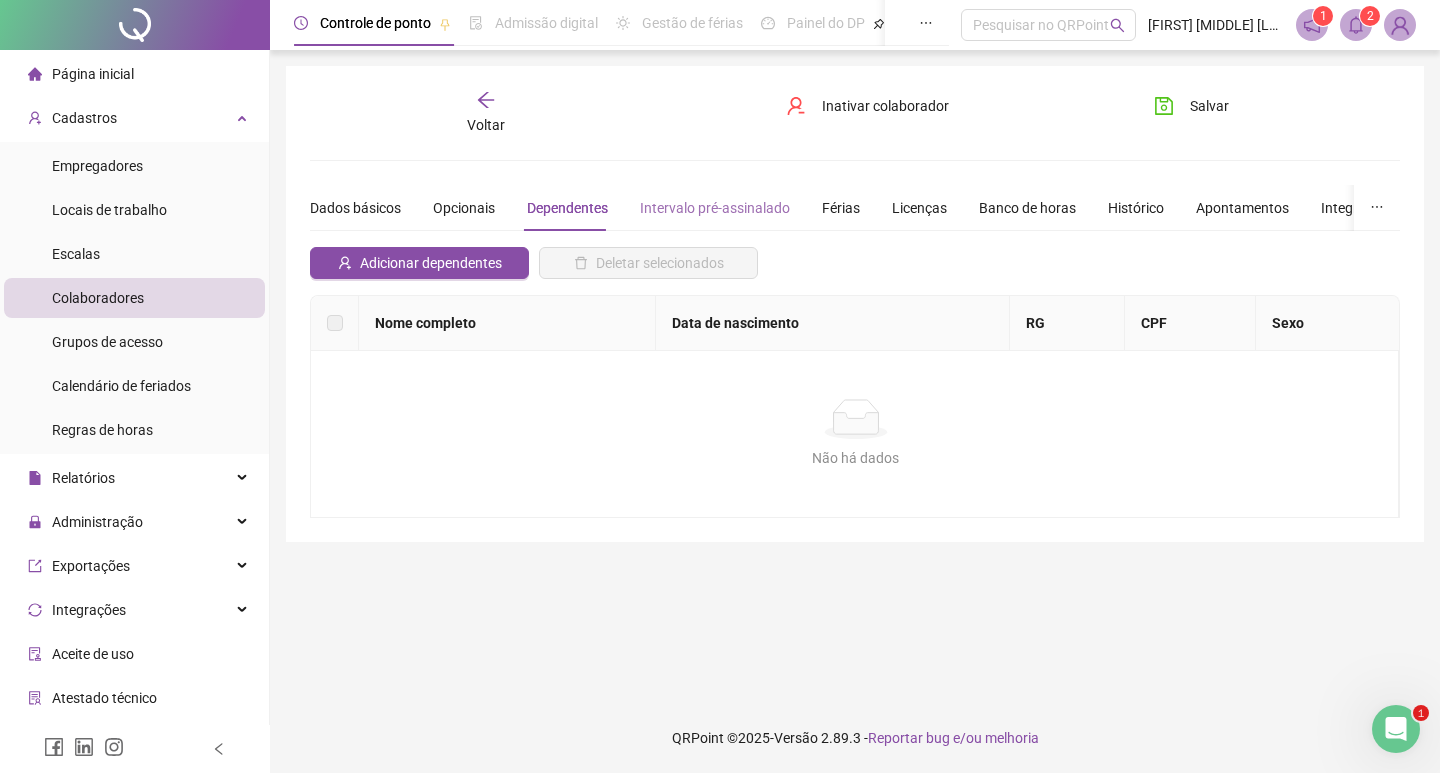 click on "Intervalo pré-assinalado" at bounding box center [715, 208] 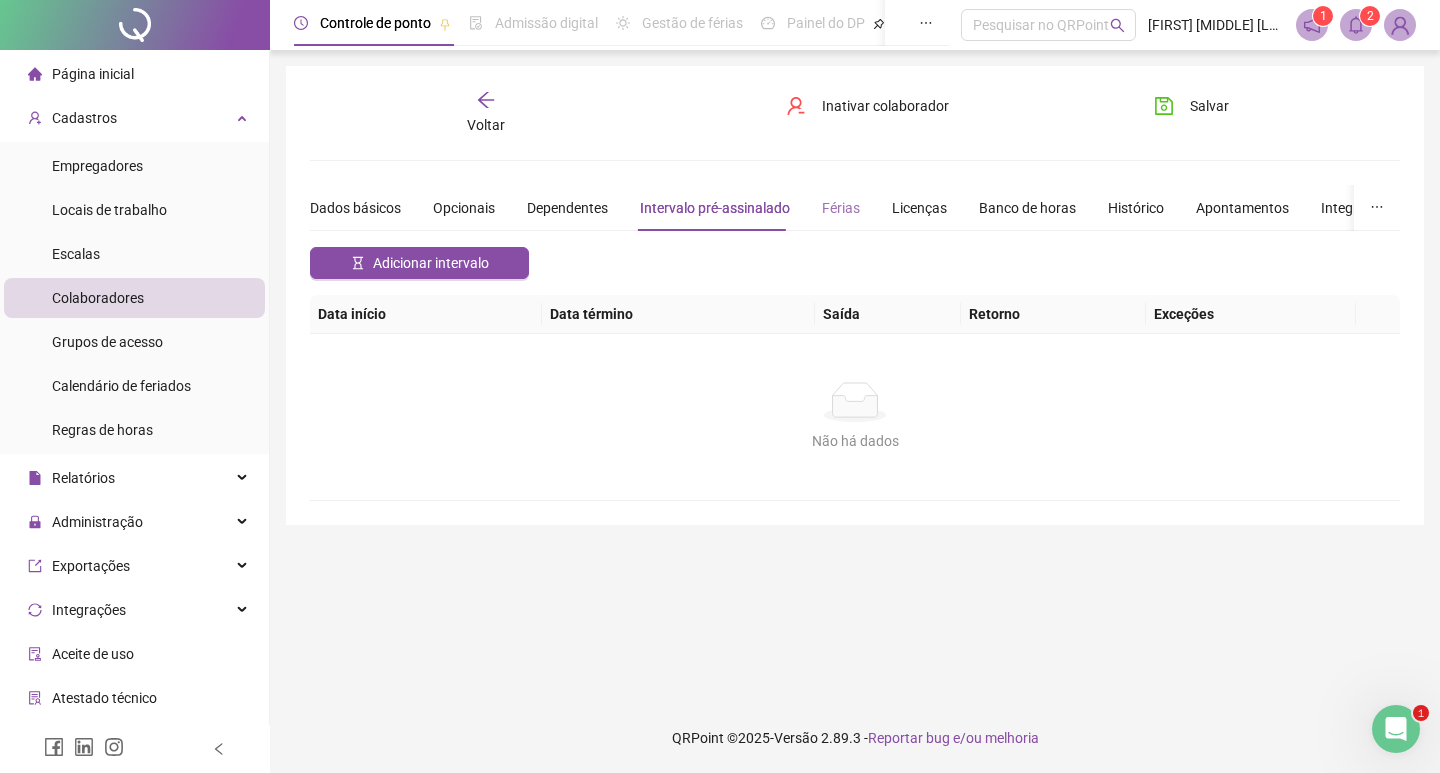 click on "Férias" at bounding box center [841, 208] 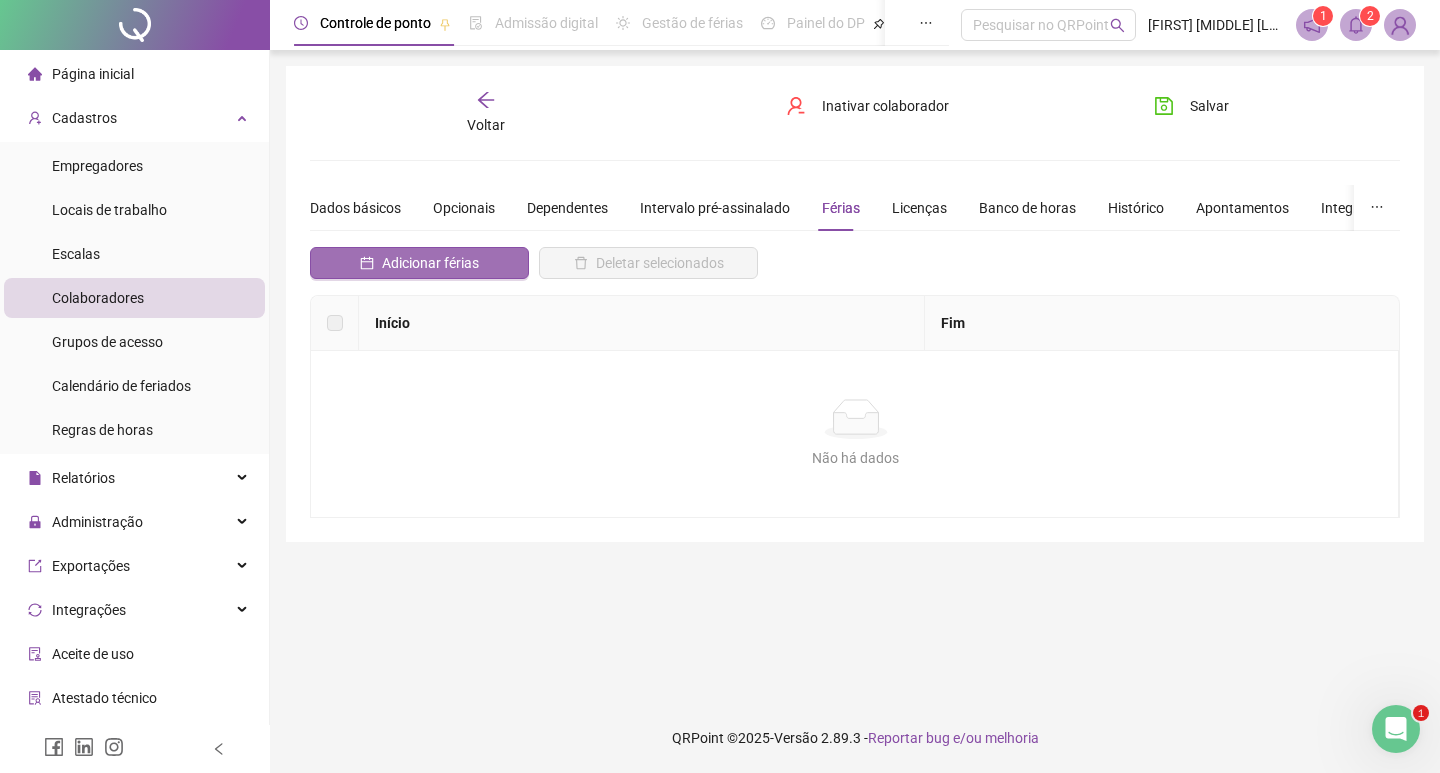click on "Adicionar férias" at bounding box center [419, 263] 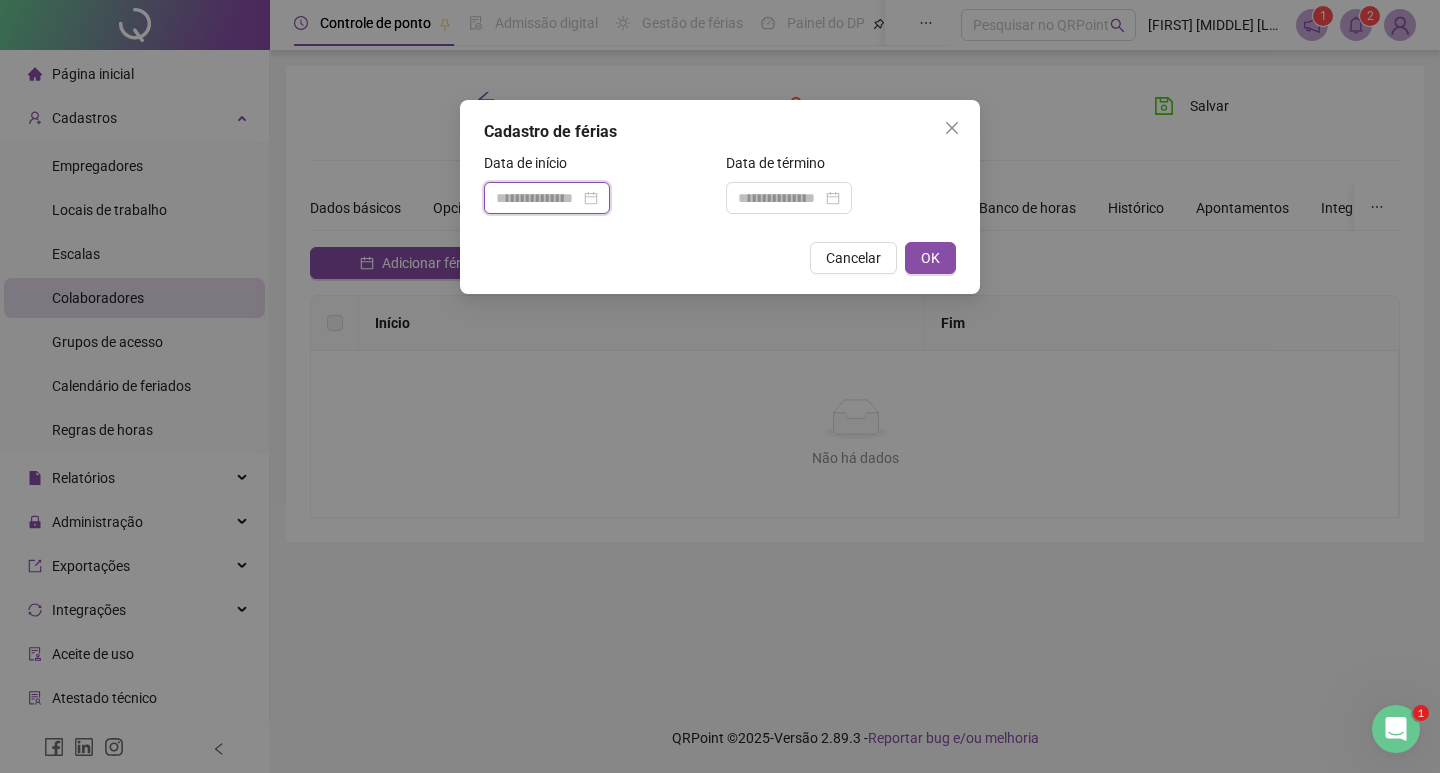 click at bounding box center (538, 198) 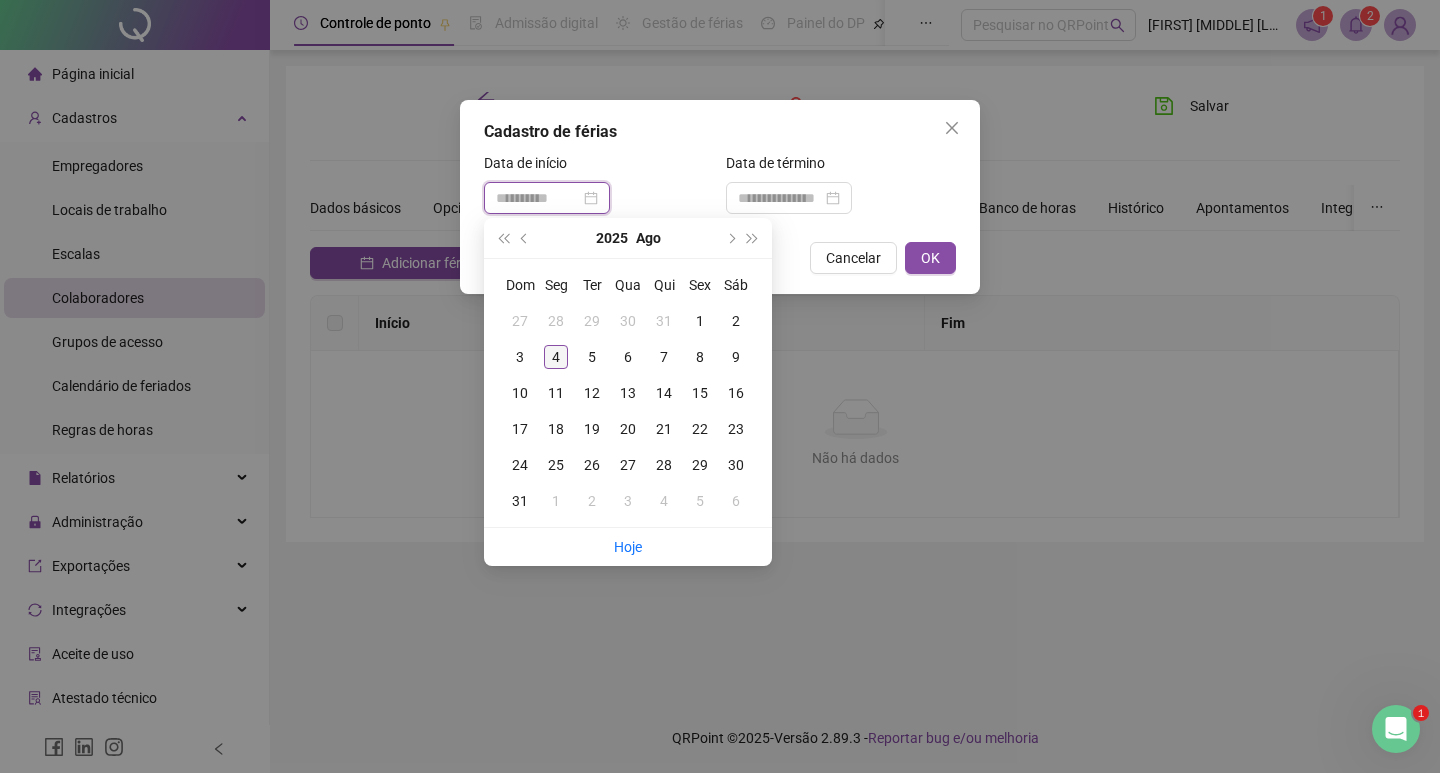 type on "**********" 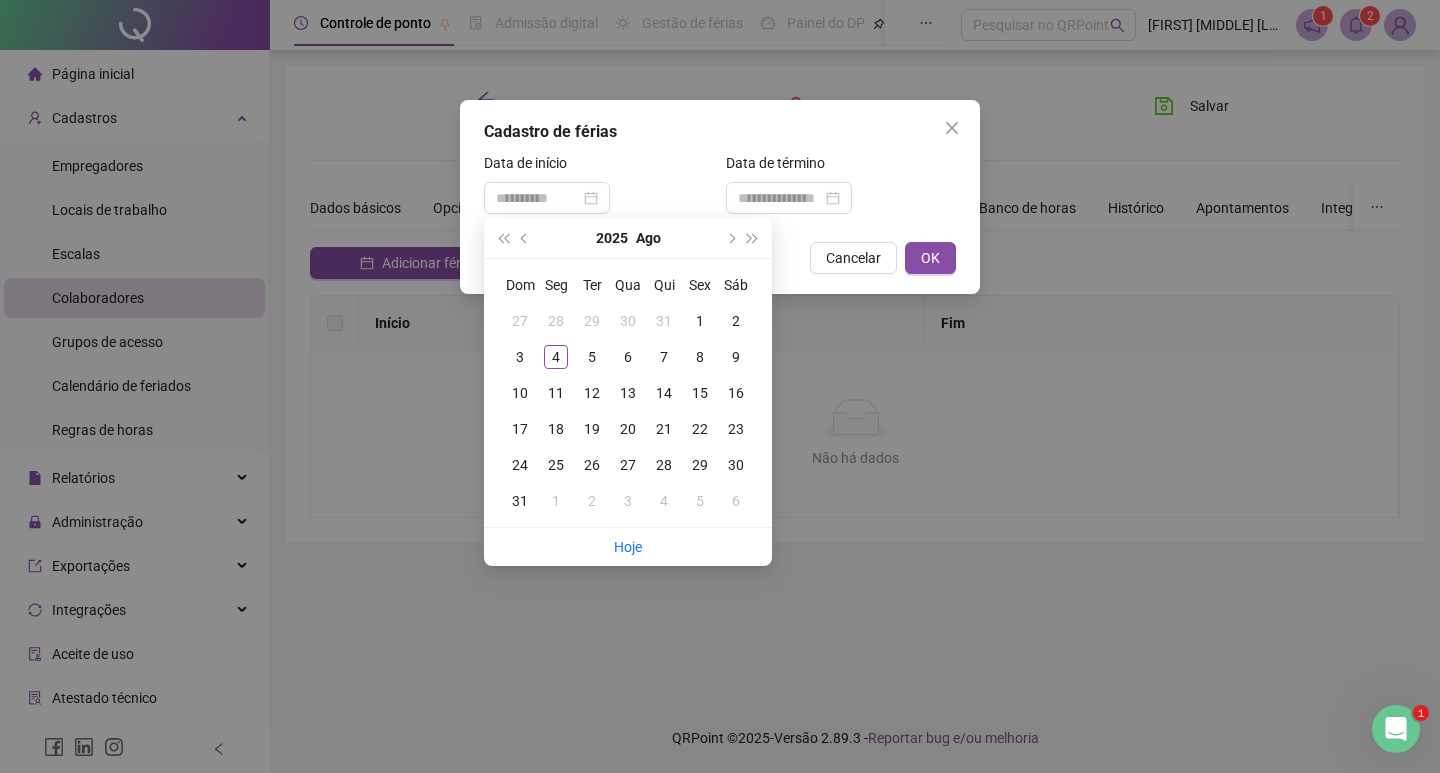 click on "4" at bounding box center (556, 357) 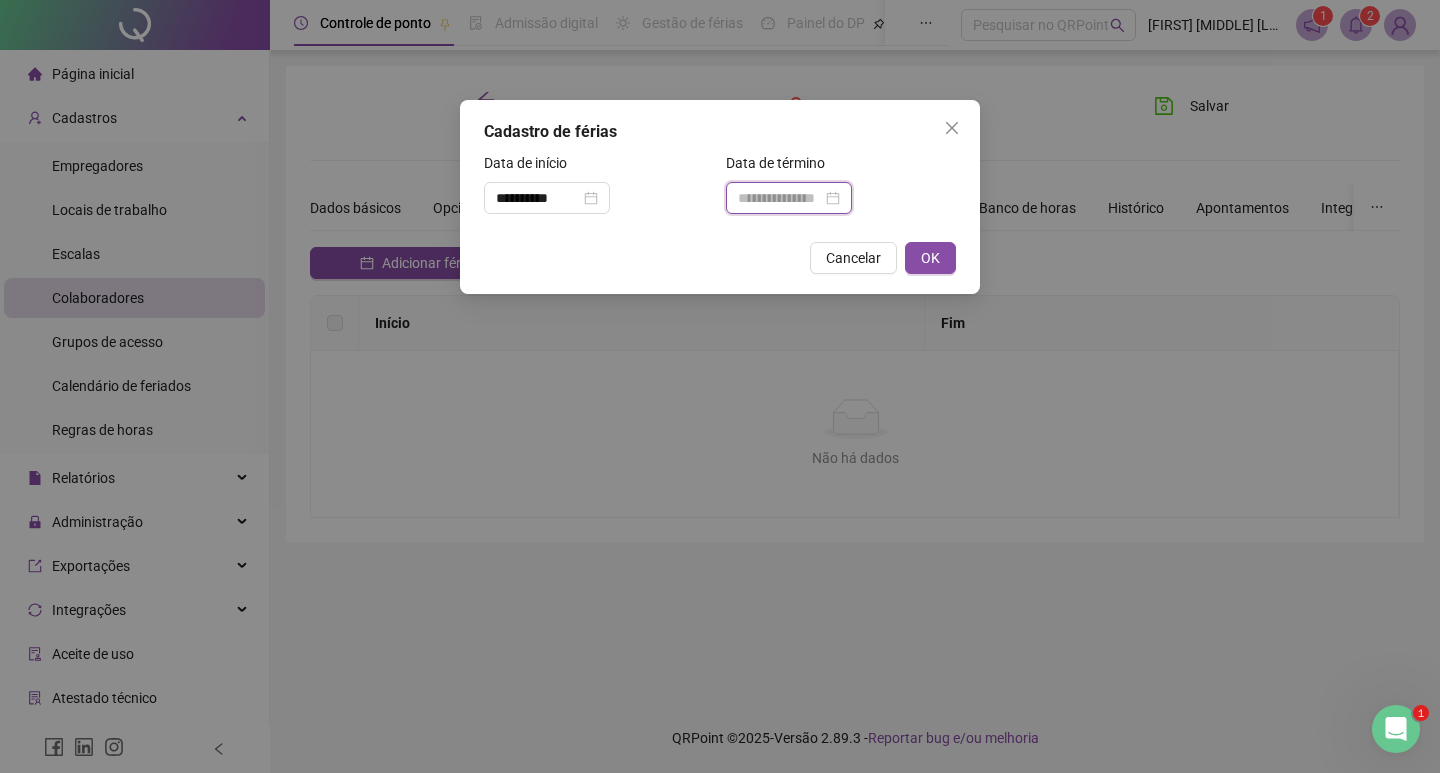 click at bounding box center (780, 198) 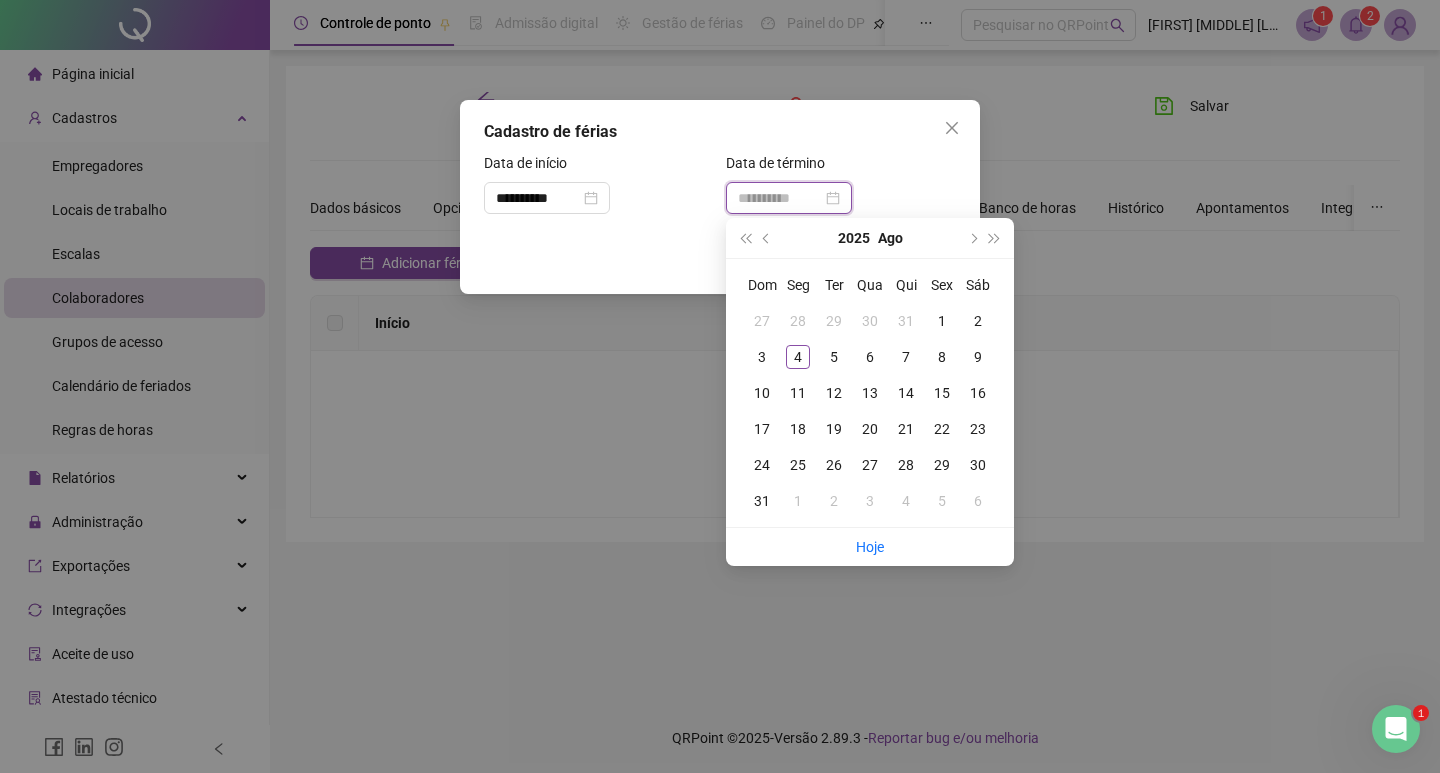 type on "**********" 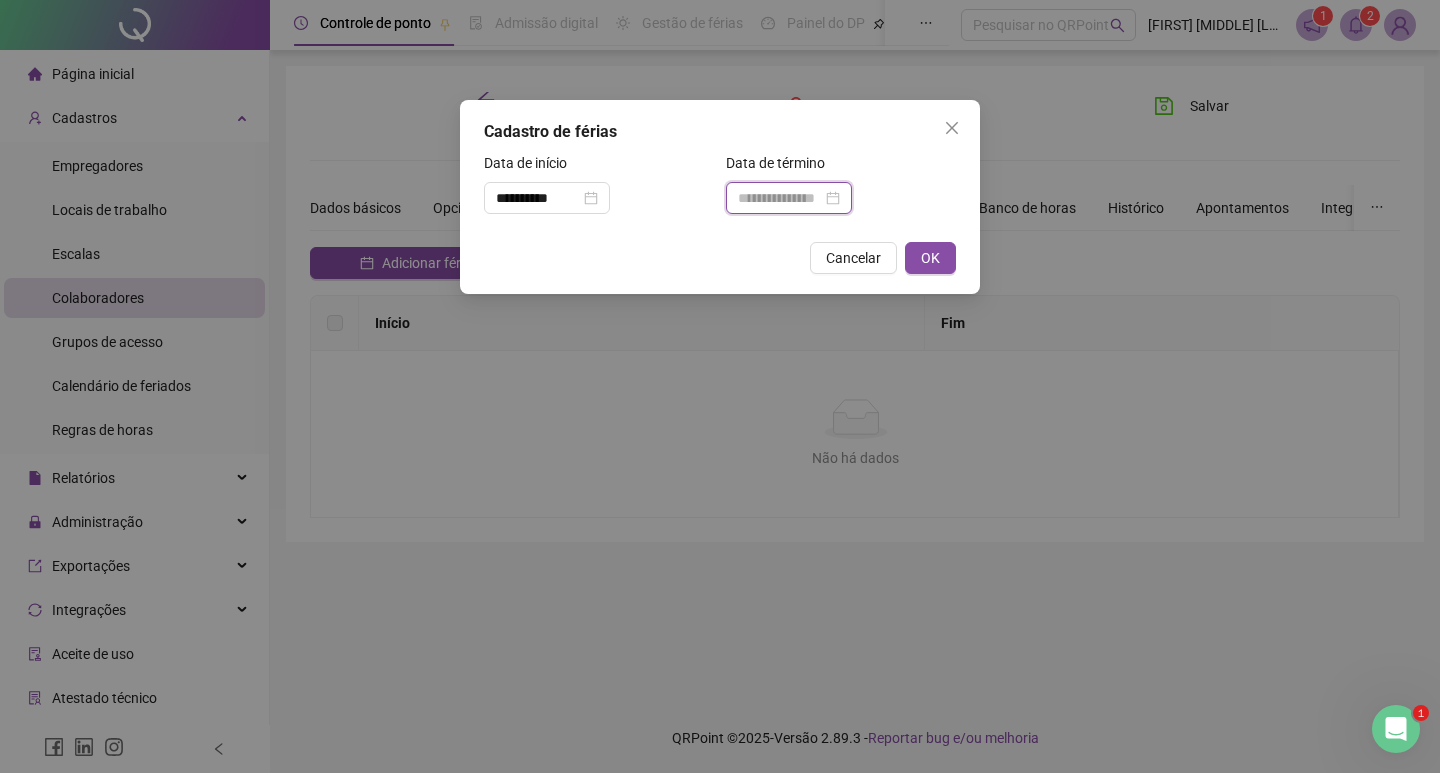 click at bounding box center [789, 198] 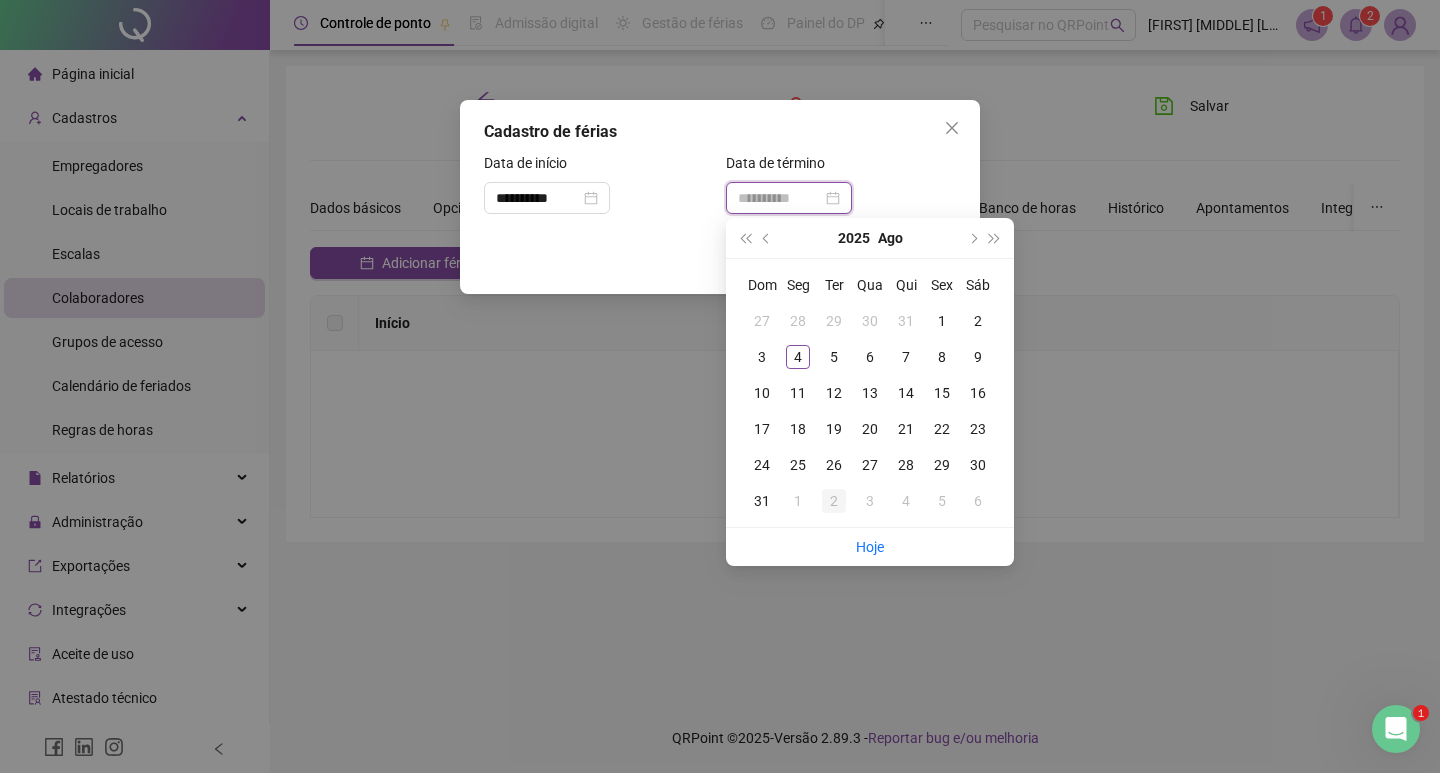 type on "**********" 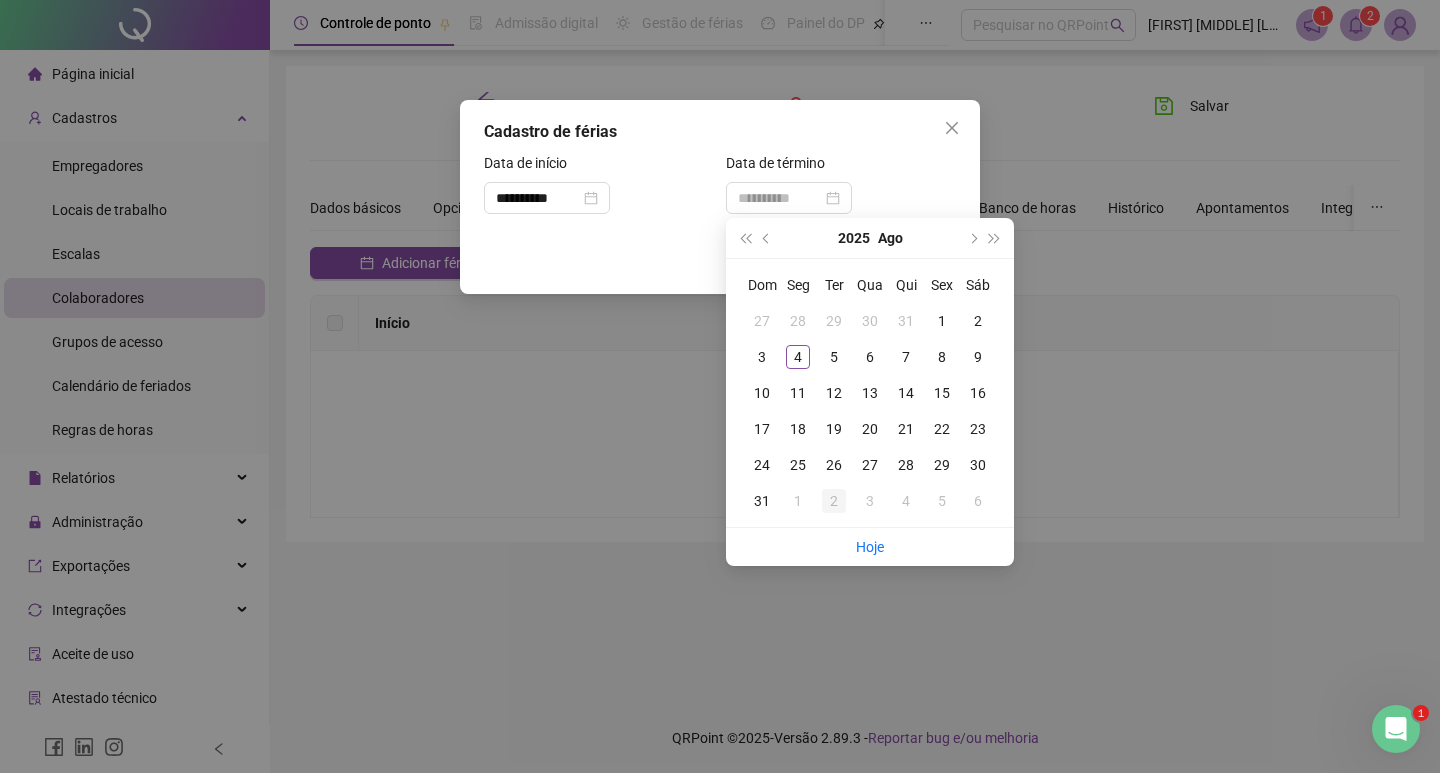 click on "2" at bounding box center (834, 501) 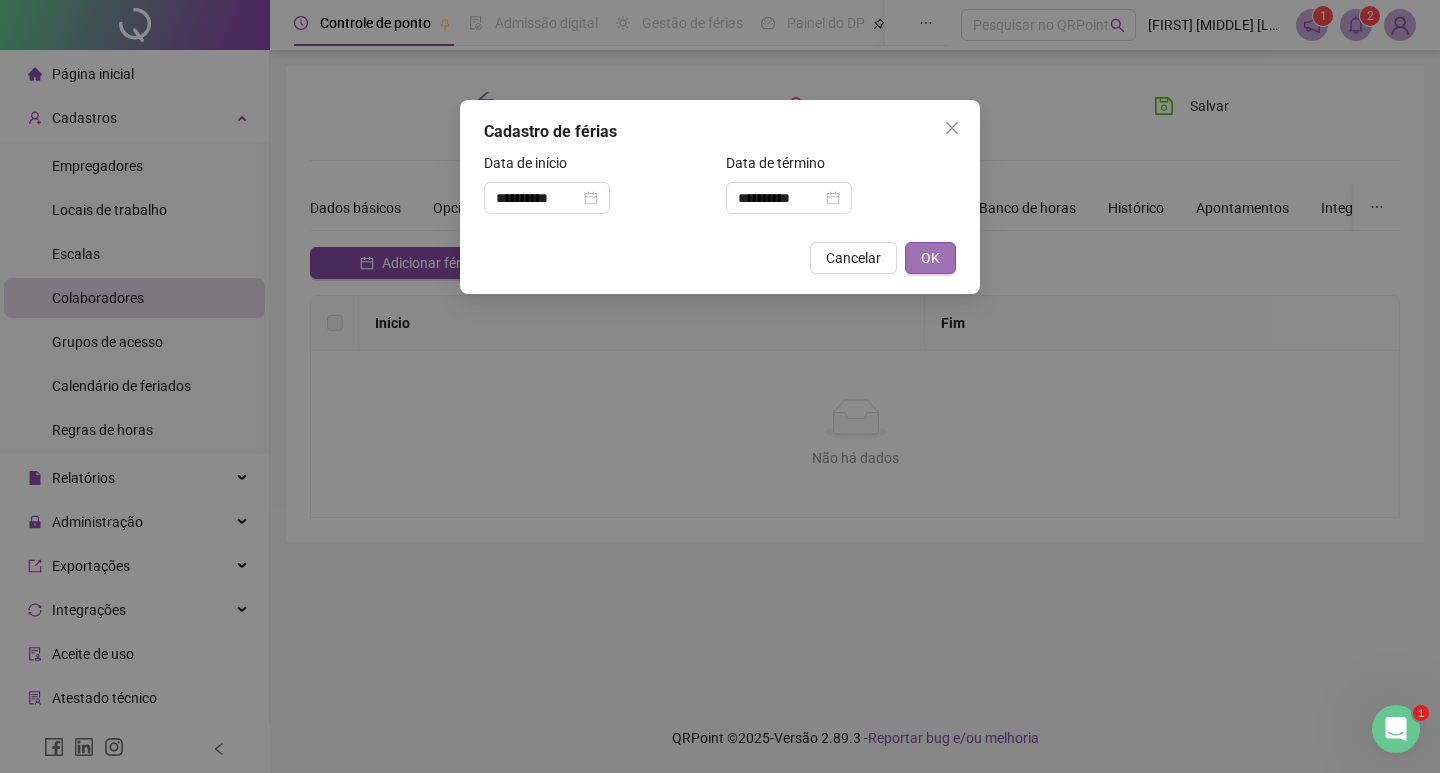 click on "OK" at bounding box center (930, 258) 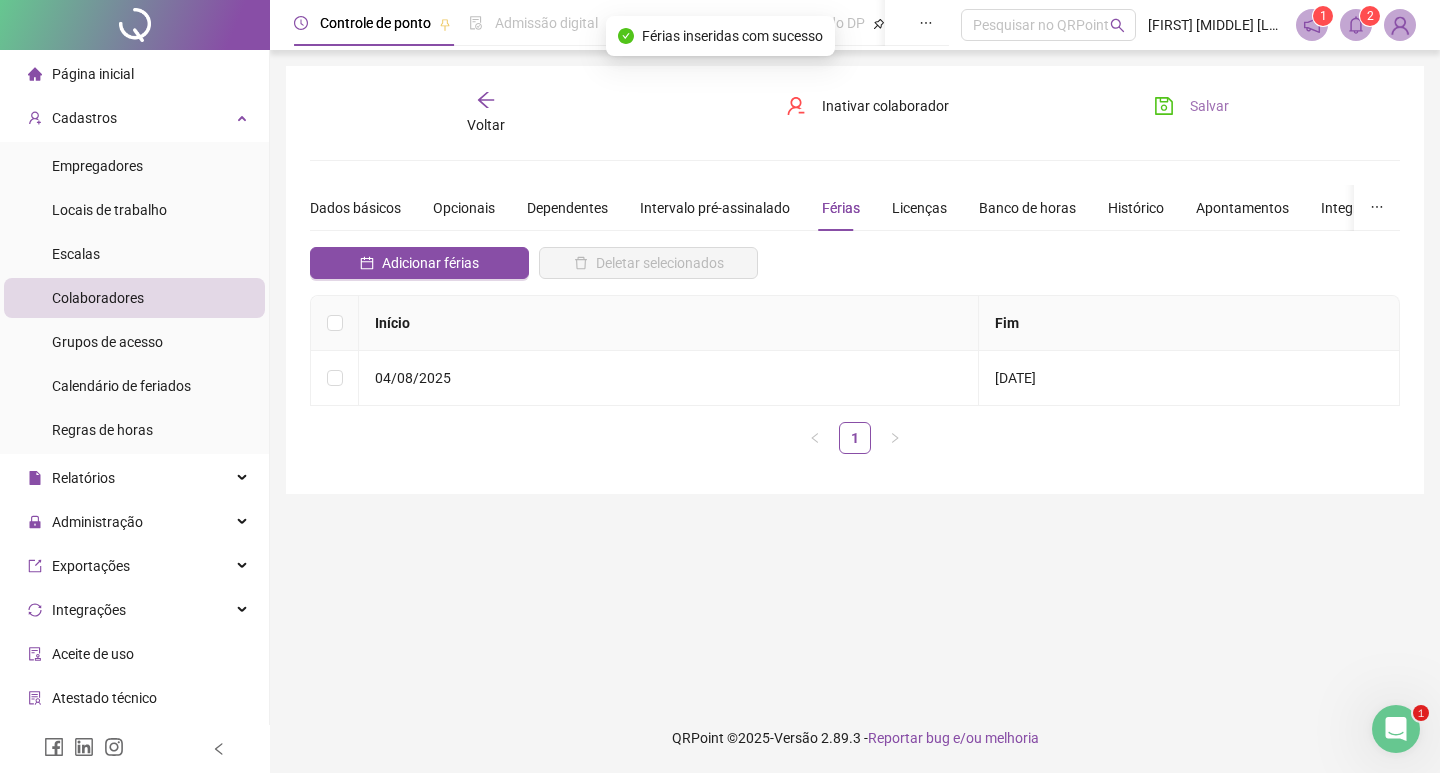 click on "Salvar" at bounding box center [1191, 106] 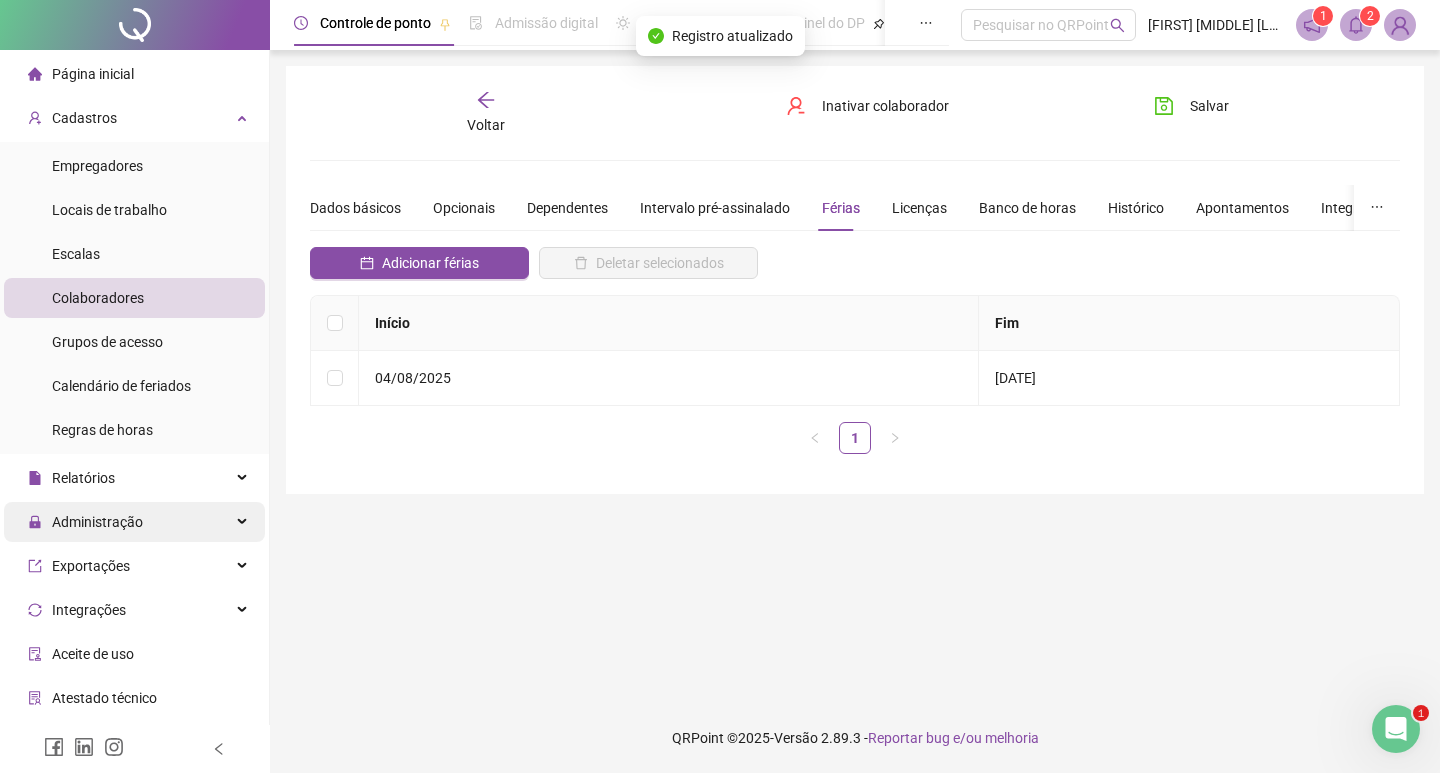 click on "Administração" at bounding box center (134, 522) 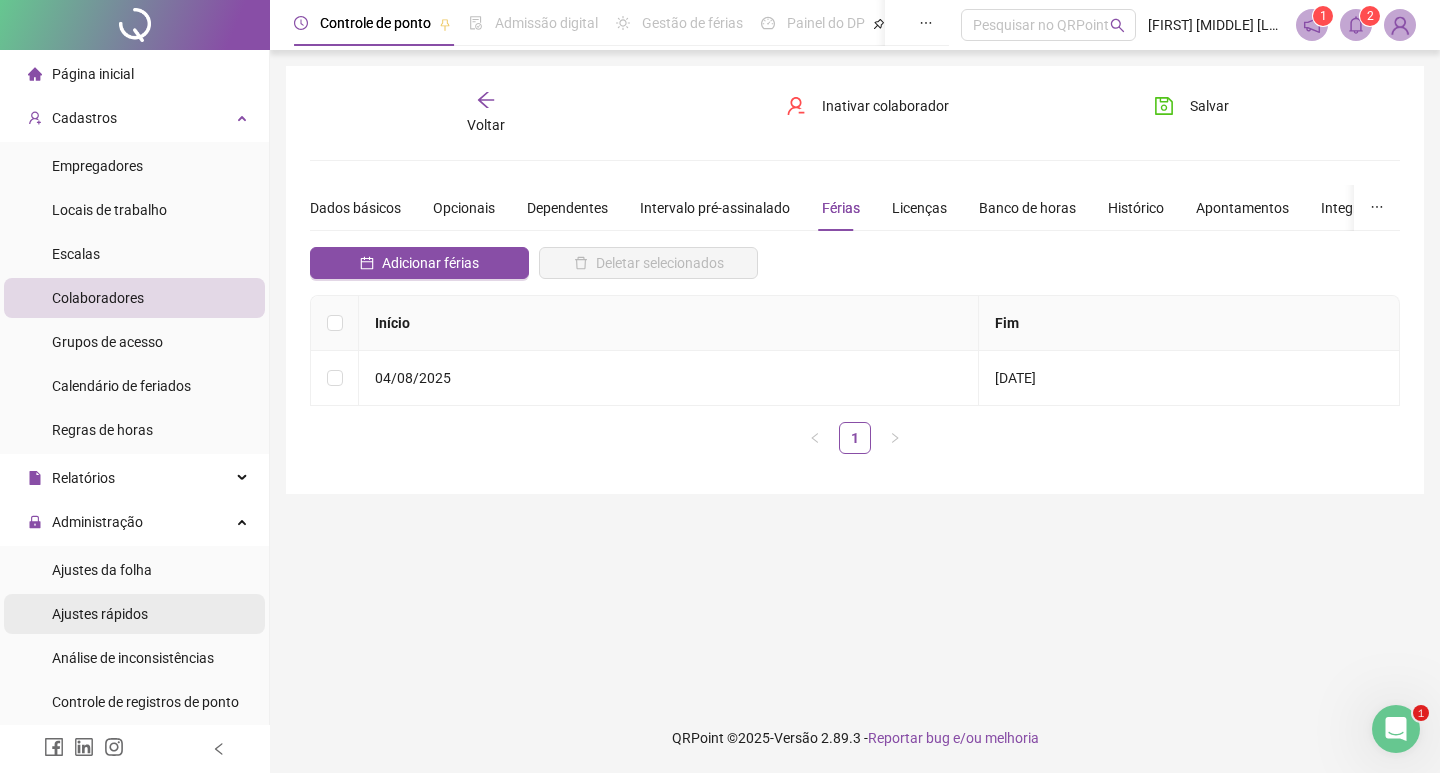 click on "Ajustes rápidos" at bounding box center [134, 614] 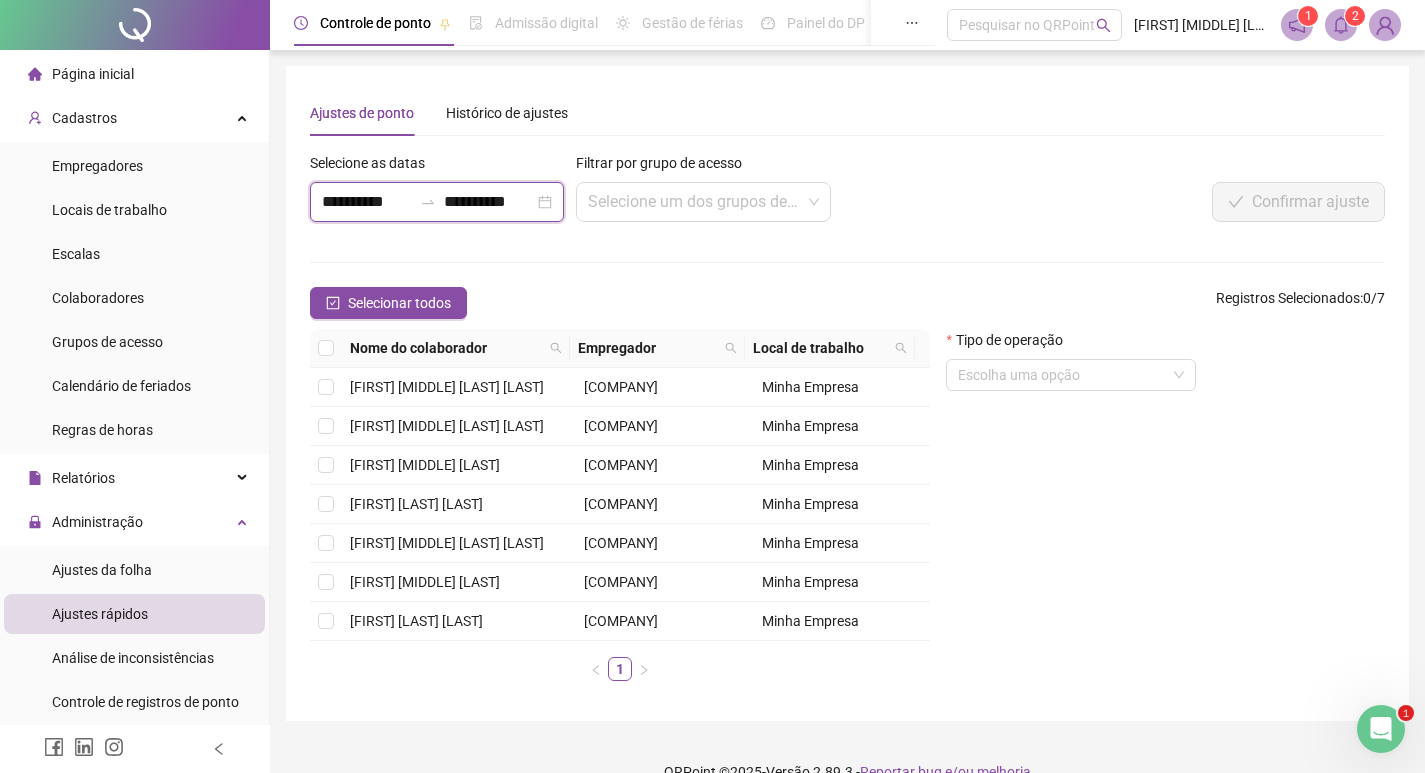 click on "**********" at bounding box center (367, 202) 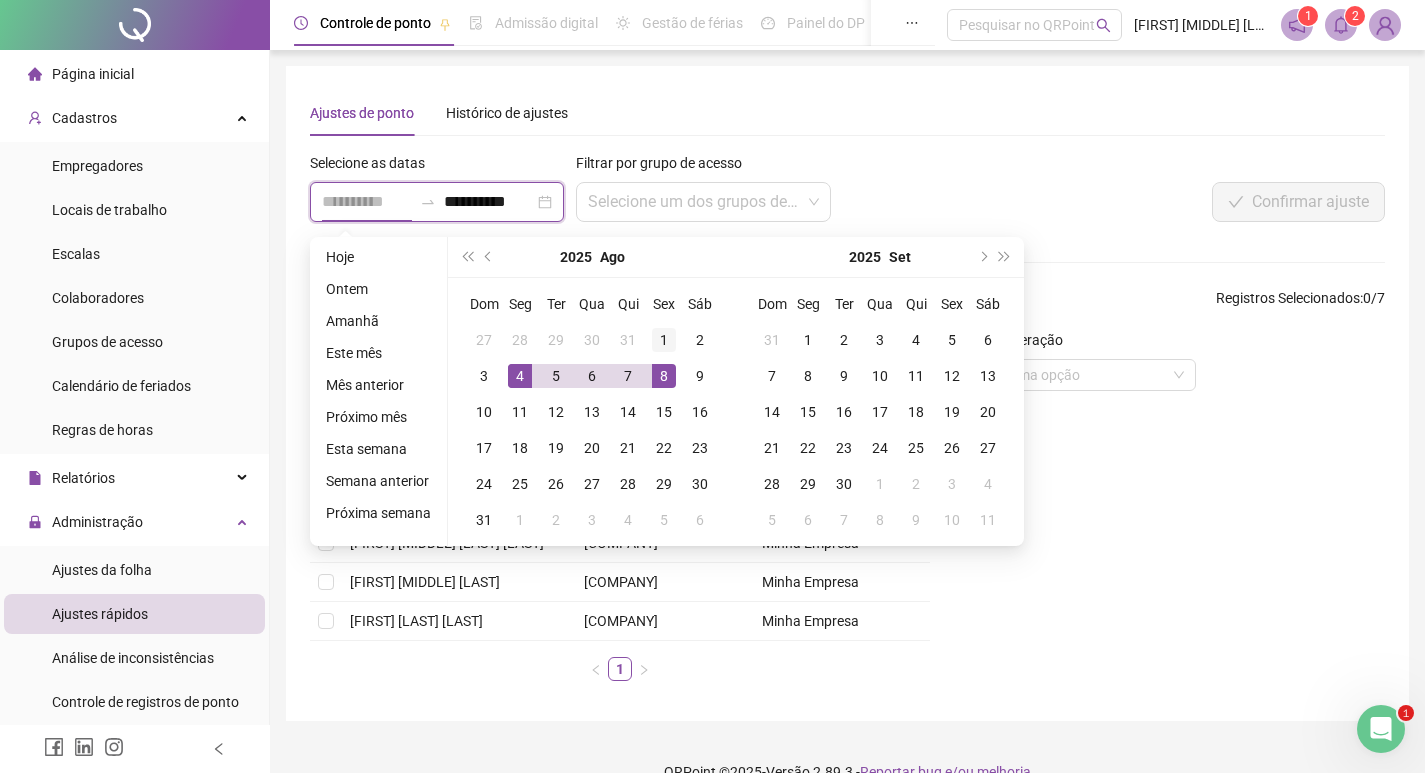 type on "**********" 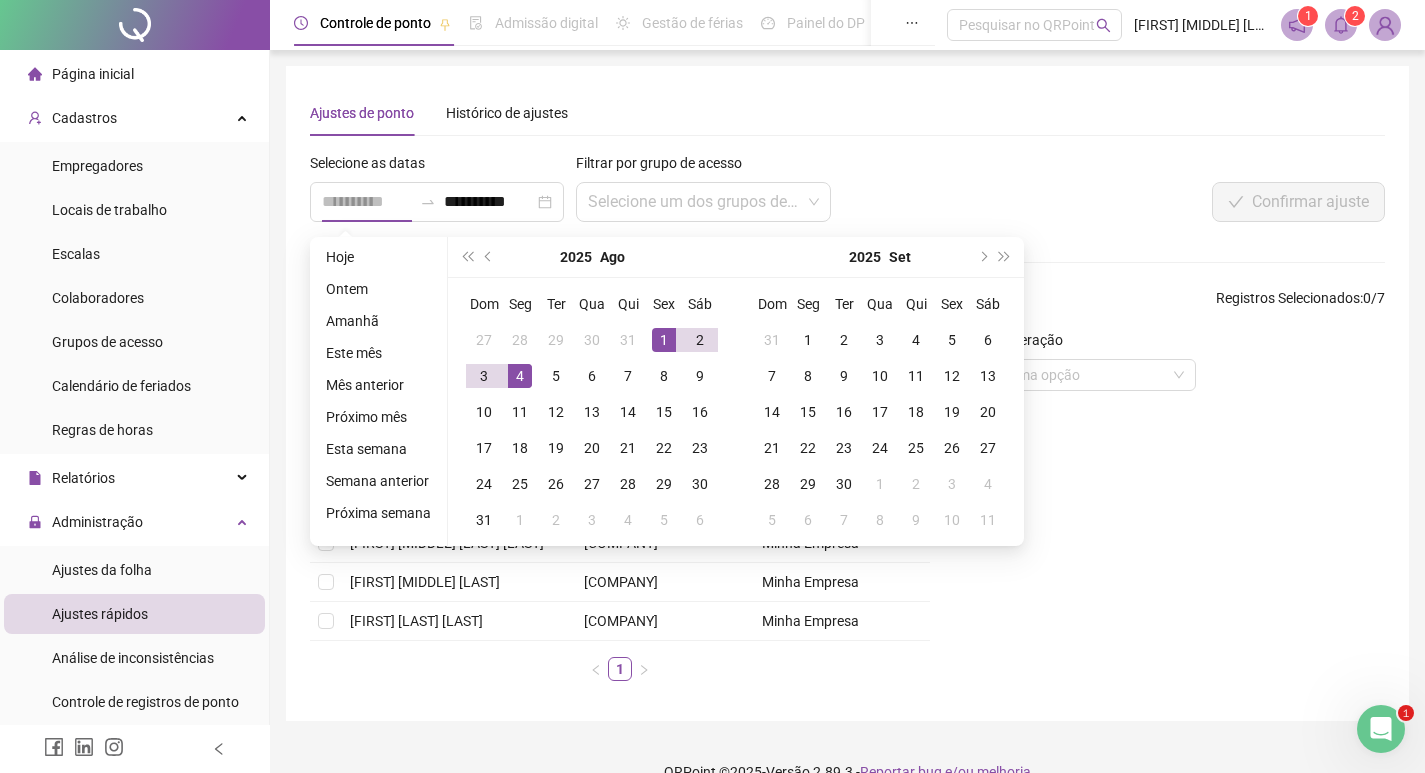 click on "1" at bounding box center (664, 340) 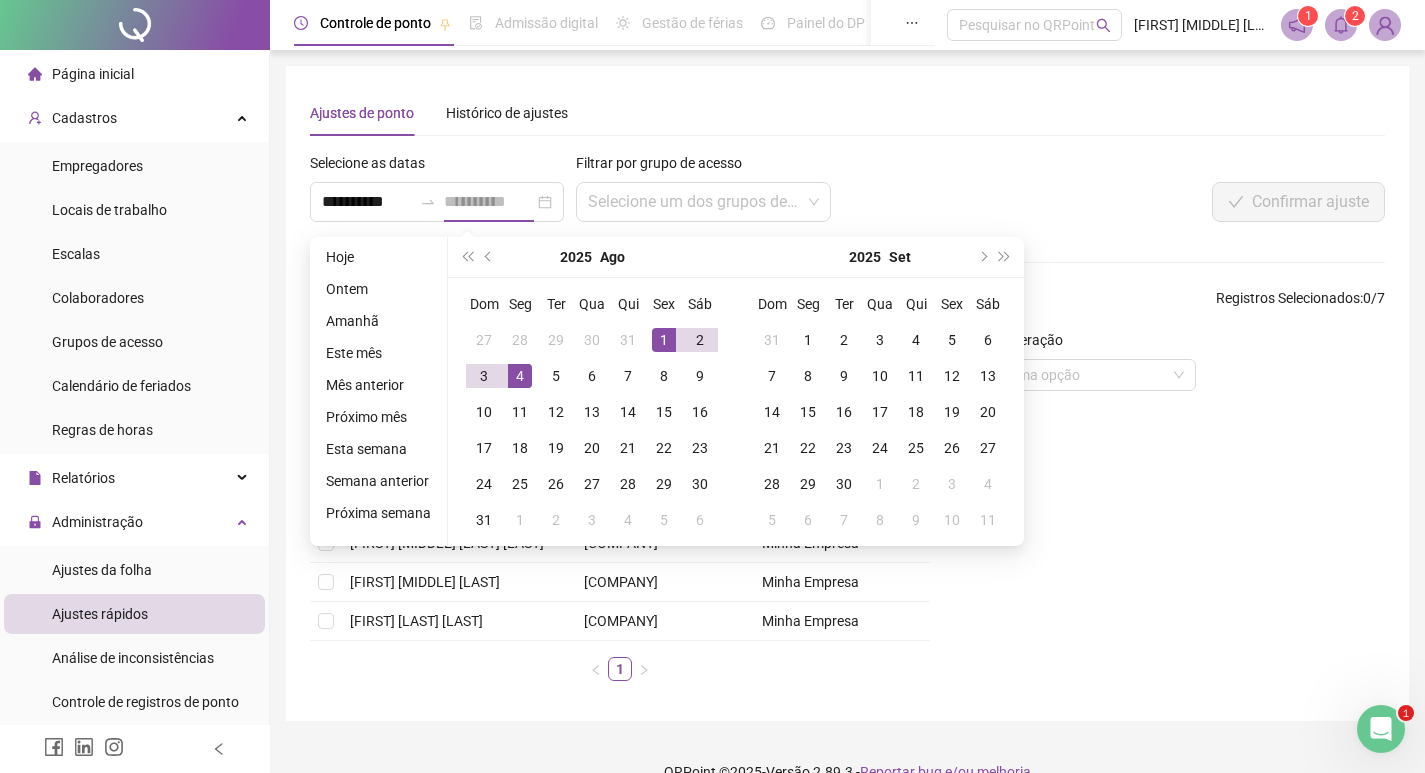 click on "1" at bounding box center [664, 340] 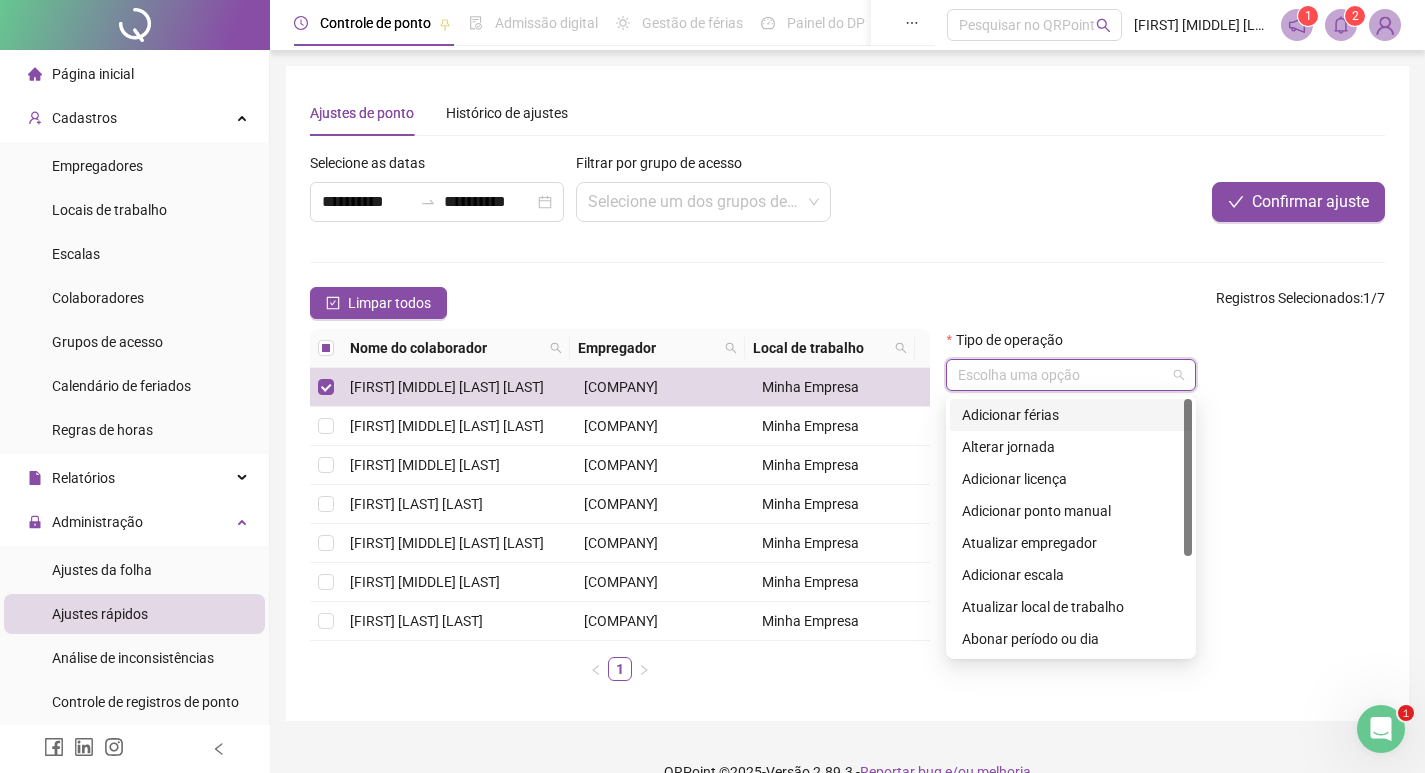 click at bounding box center (1062, 375) 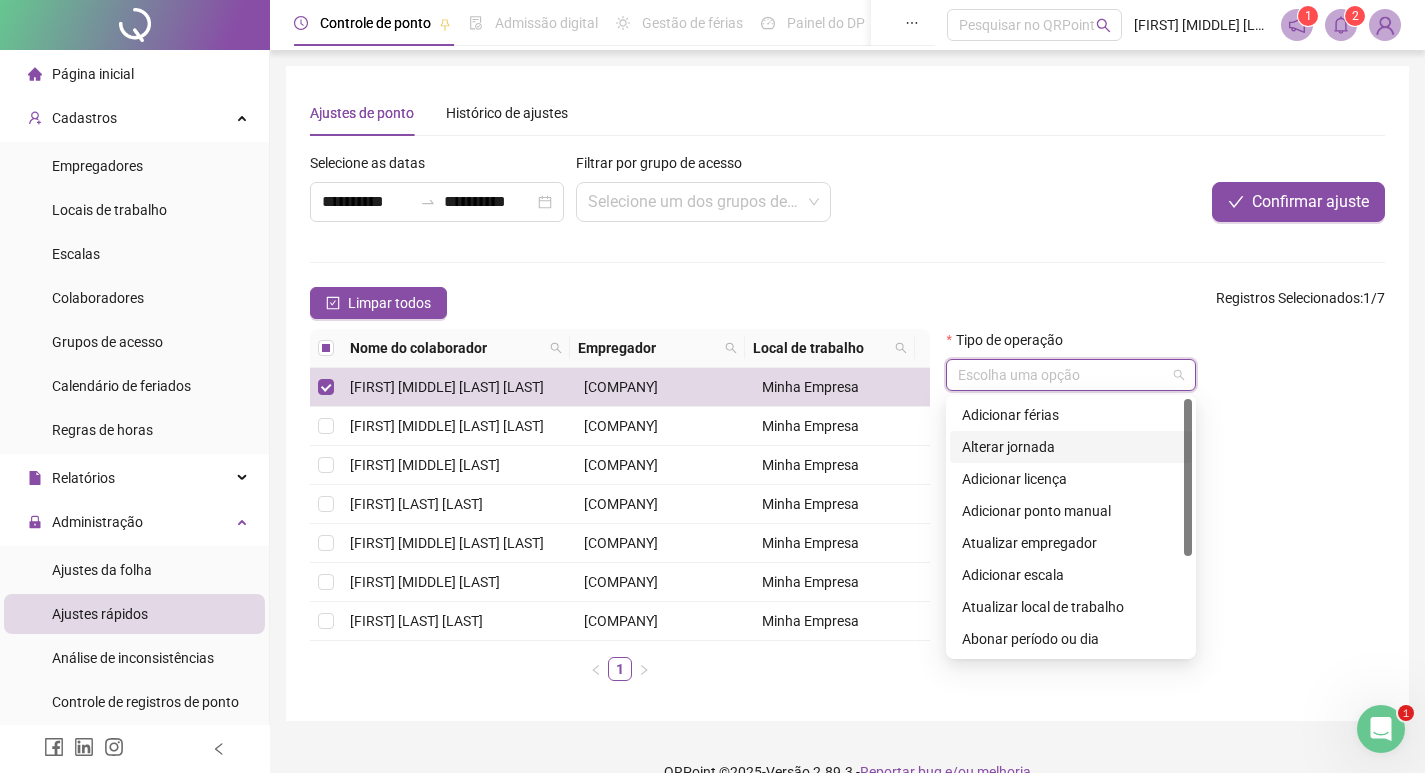 scroll, scrollTop: 160, scrollLeft: 0, axis: vertical 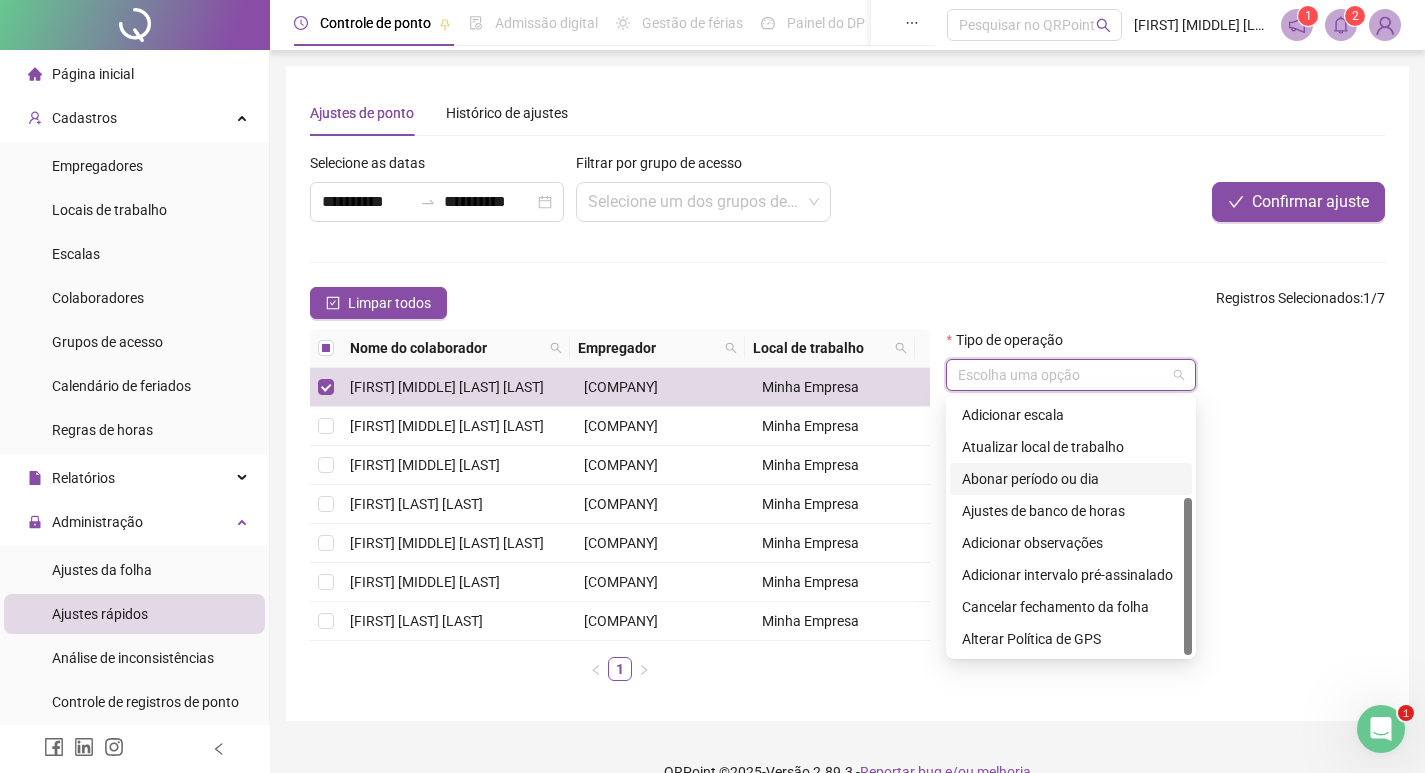 click at bounding box center (1062, 375) 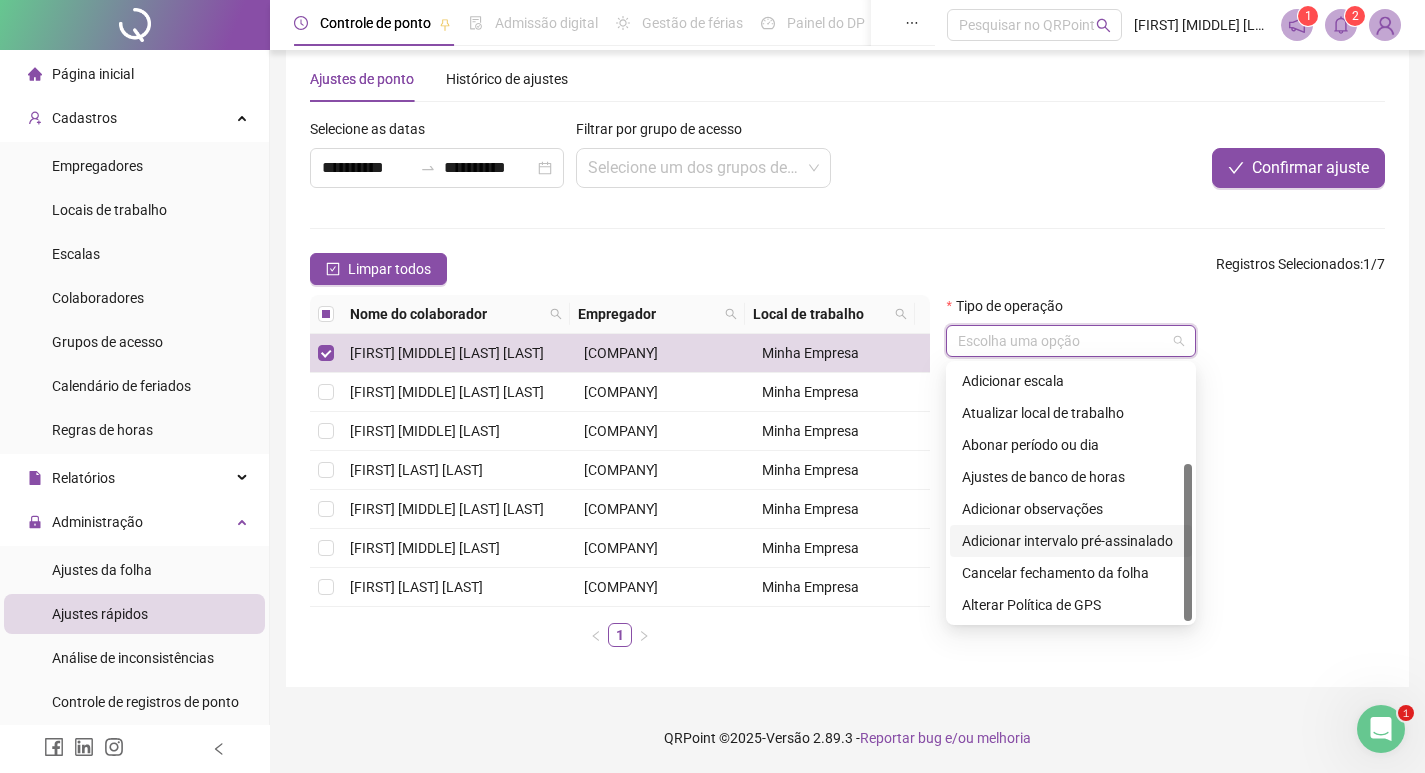 scroll, scrollTop: 61, scrollLeft: 0, axis: vertical 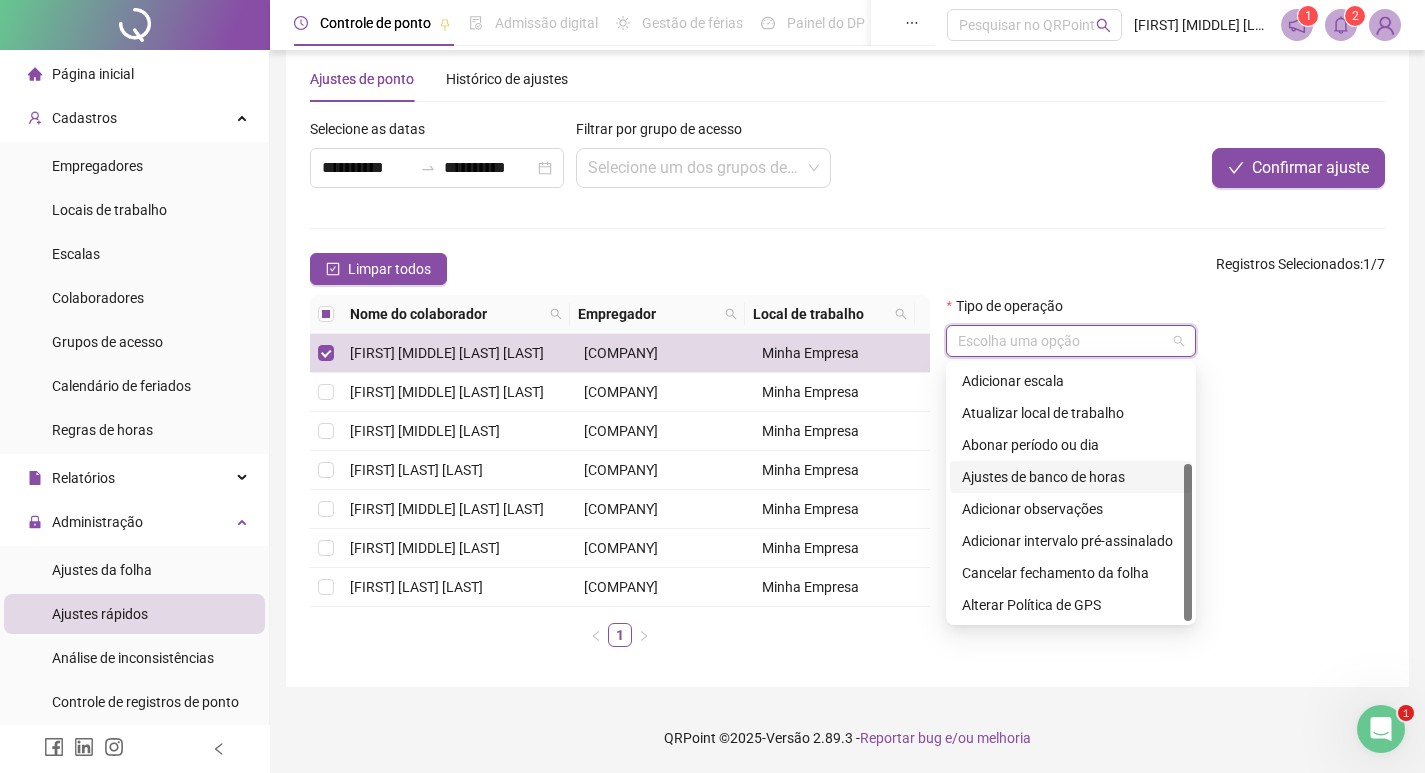 click on "Ajustes de banco de horas" at bounding box center [1071, 477] 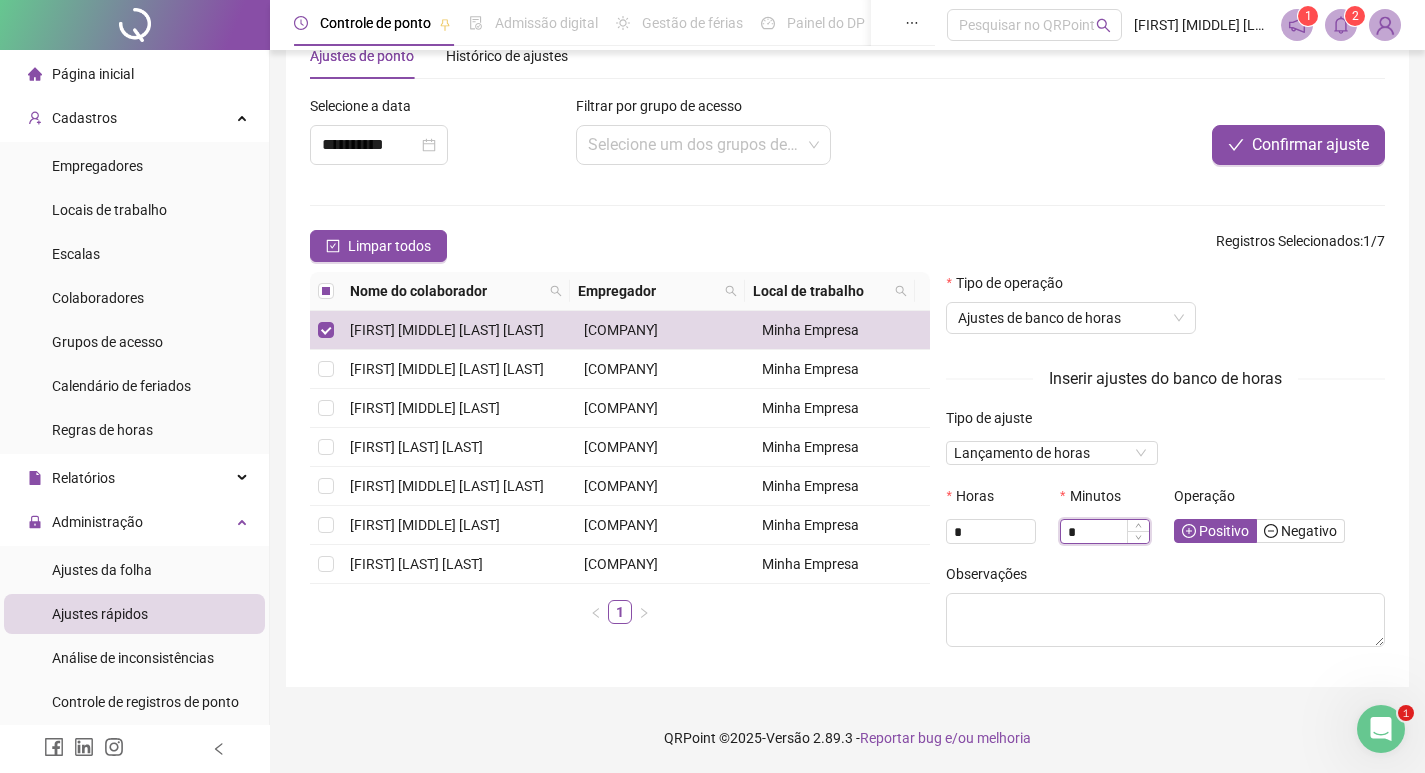 click on "*" at bounding box center [1105, 532] 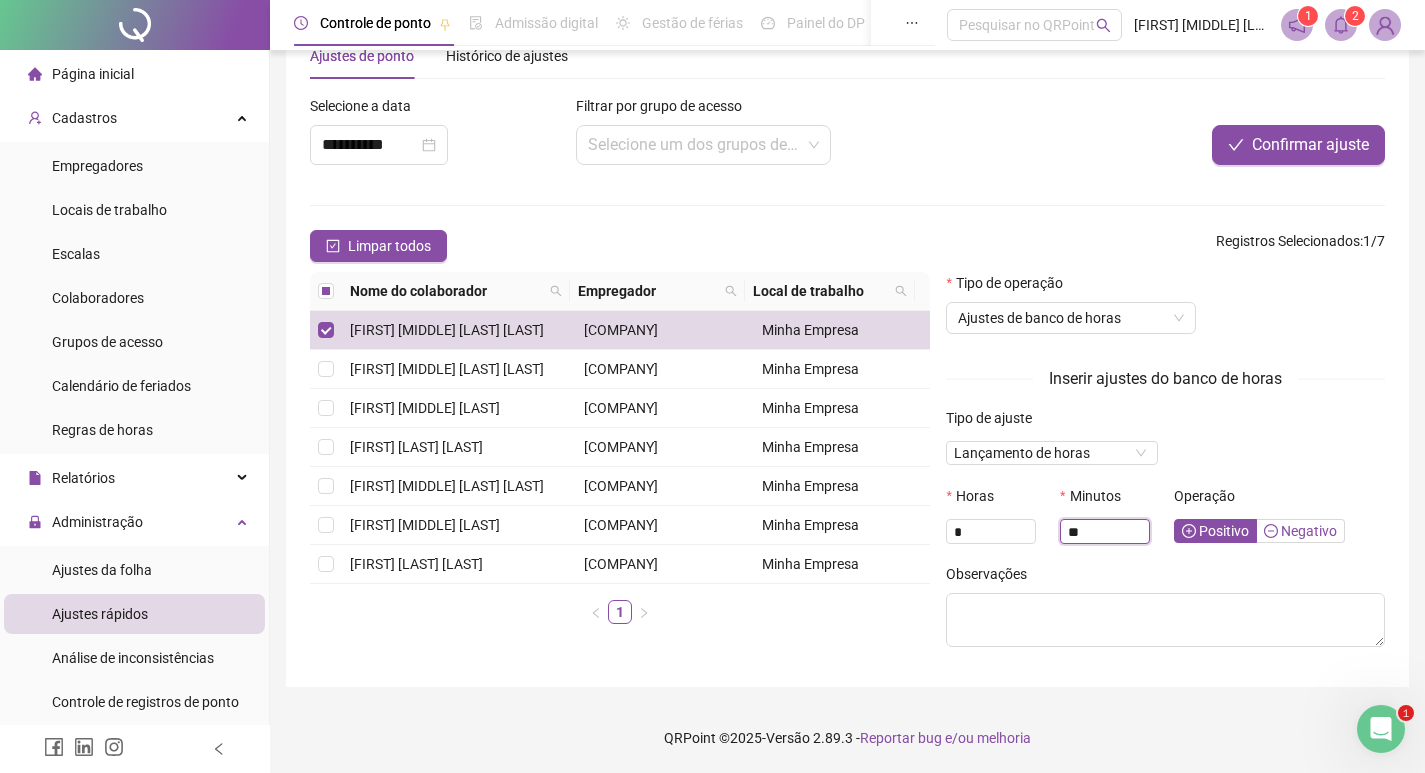 type on "**" 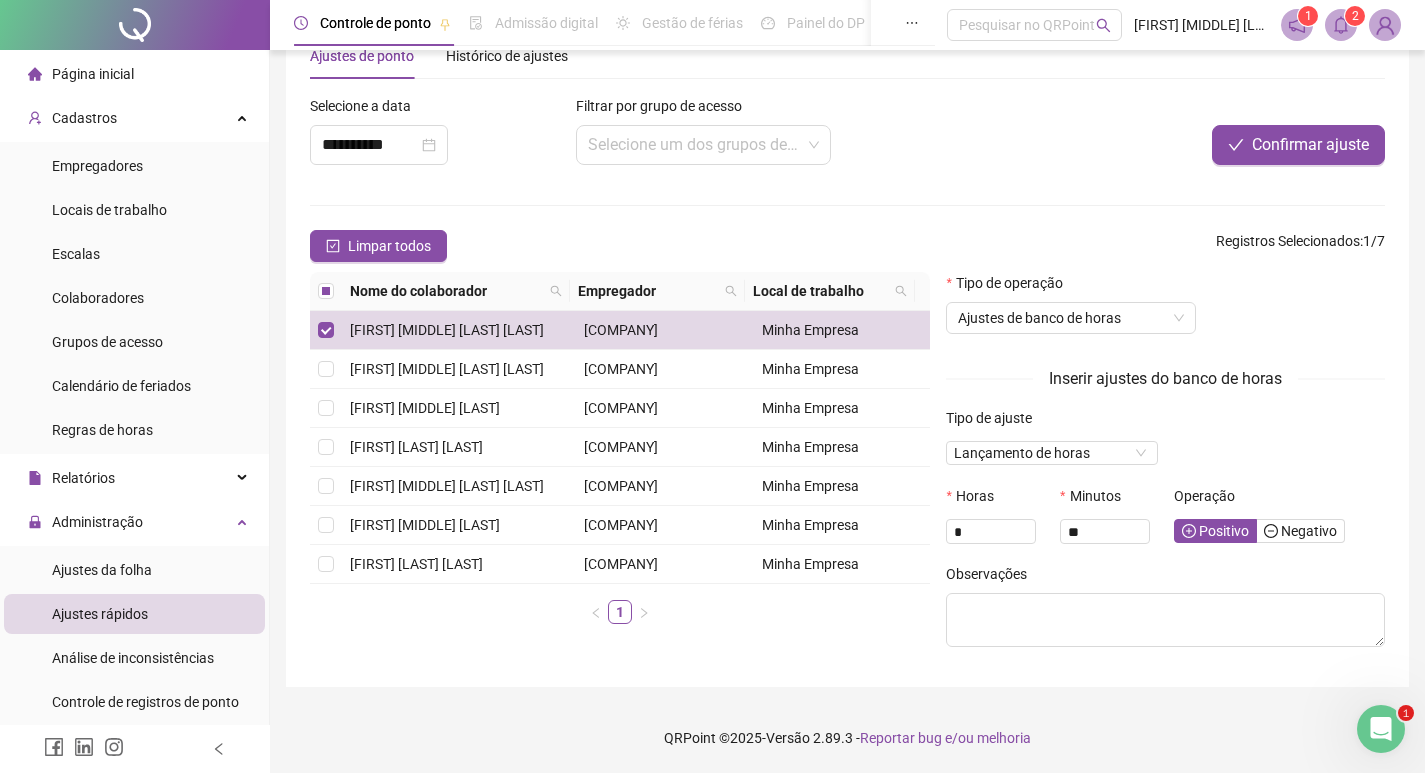 drag, startPoint x: 1323, startPoint y: 533, endPoint x: 1308, endPoint y: 543, distance: 18.027756 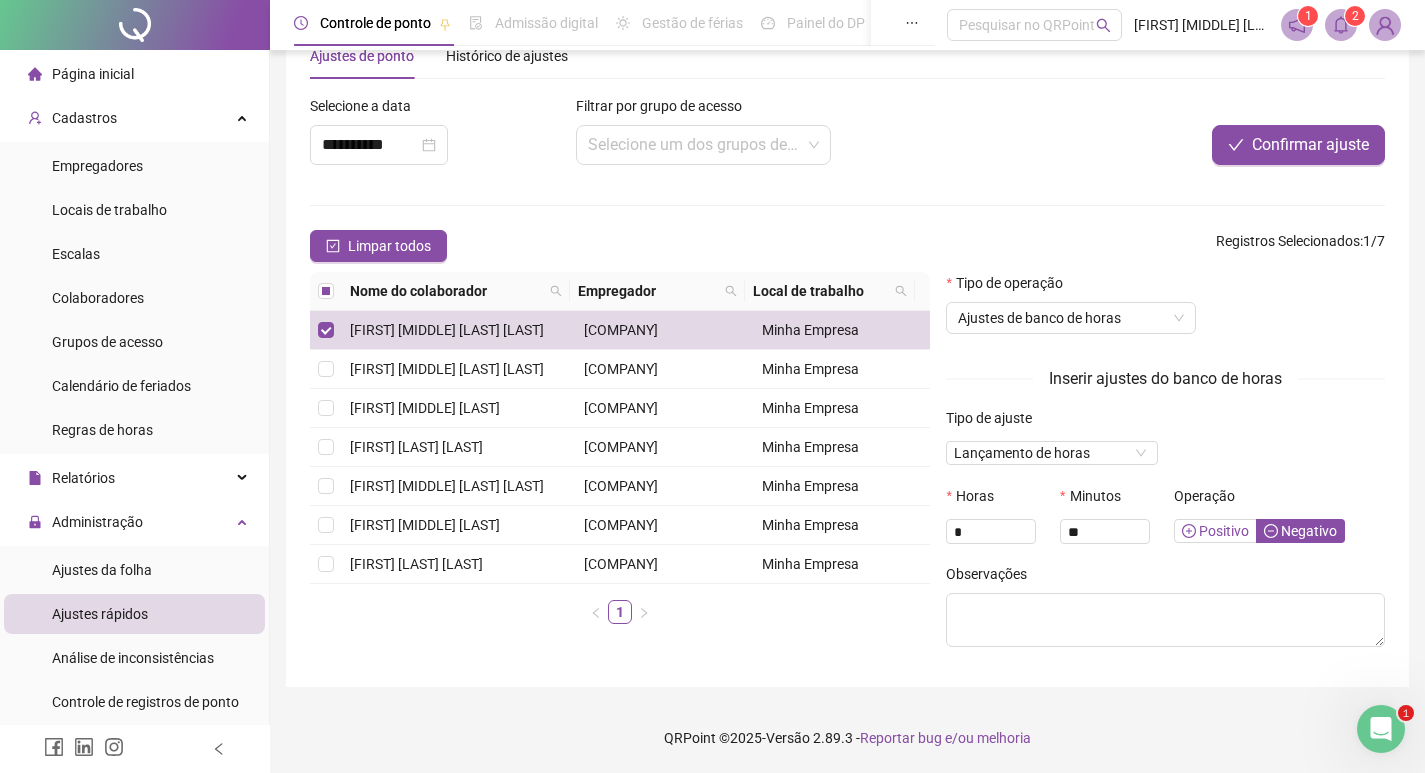 click on "Positivo" at bounding box center (1215, 531) 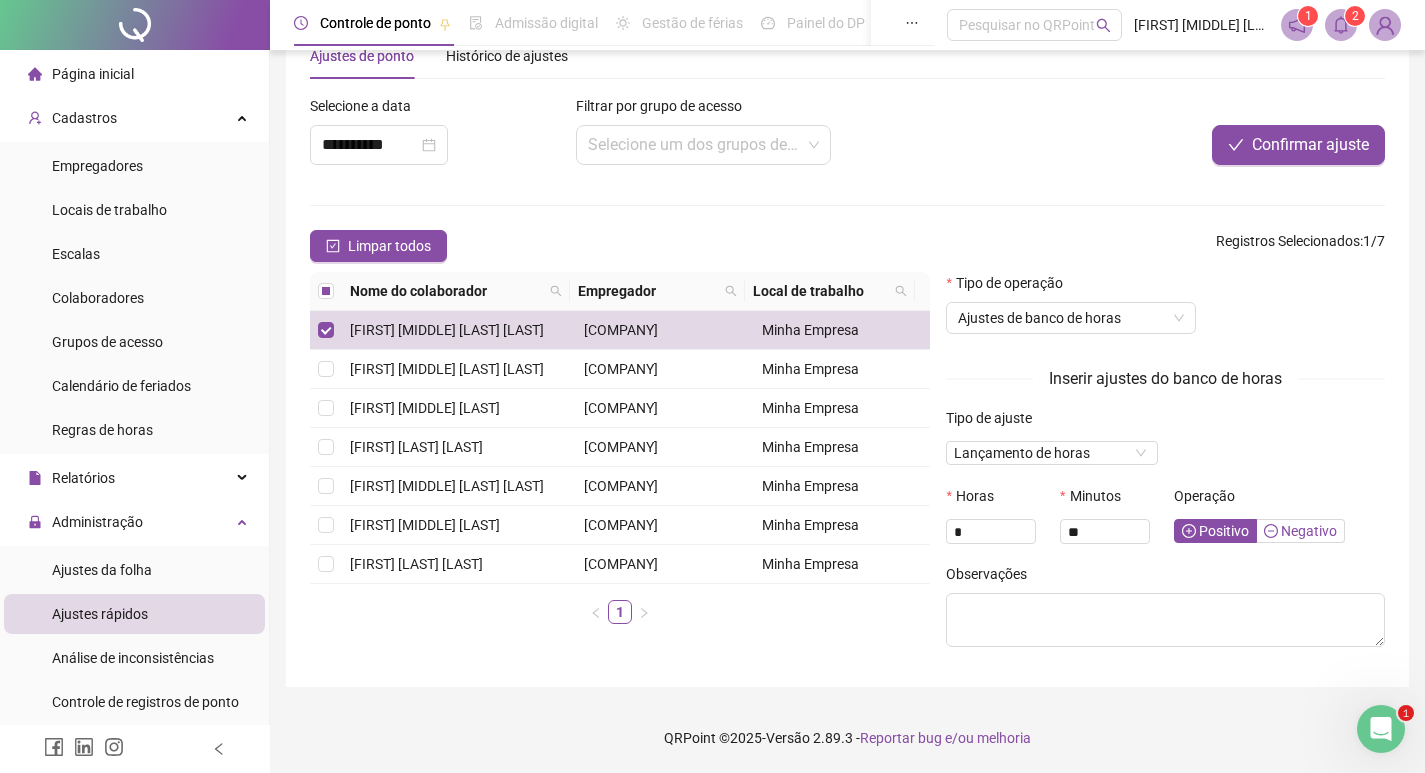 click on "Negativo" at bounding box center [1300, 531] 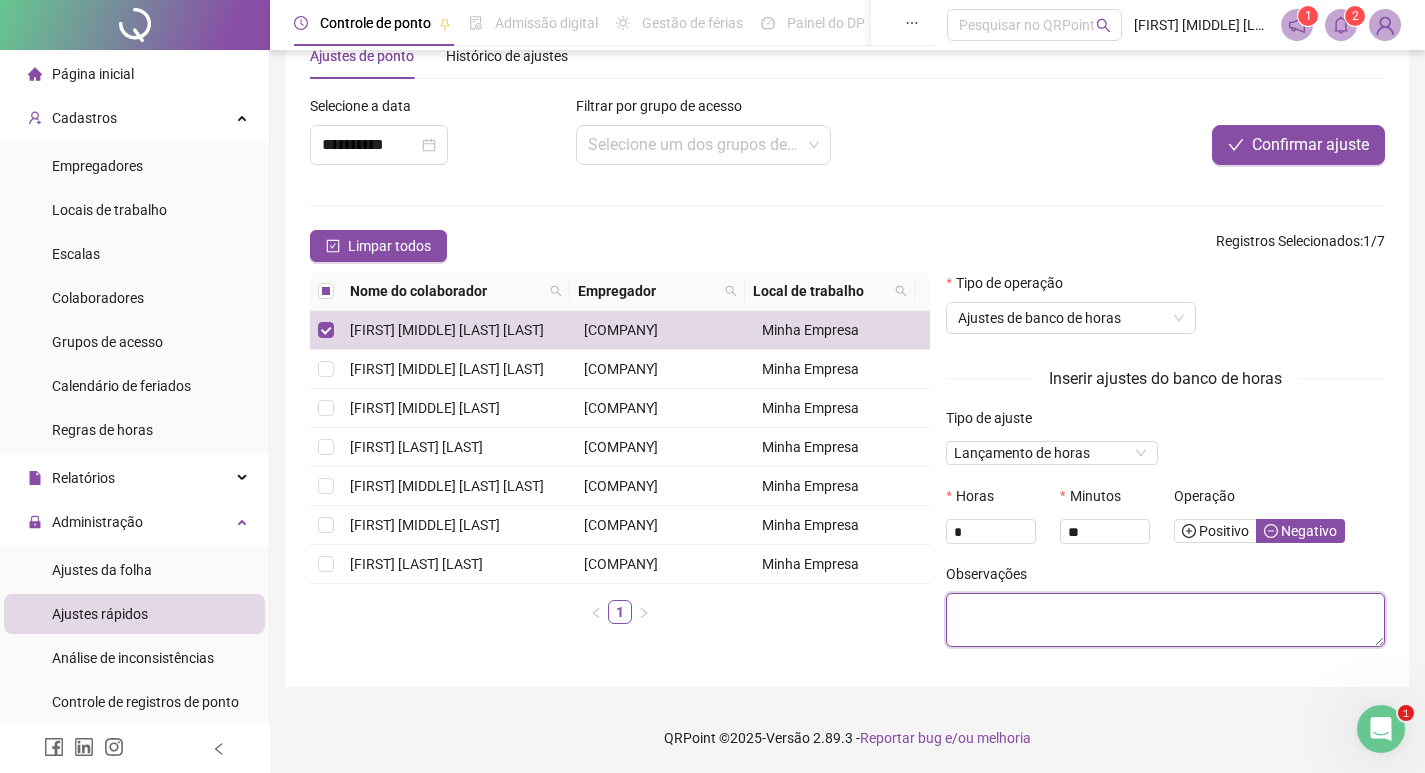click at bounding box center (1165, 620) 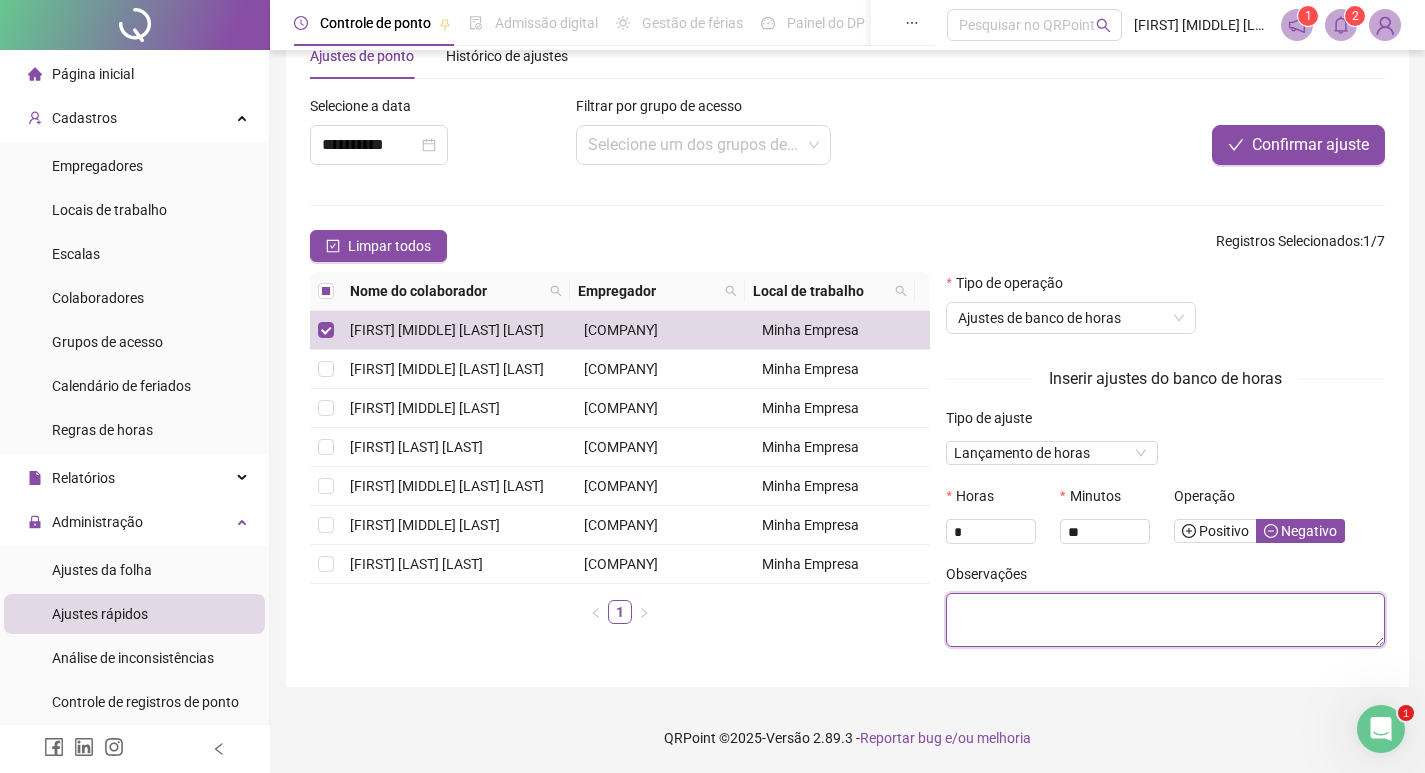 type on "*" 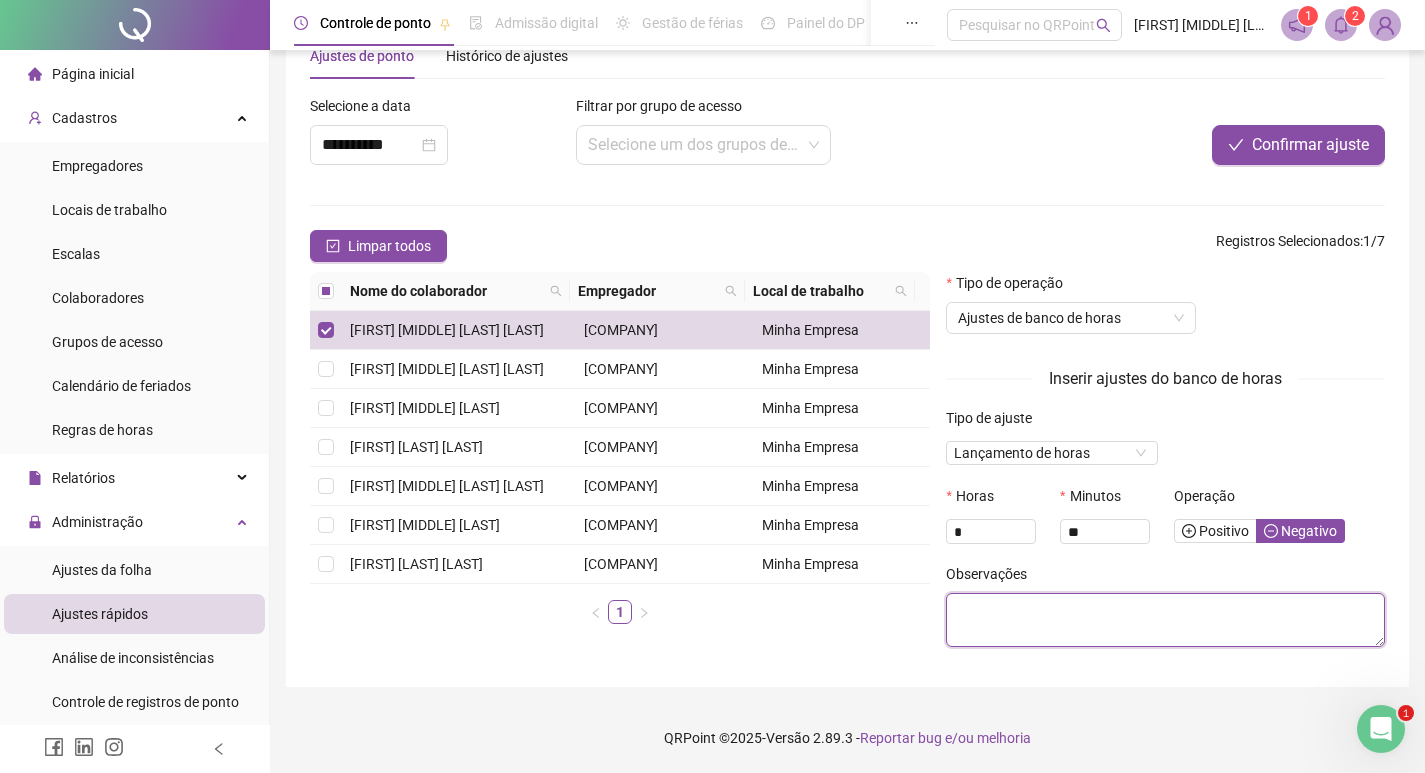 type on "*" 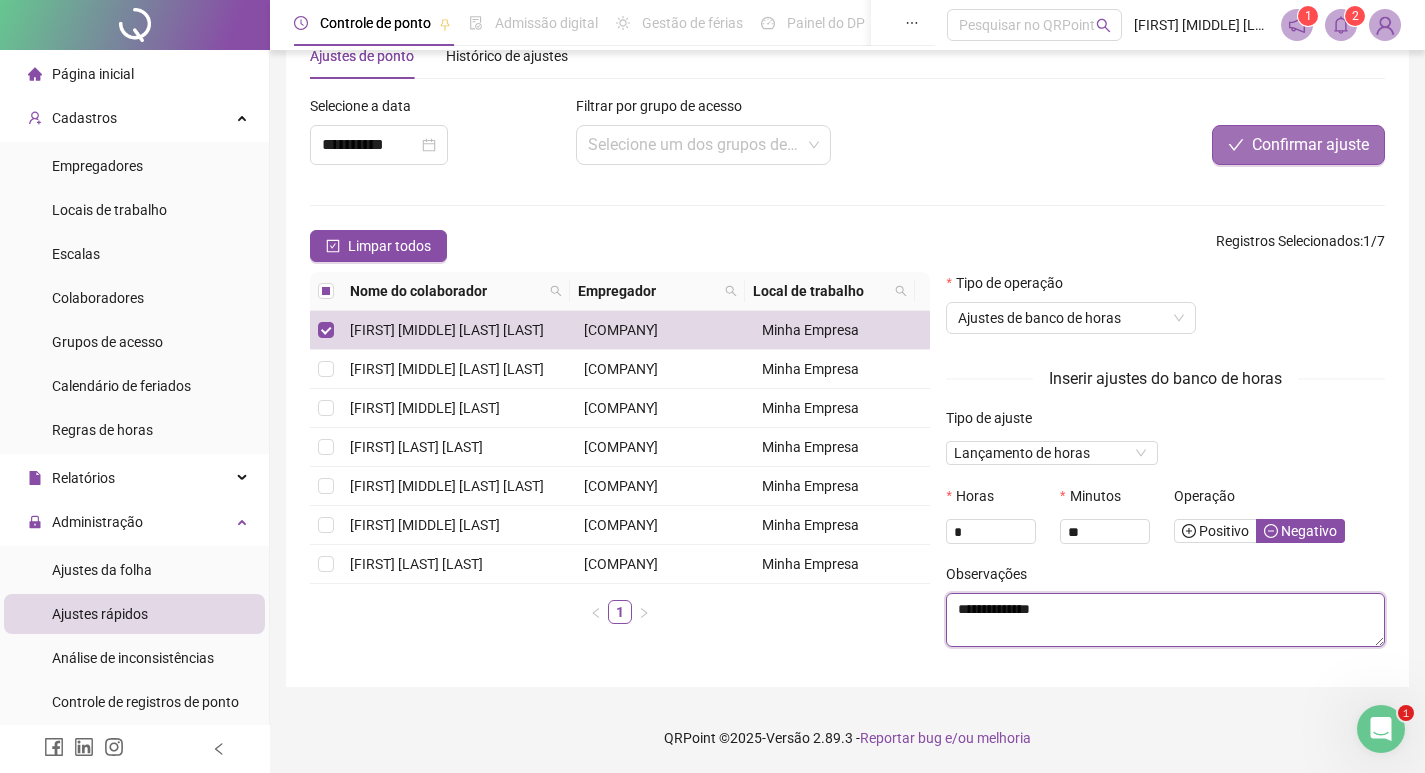 type on "**********" 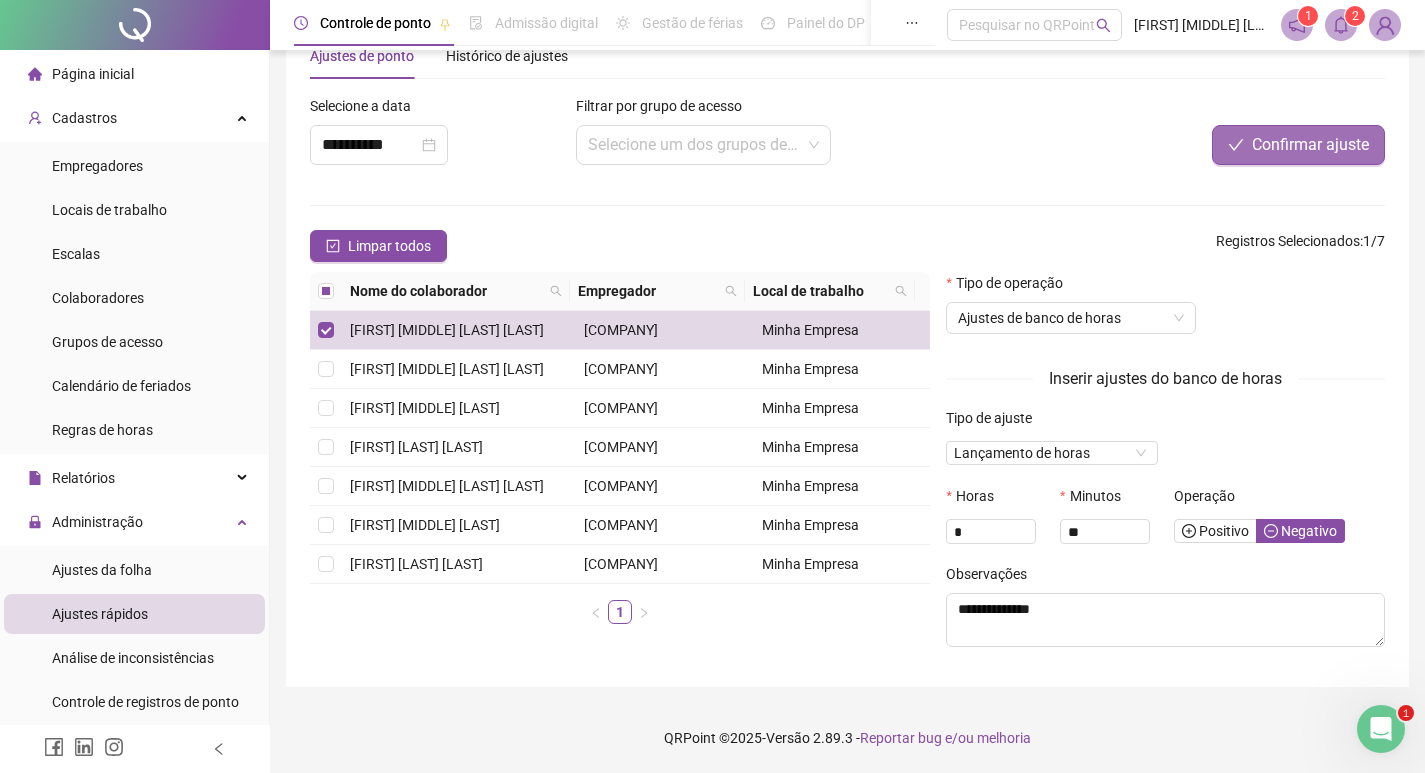click on "Confirmar ajuste" at bounding box center [1310, 145] 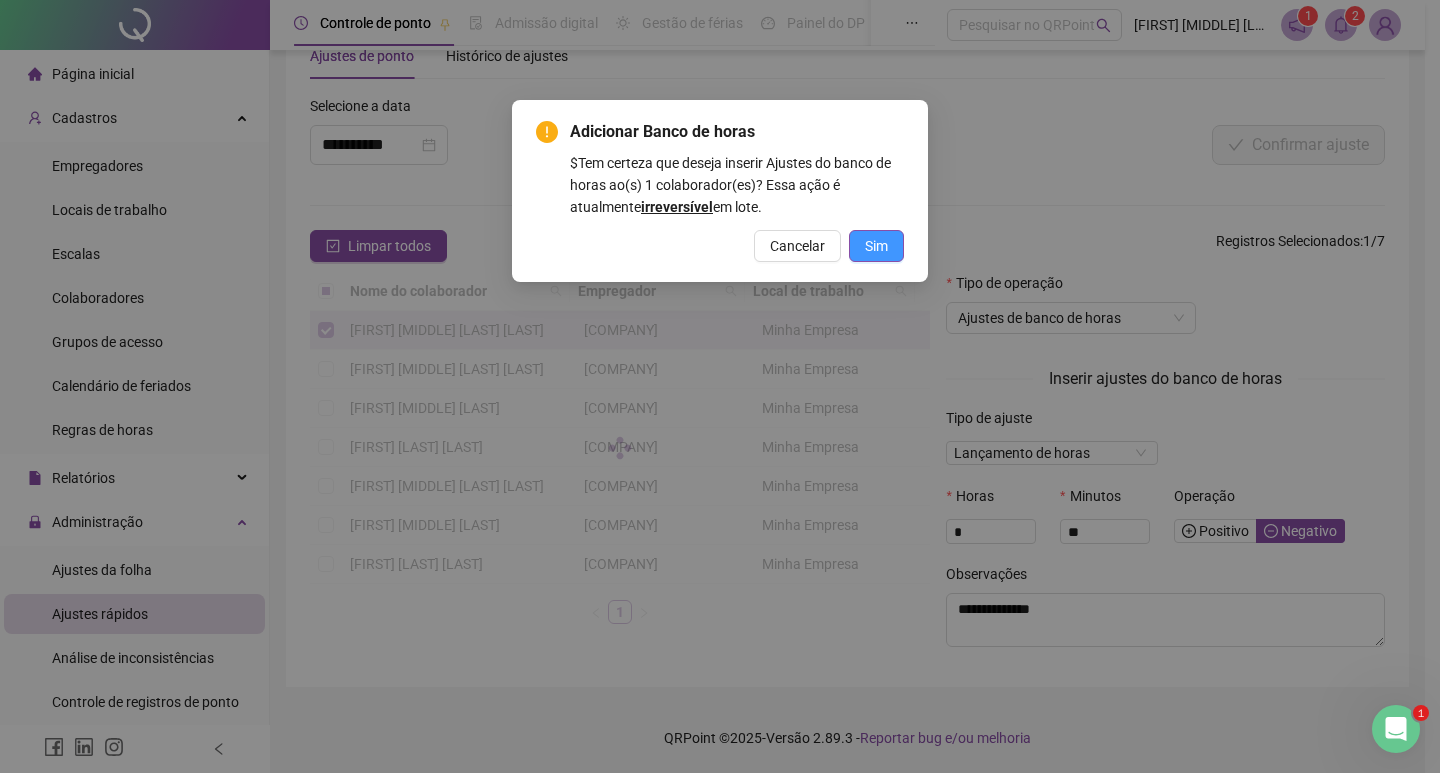 click on "Sim" at bounding box center (876, 246) 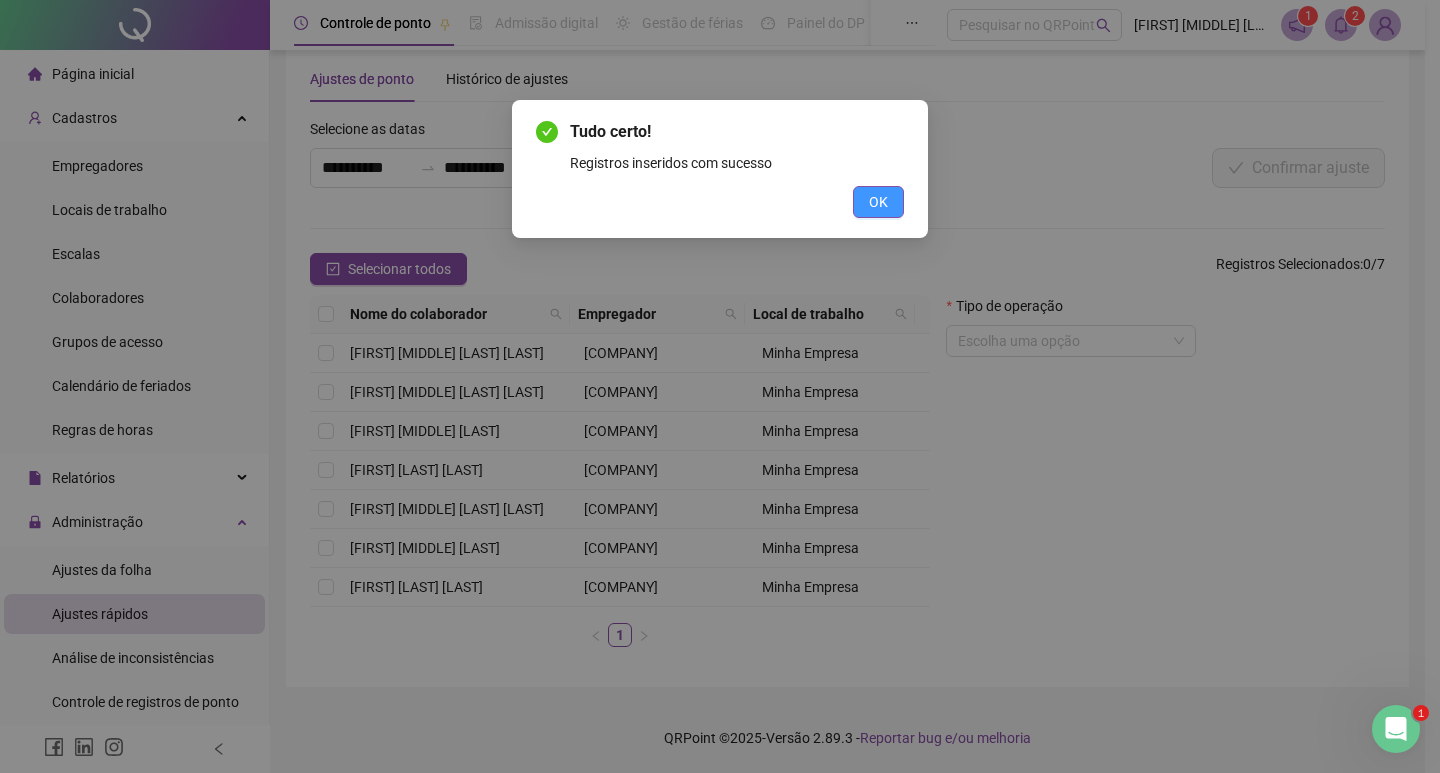 click on "OK" at bounding box center (878, 202) 